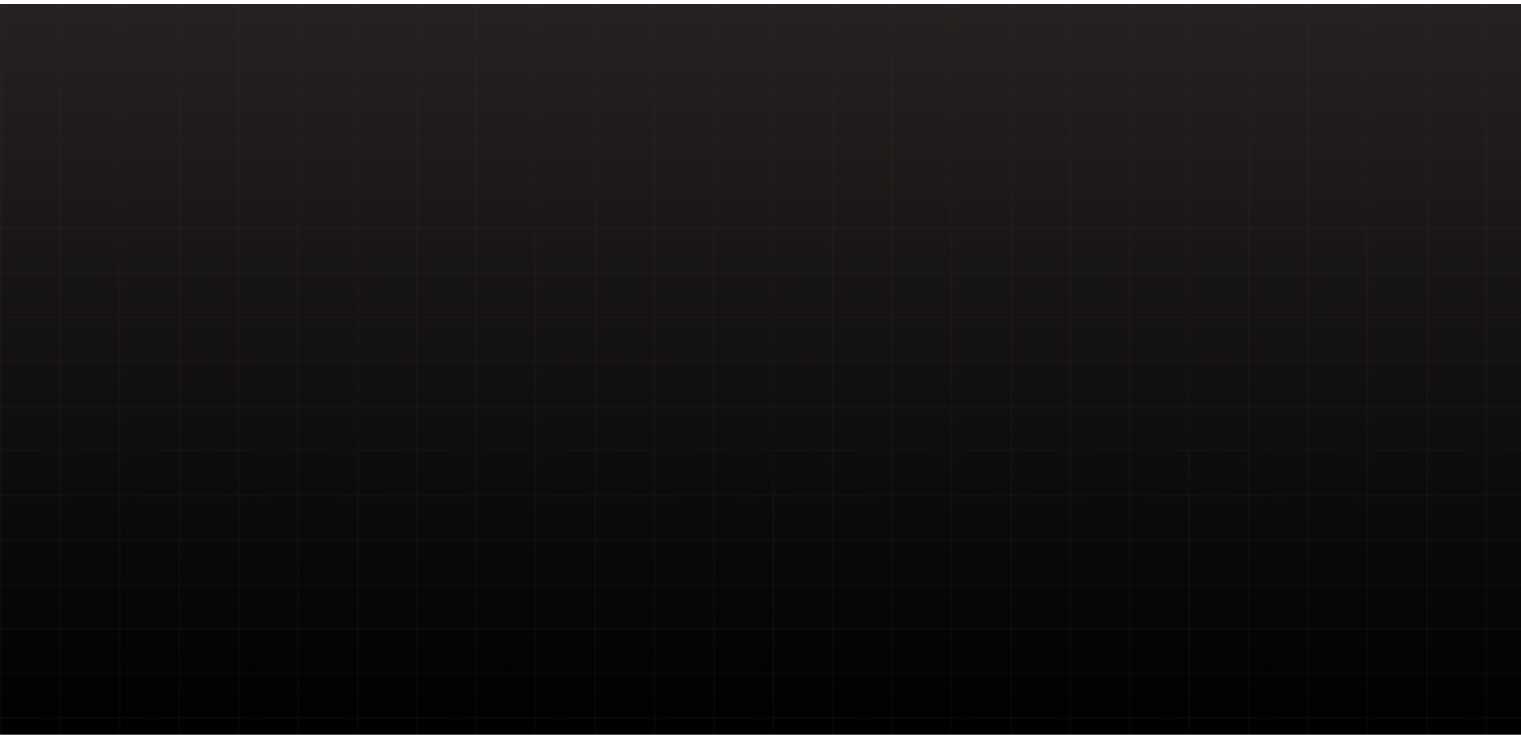 scroll, scrollTop: 0, scrollLeft: 0, axis: both 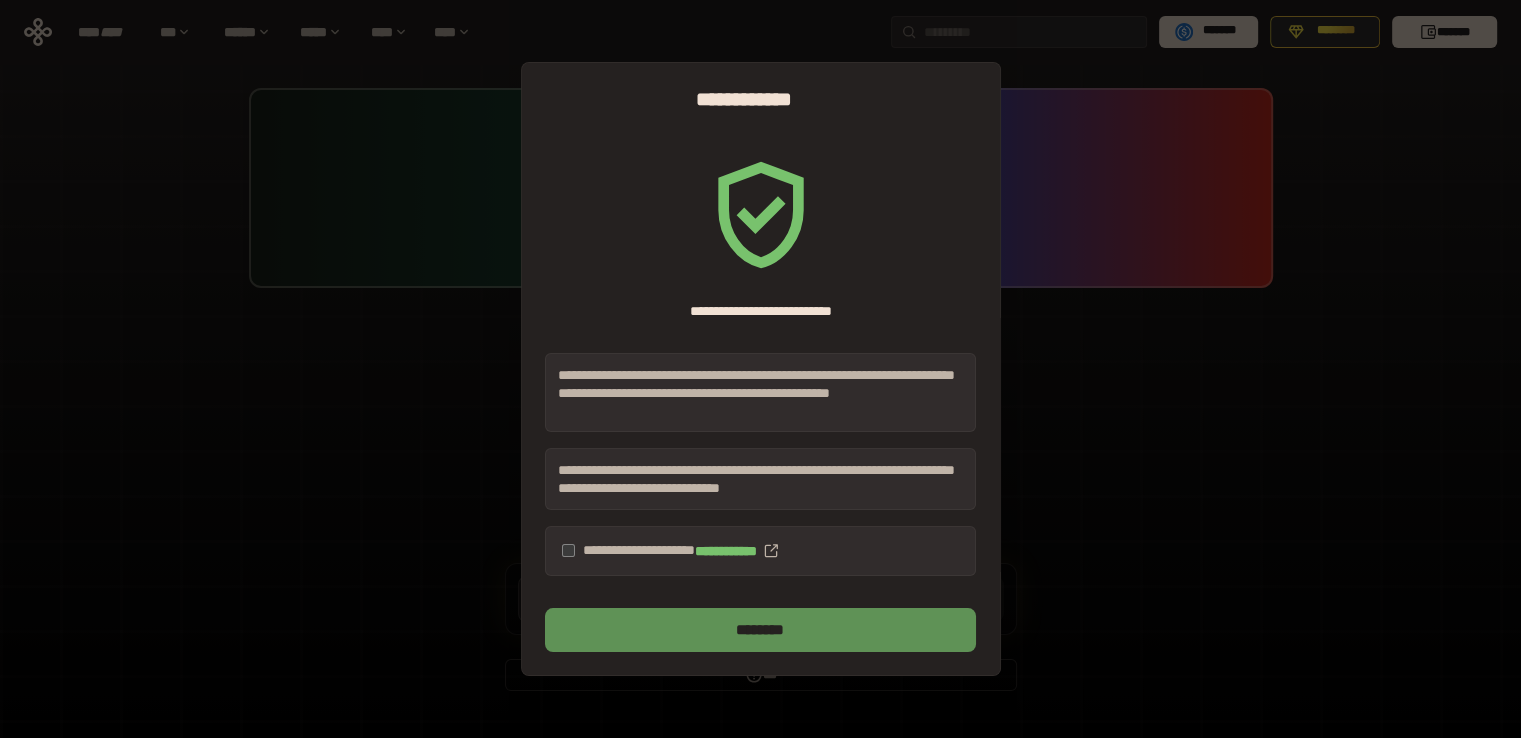 click on "********" at bounding box center (760, 630) 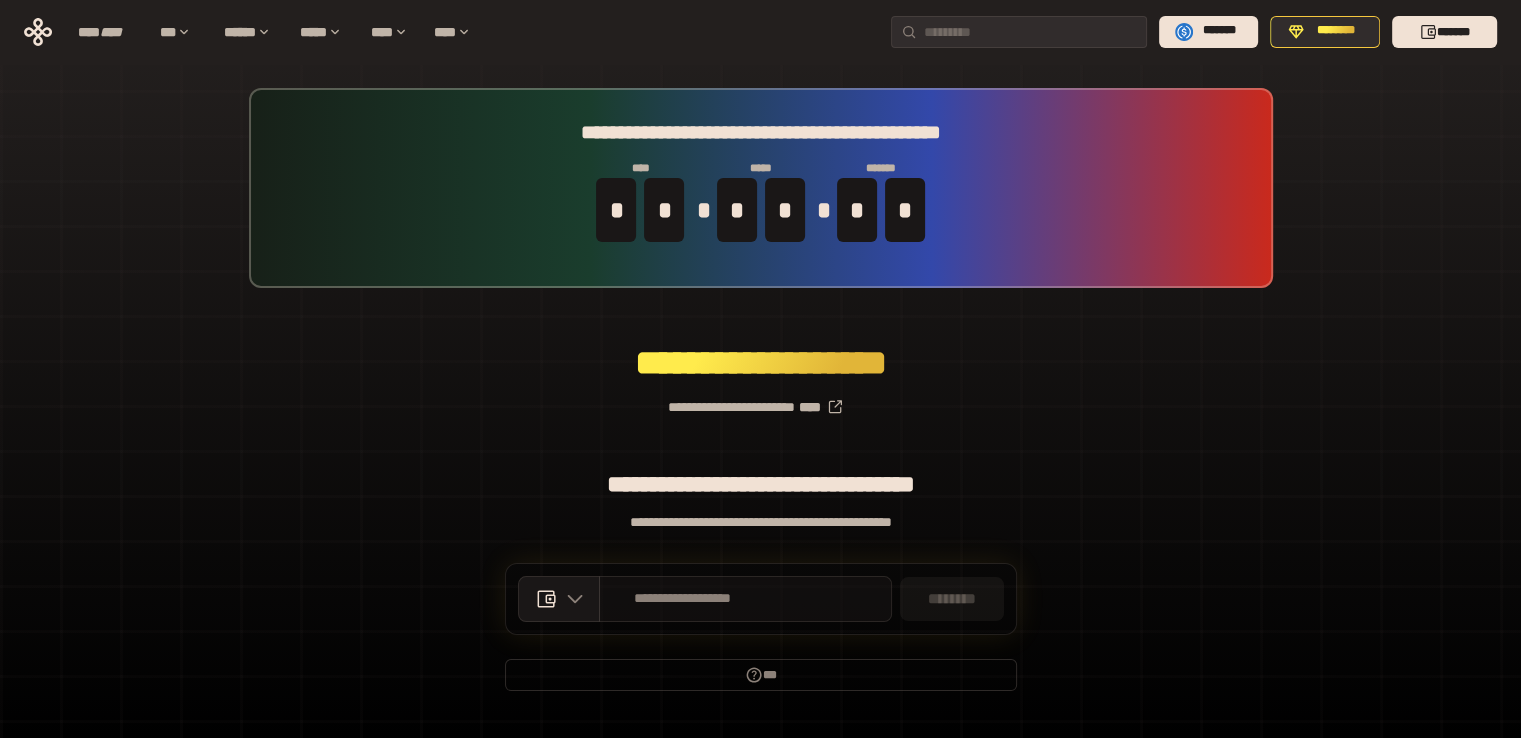 click on "**********" at bounding box center [683, 599] 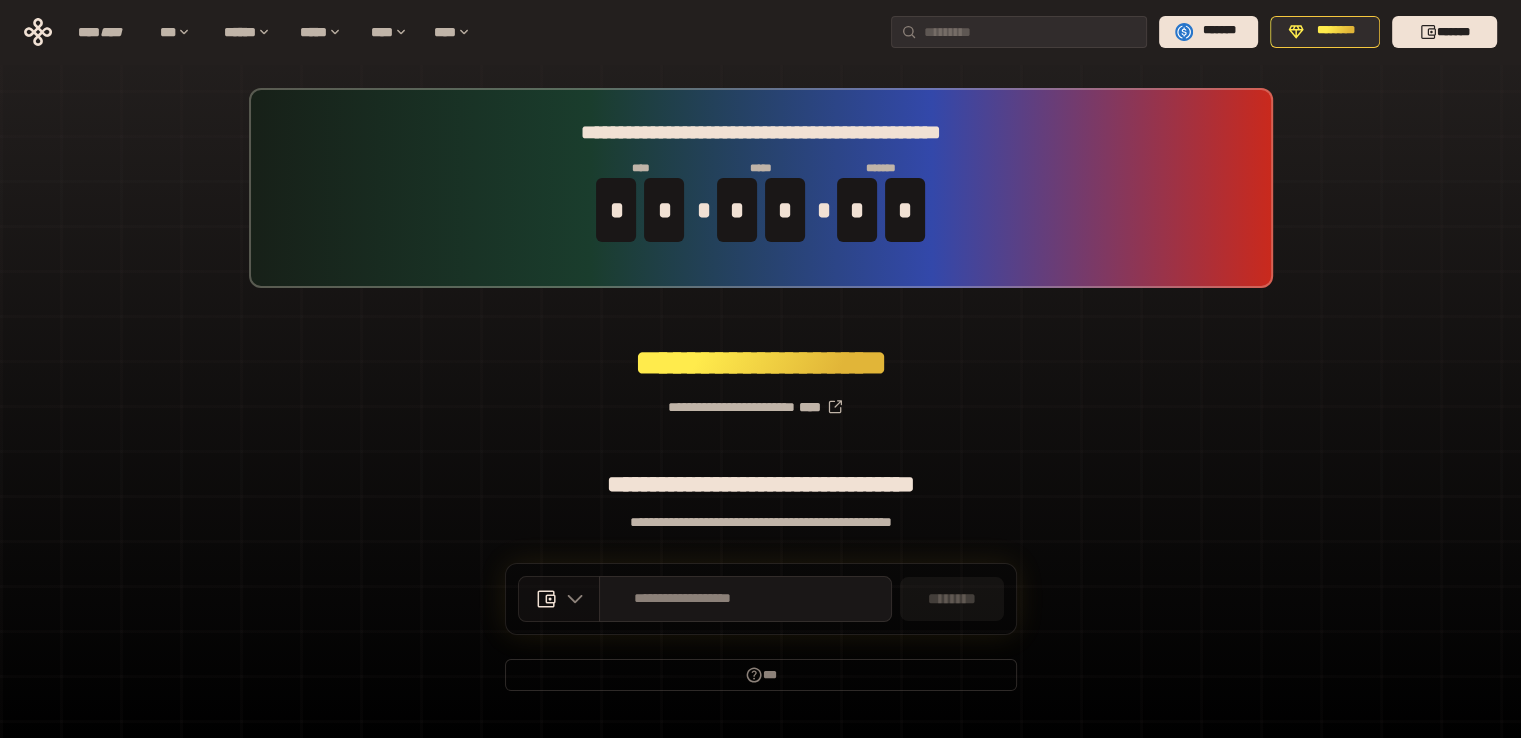 click 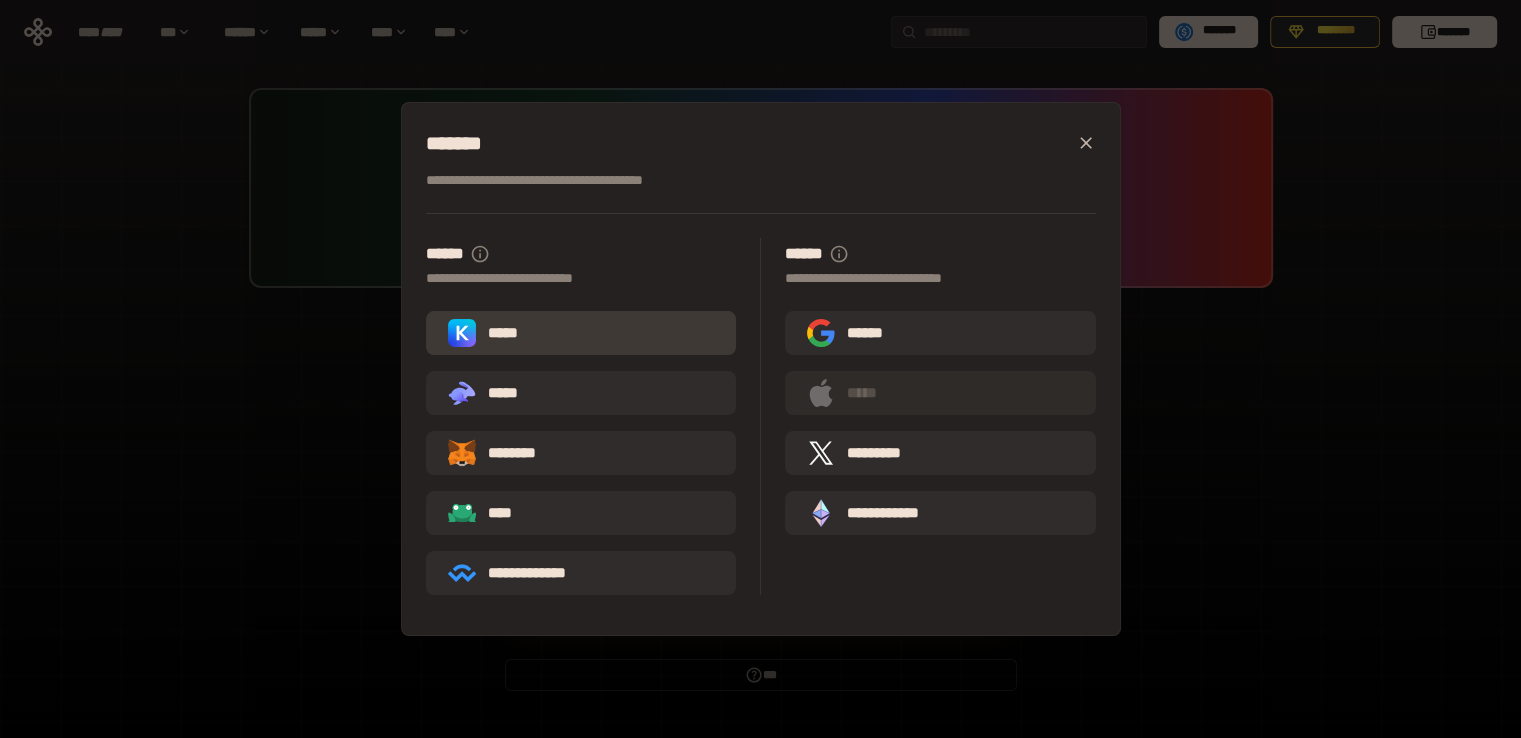 click on "*****" at bounding box center [581, 333] 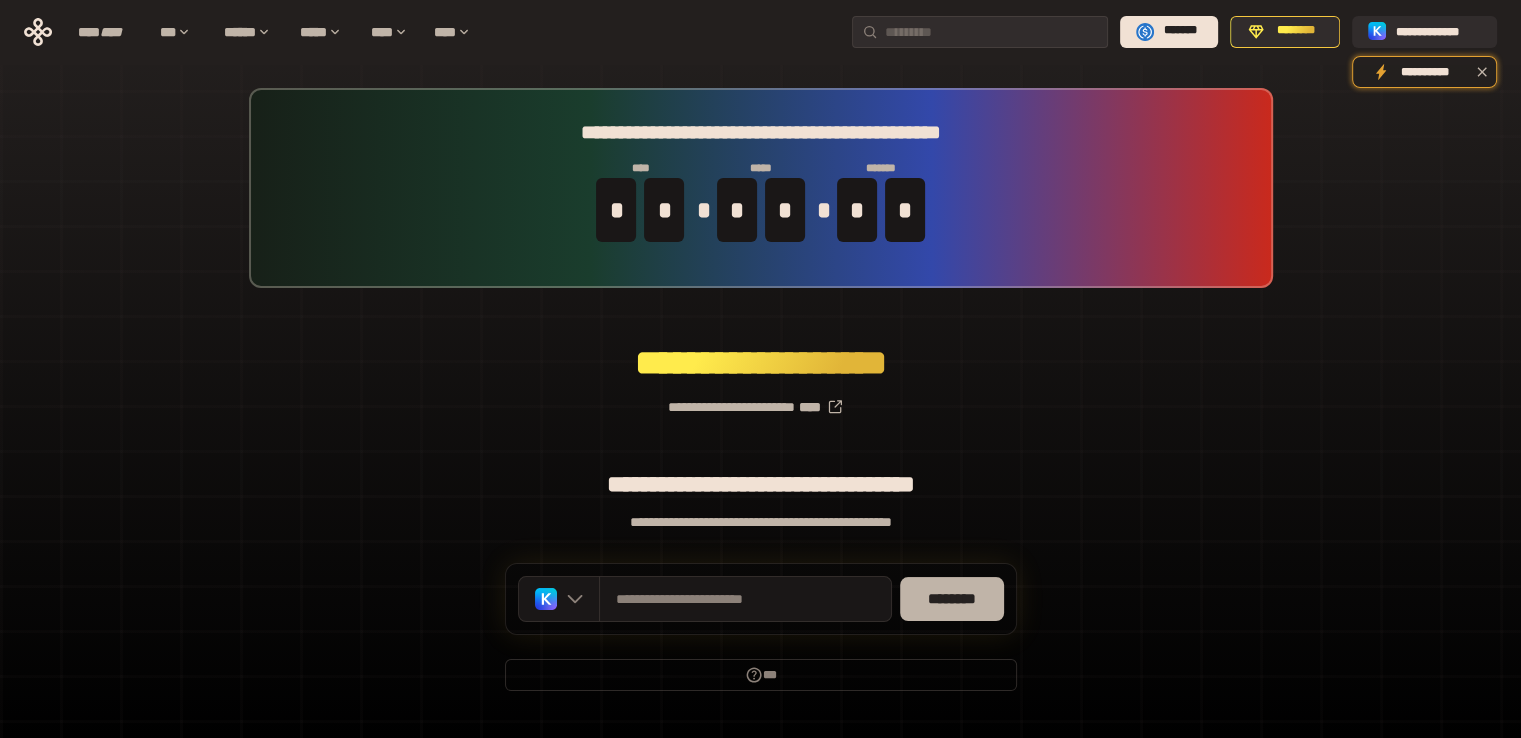 click on "********" at bounding box center (952, 599) 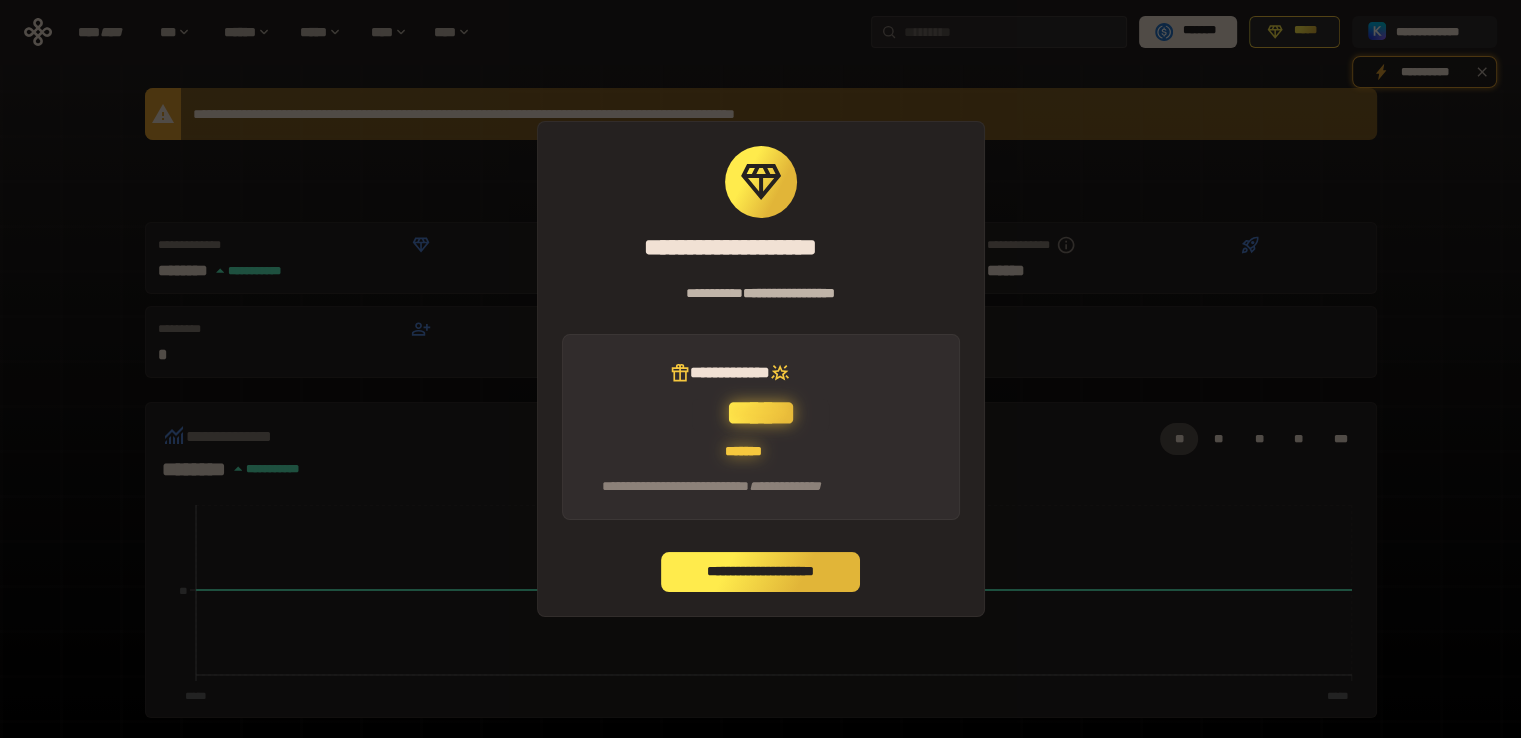 click on "**********" at bounding box center (761, 572) 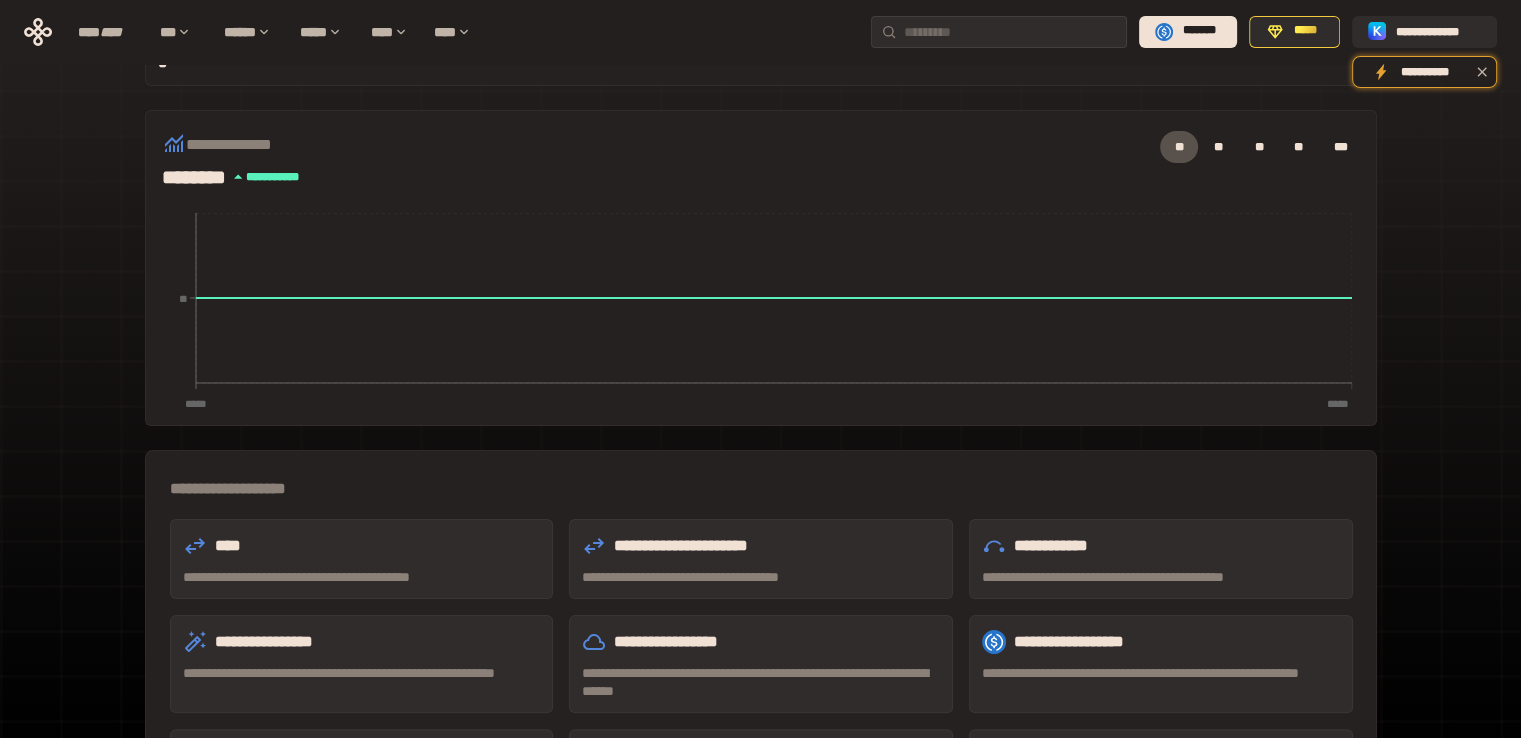 scroll, scrollTop: 285, scrollLeft: 0, axis: vertical 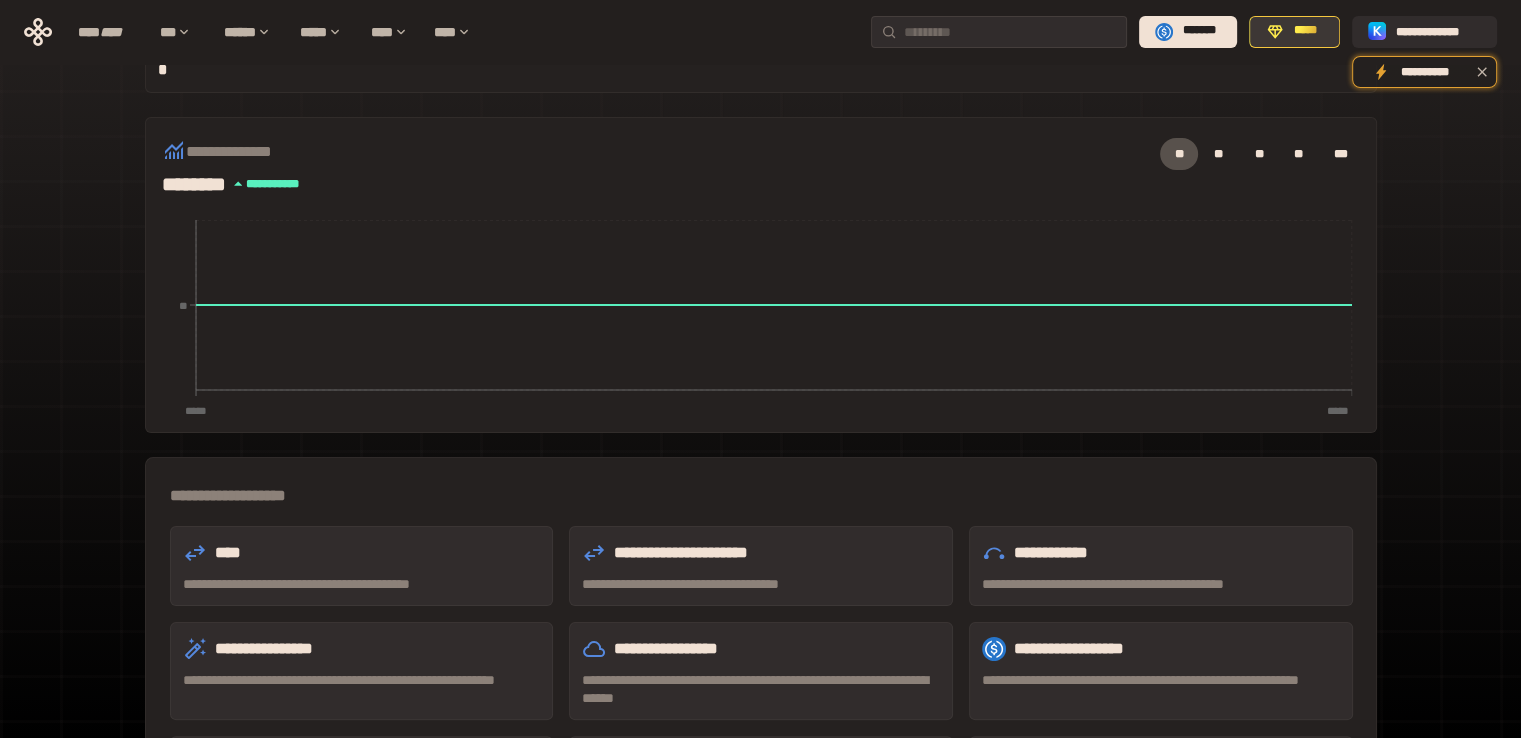 click on "*****" at bounding box center [1305, 31] 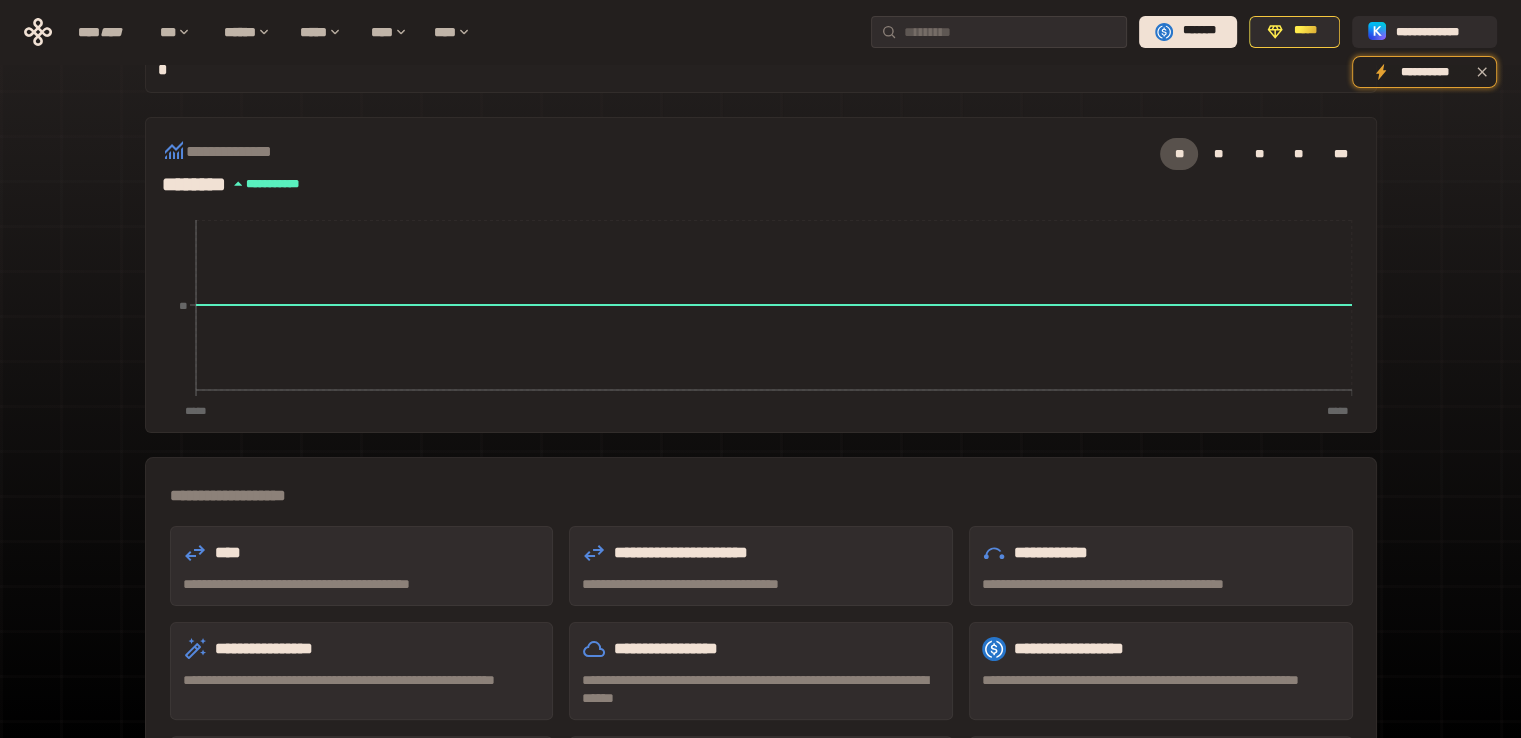 click on "****" at bounding box center (362, 553) 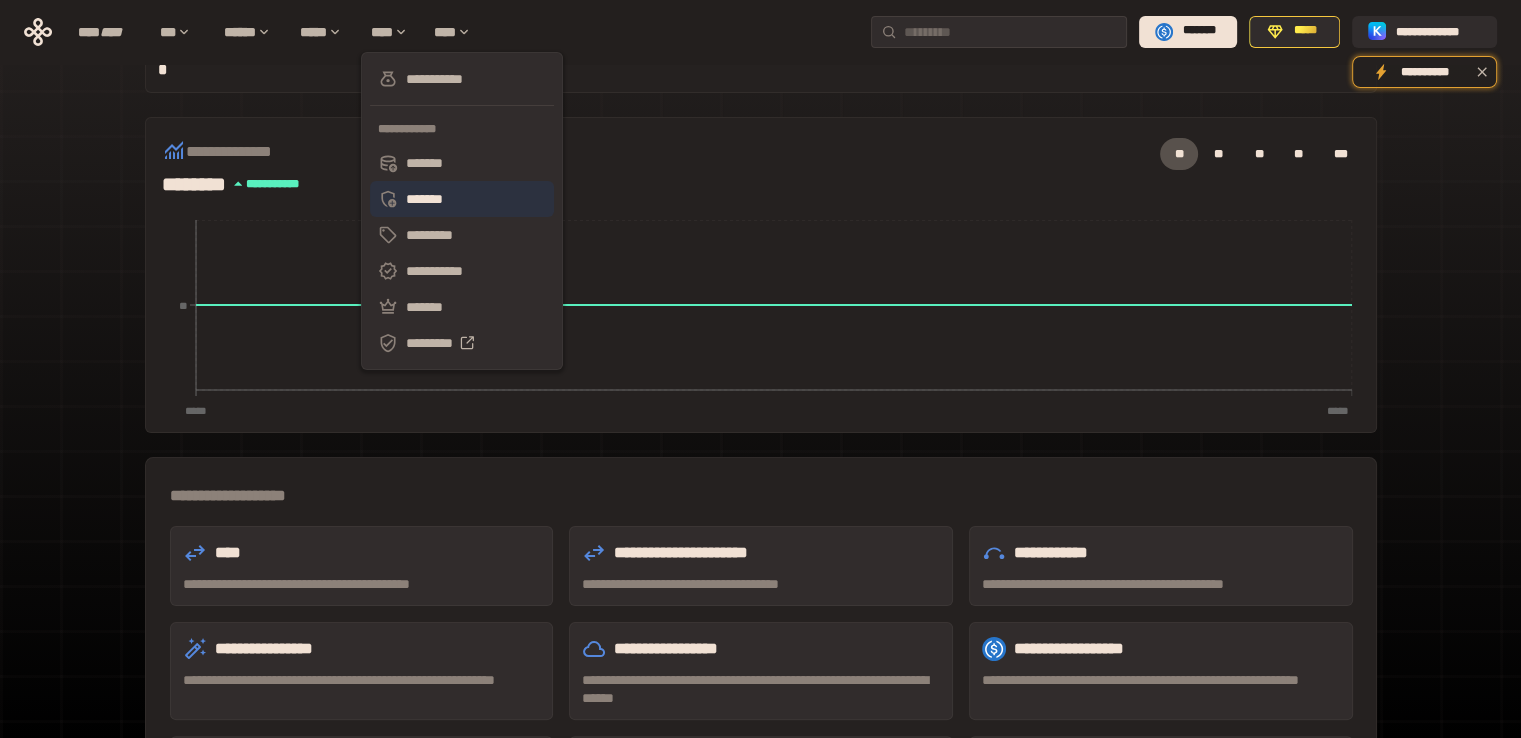 click on "*******" at bounding box center (462, 199) 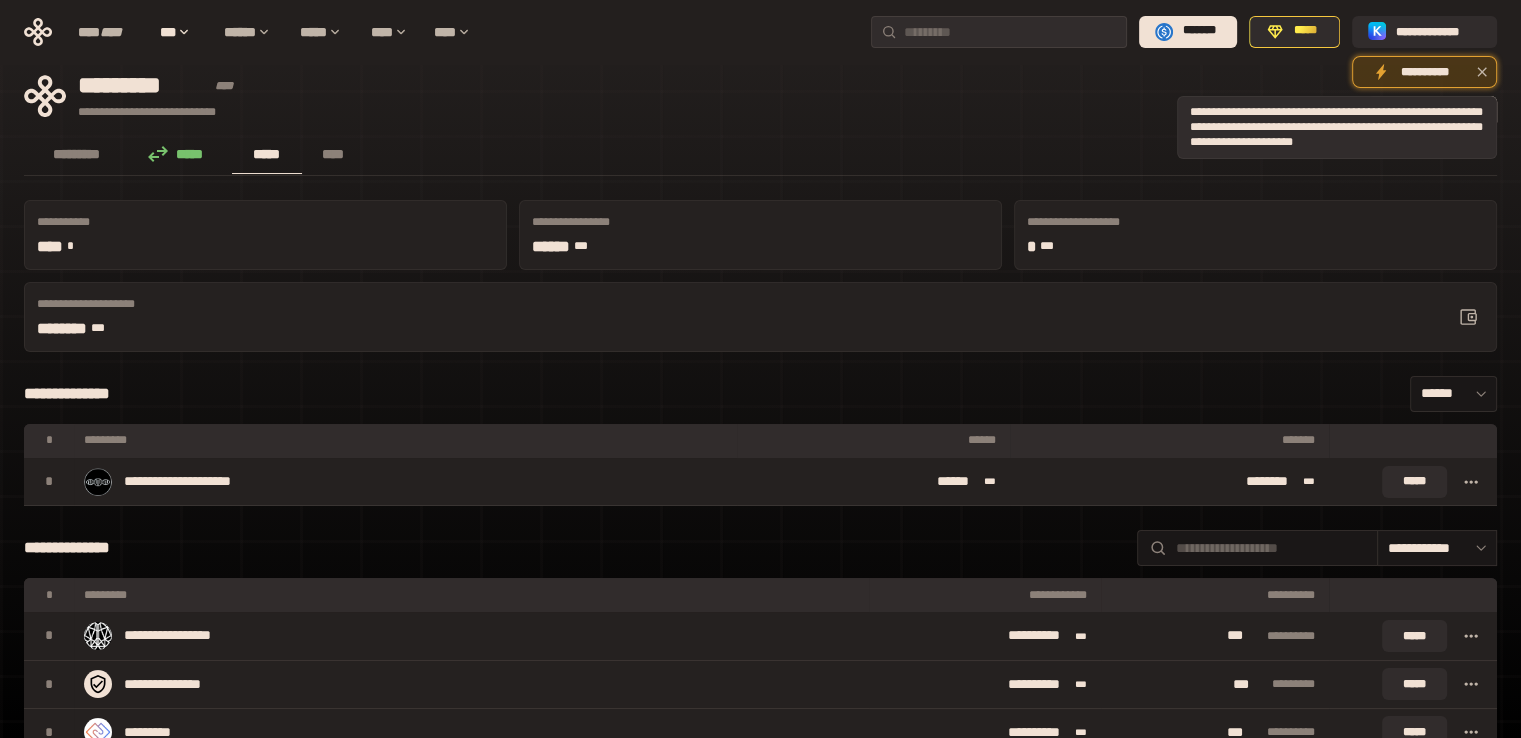 click on "**********" at bounding box center (1424, 72) 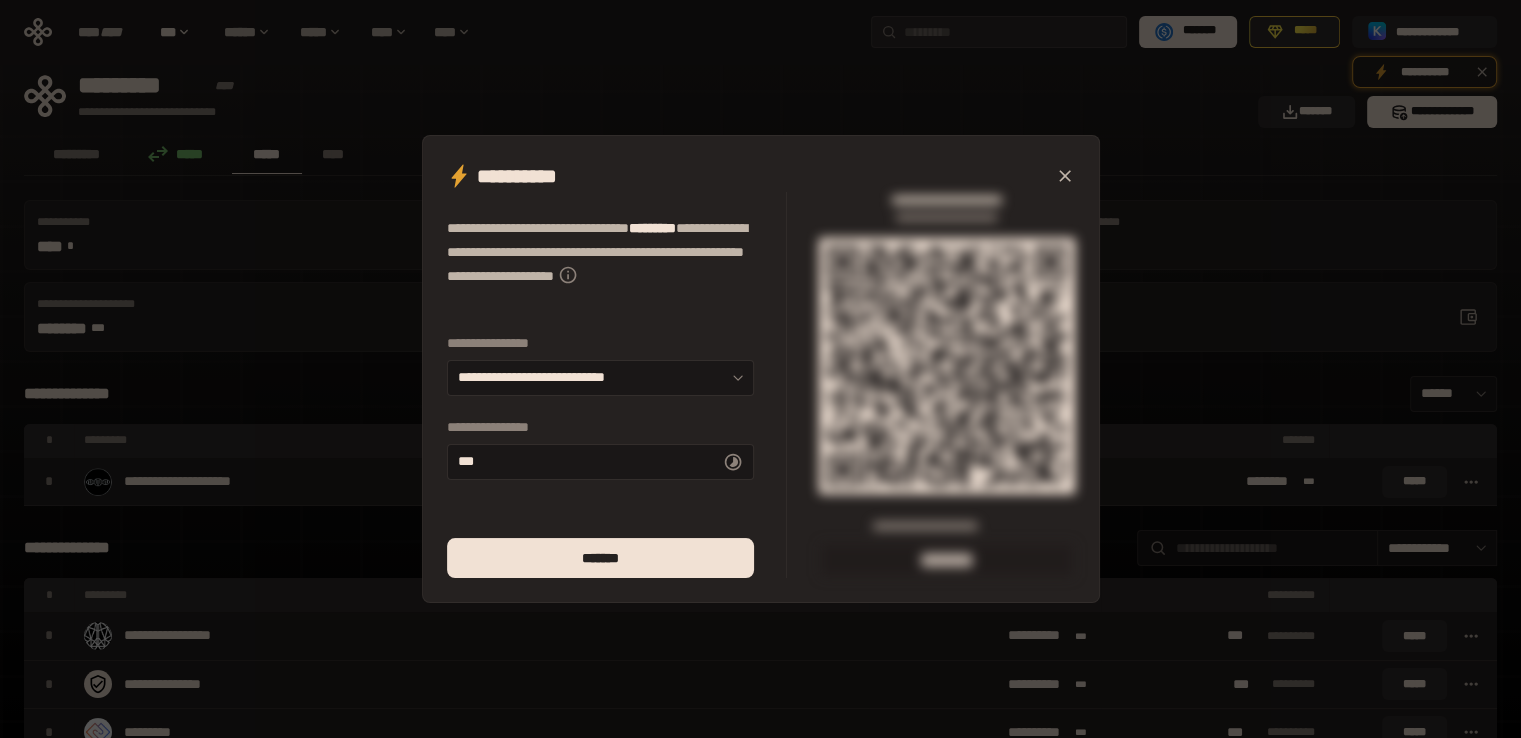 click 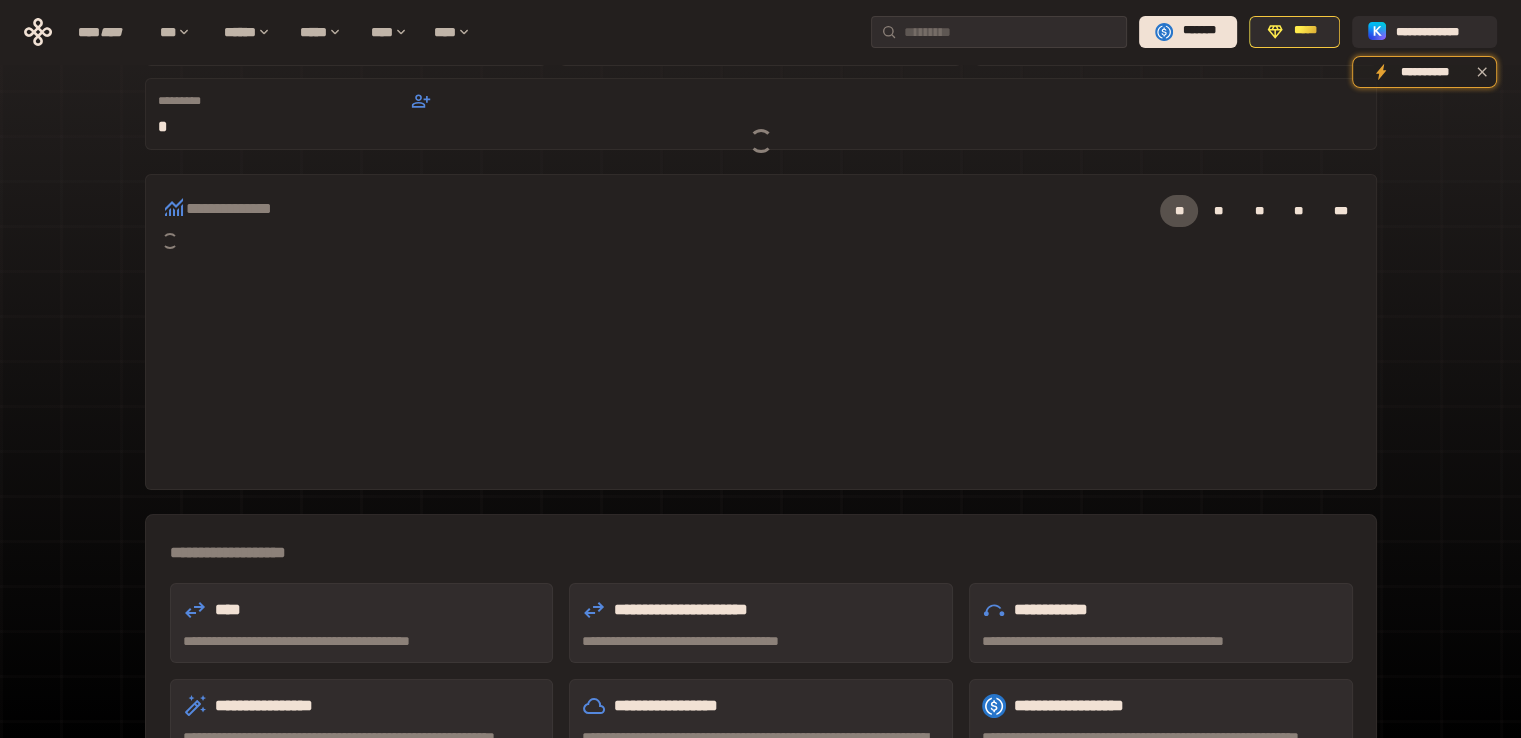 scroll, scrollTop: 285, scrollLeft: 0, axis: vertical 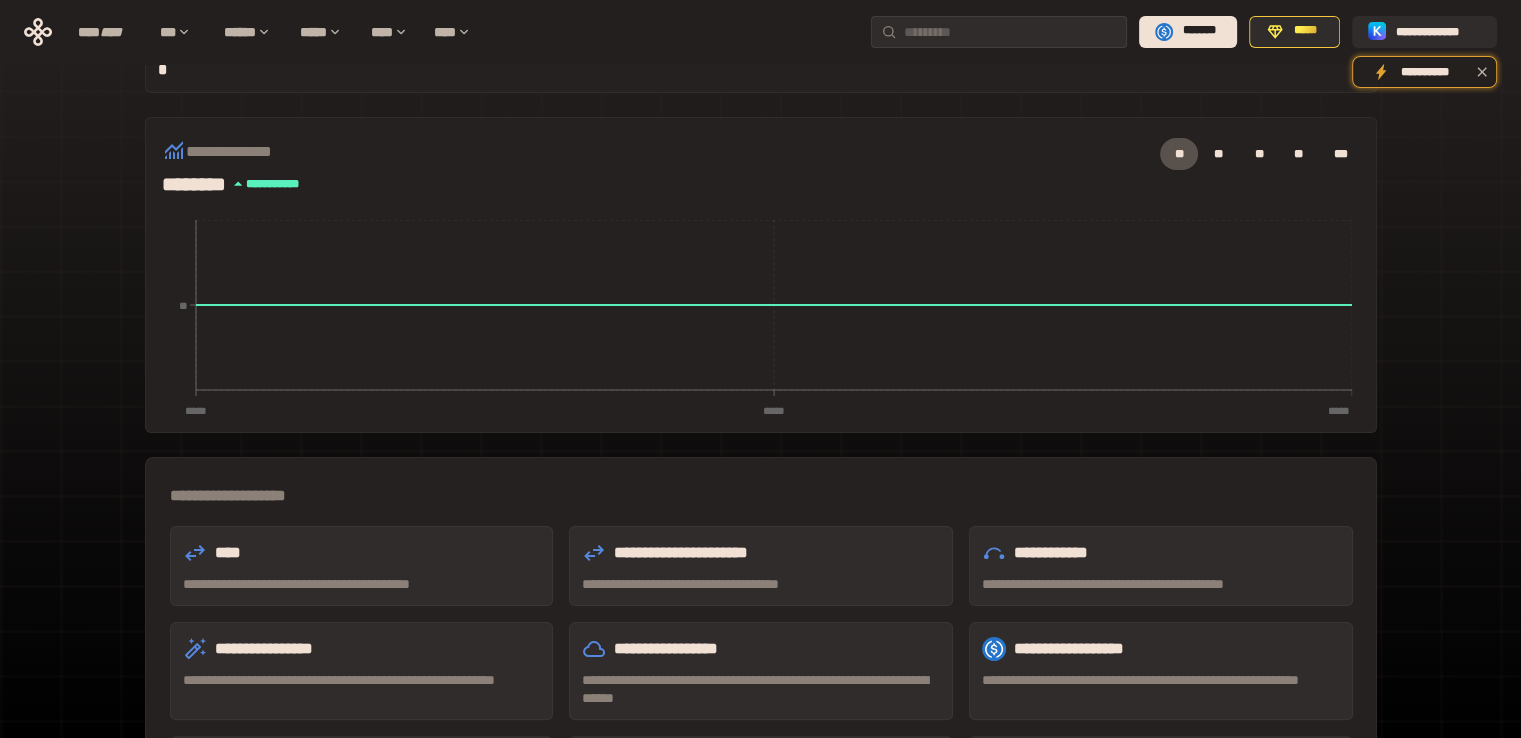 click on "**********" at bounding box center (761, 398) 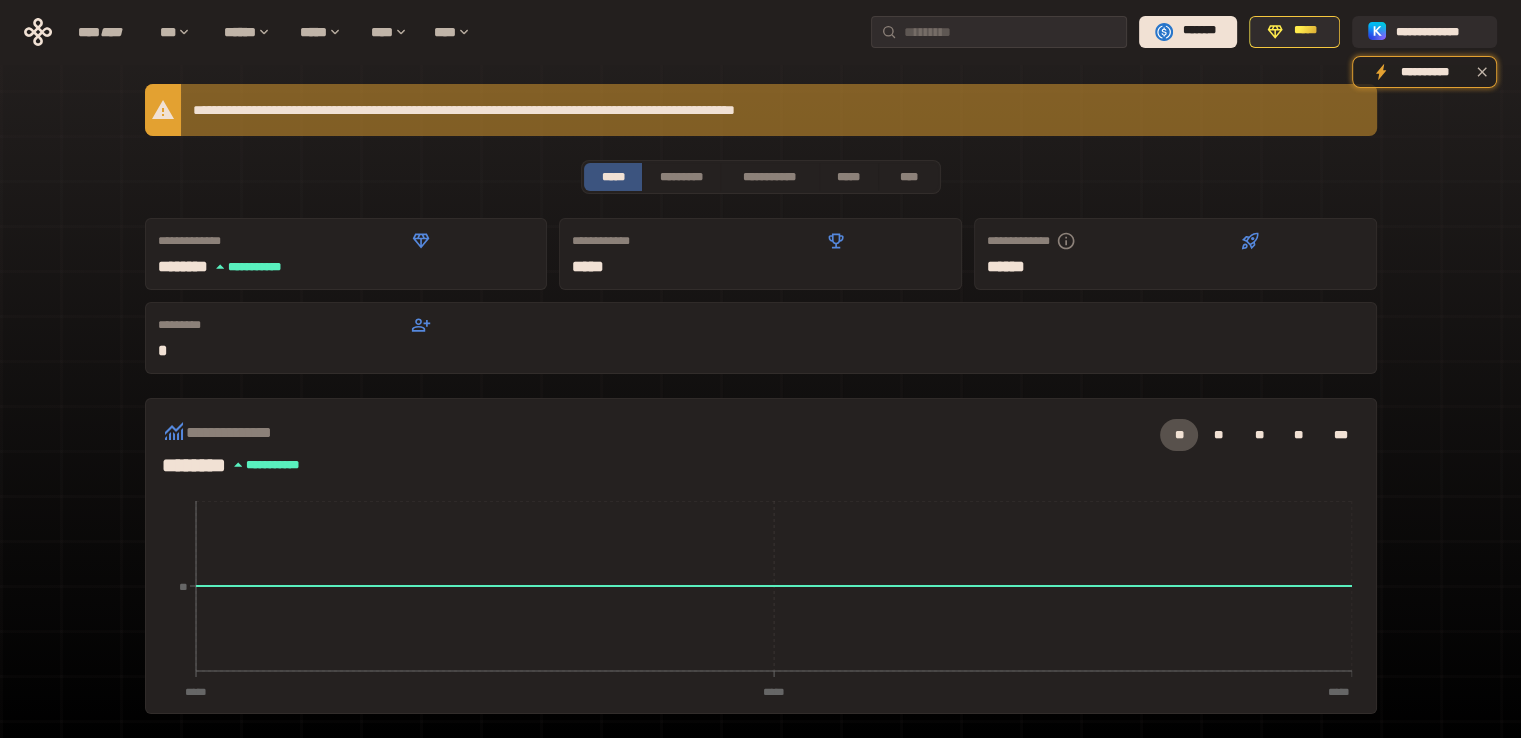 scroll, scrollTop: 0, scrollLeft: 0, axis: both 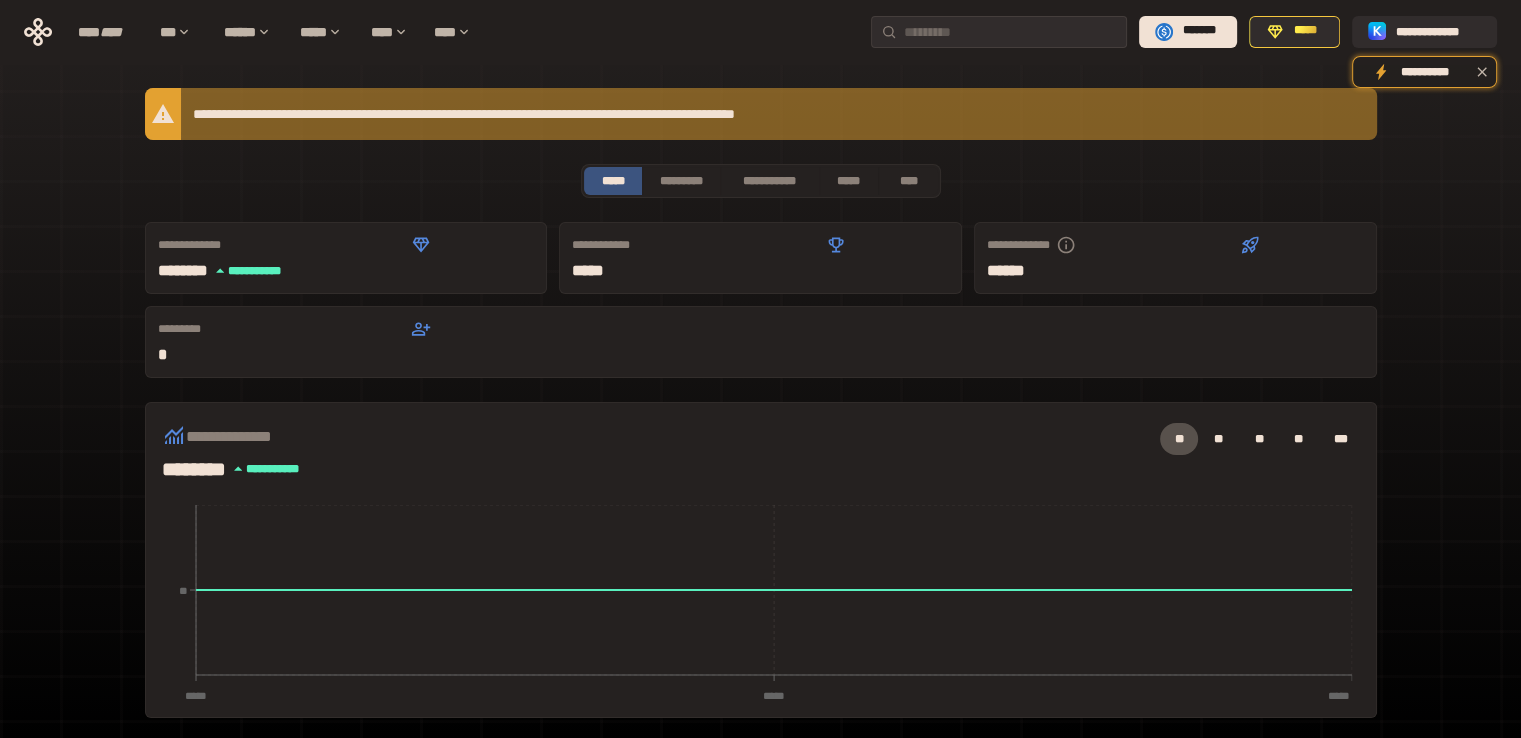 click on "**********" at bounding box center (761, 114) 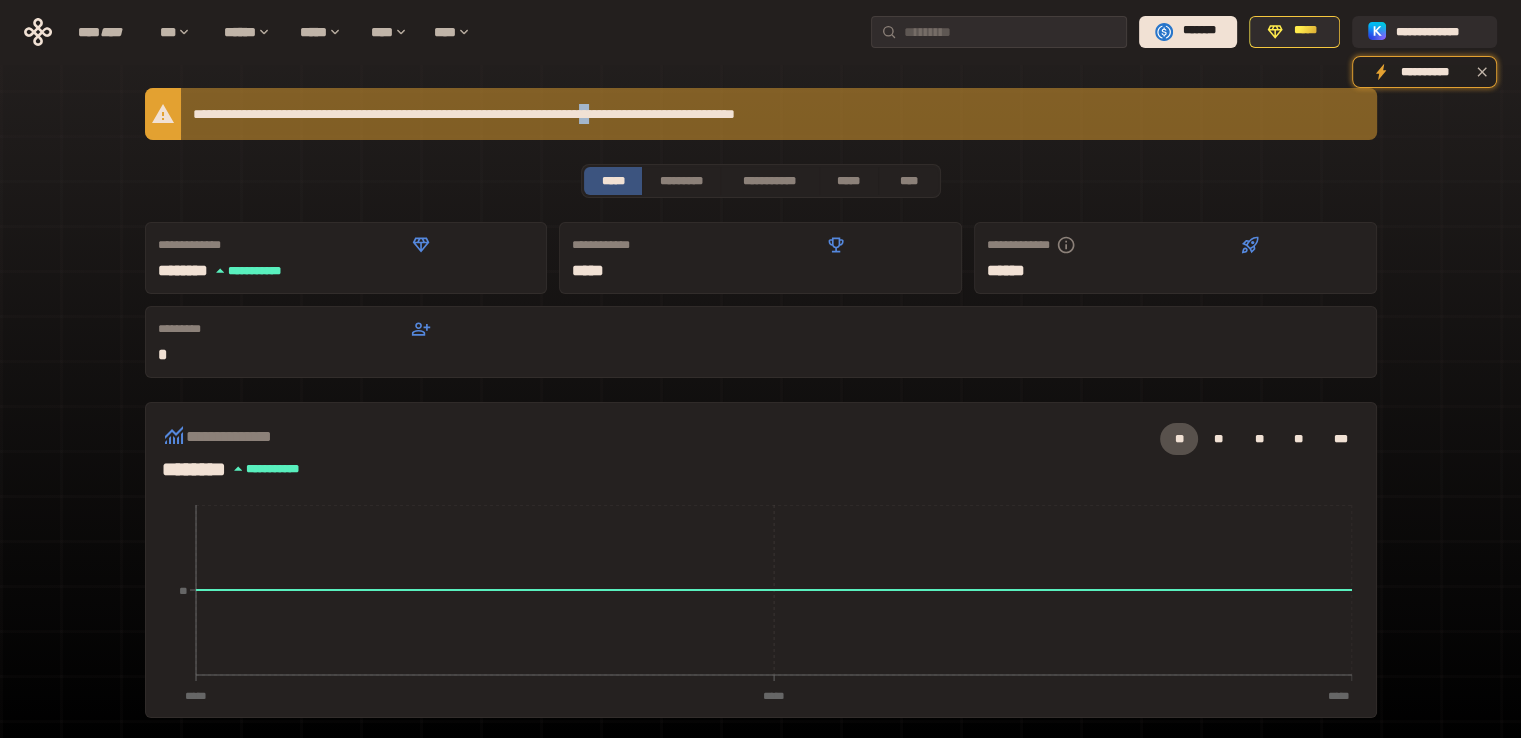 click on "**********" at bounding box center [761, 114] 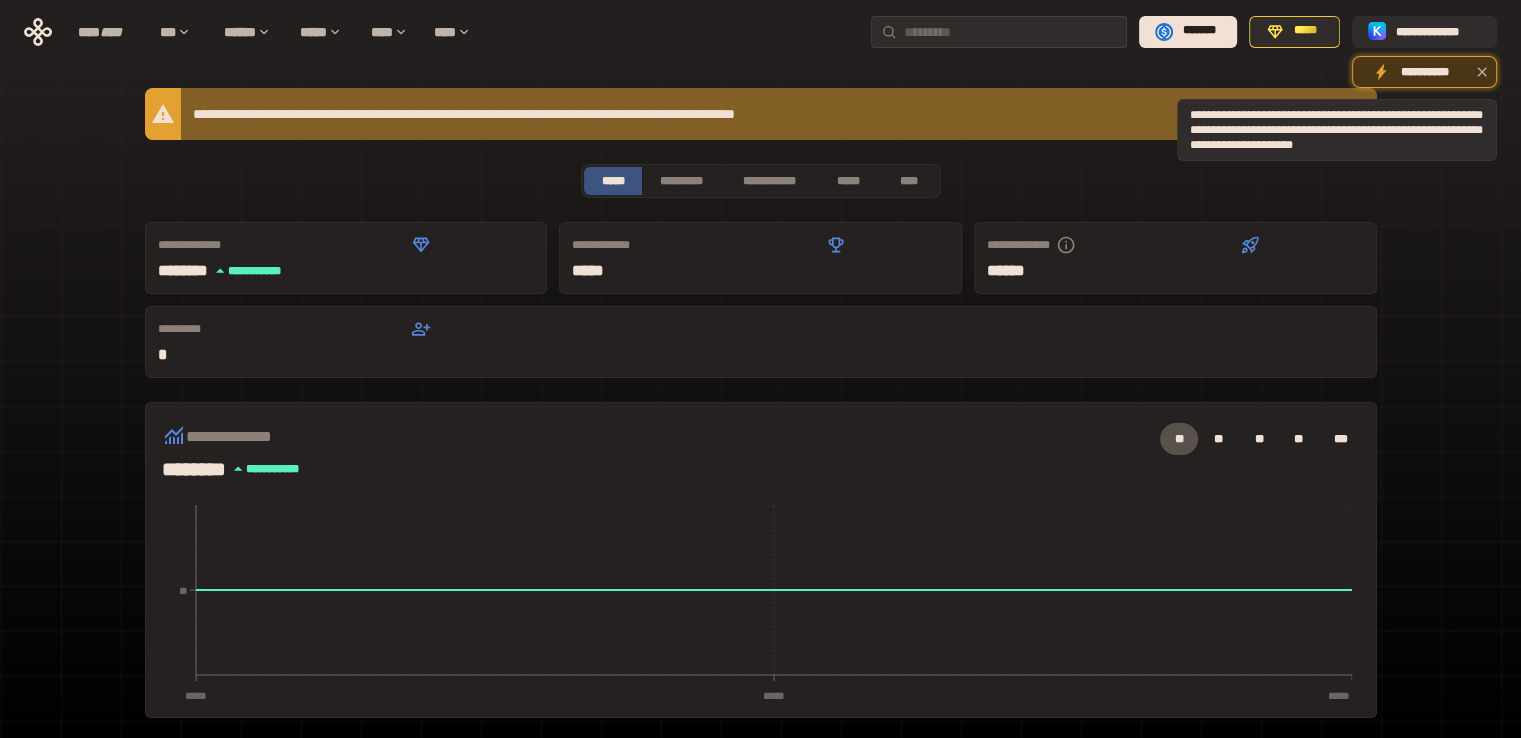 click on "**********" at bounding box center [1424, 72] 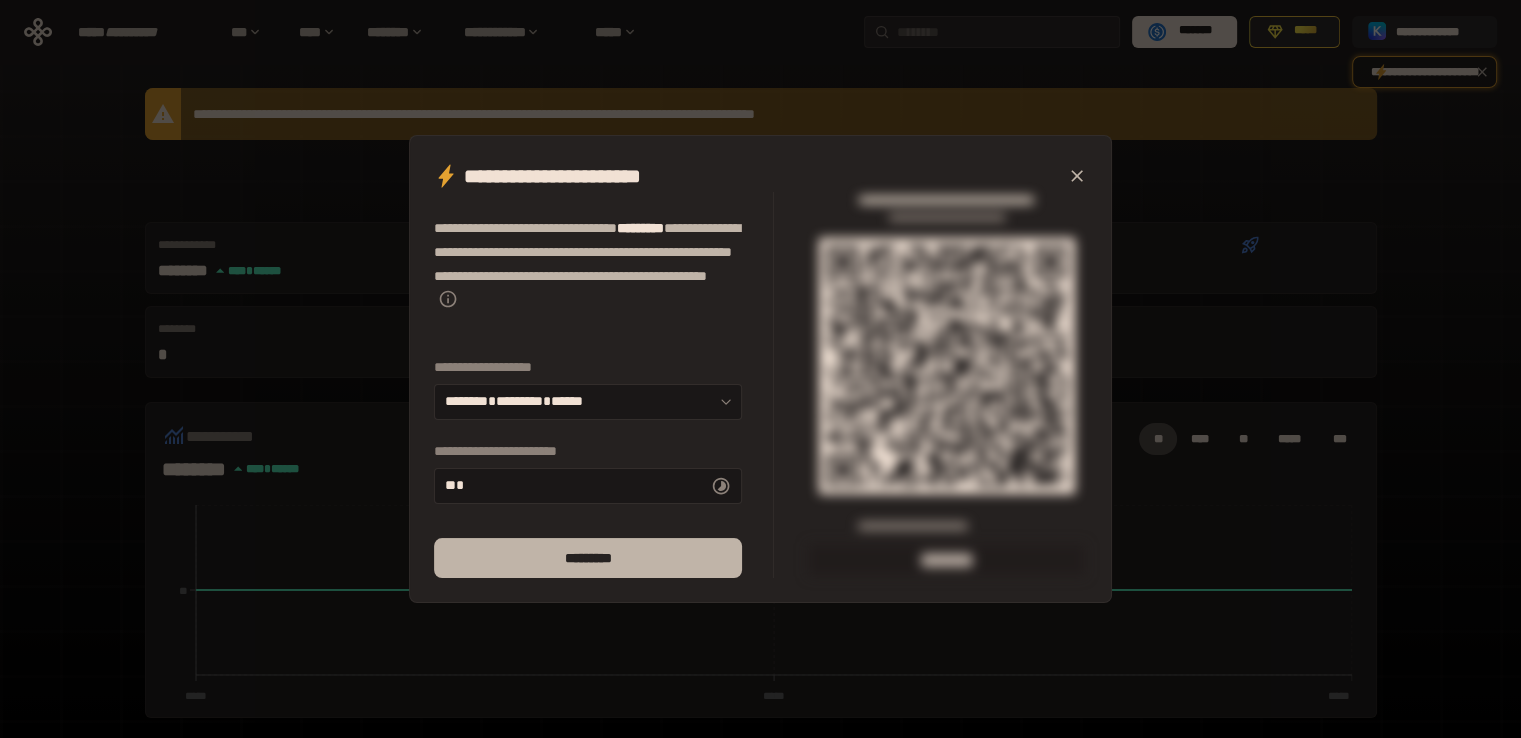 click on "*********" at bounding box center [588, 558] 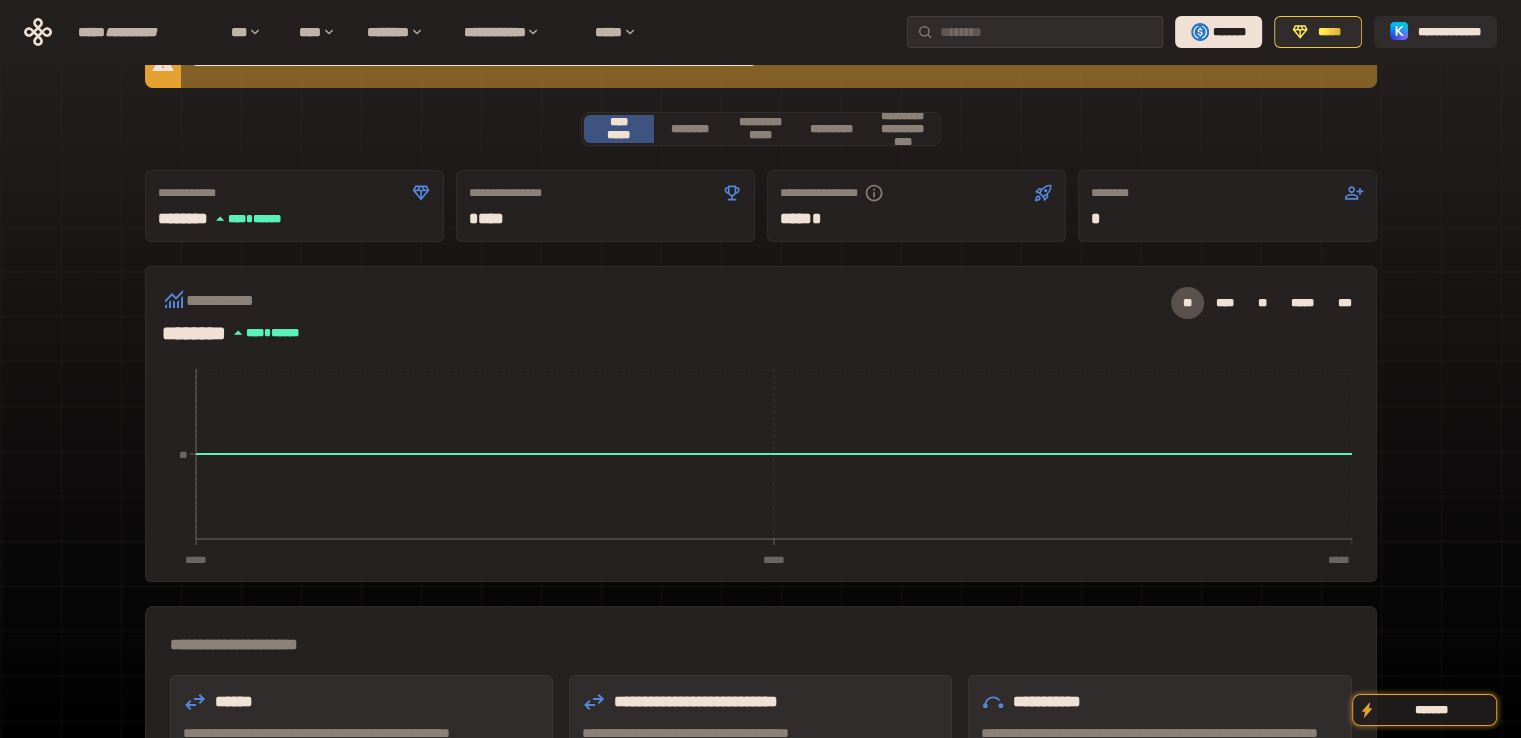 scroll, scrollTop: 0, scrollLeft: 0, axis: both 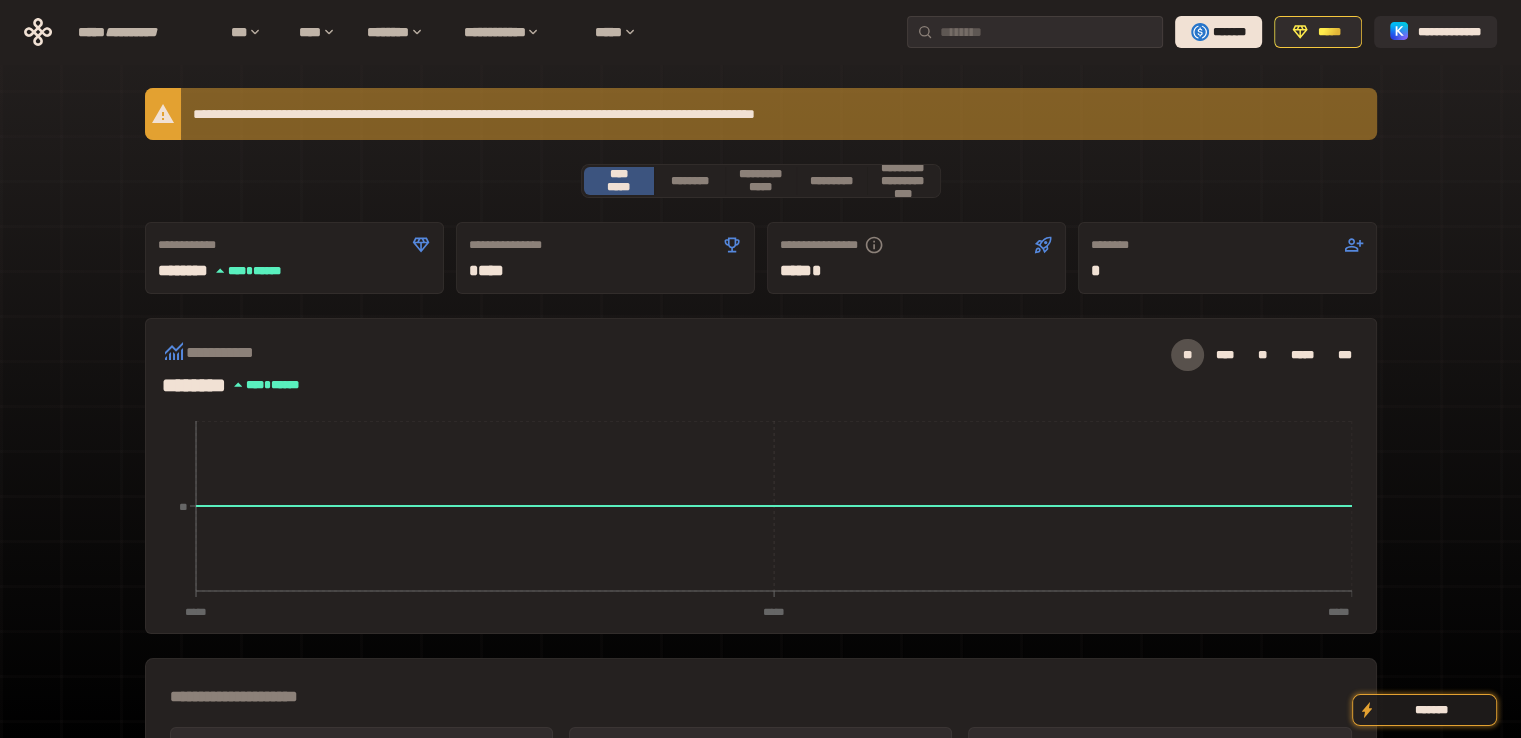 click on "**********" at bounding box center (461, 114) 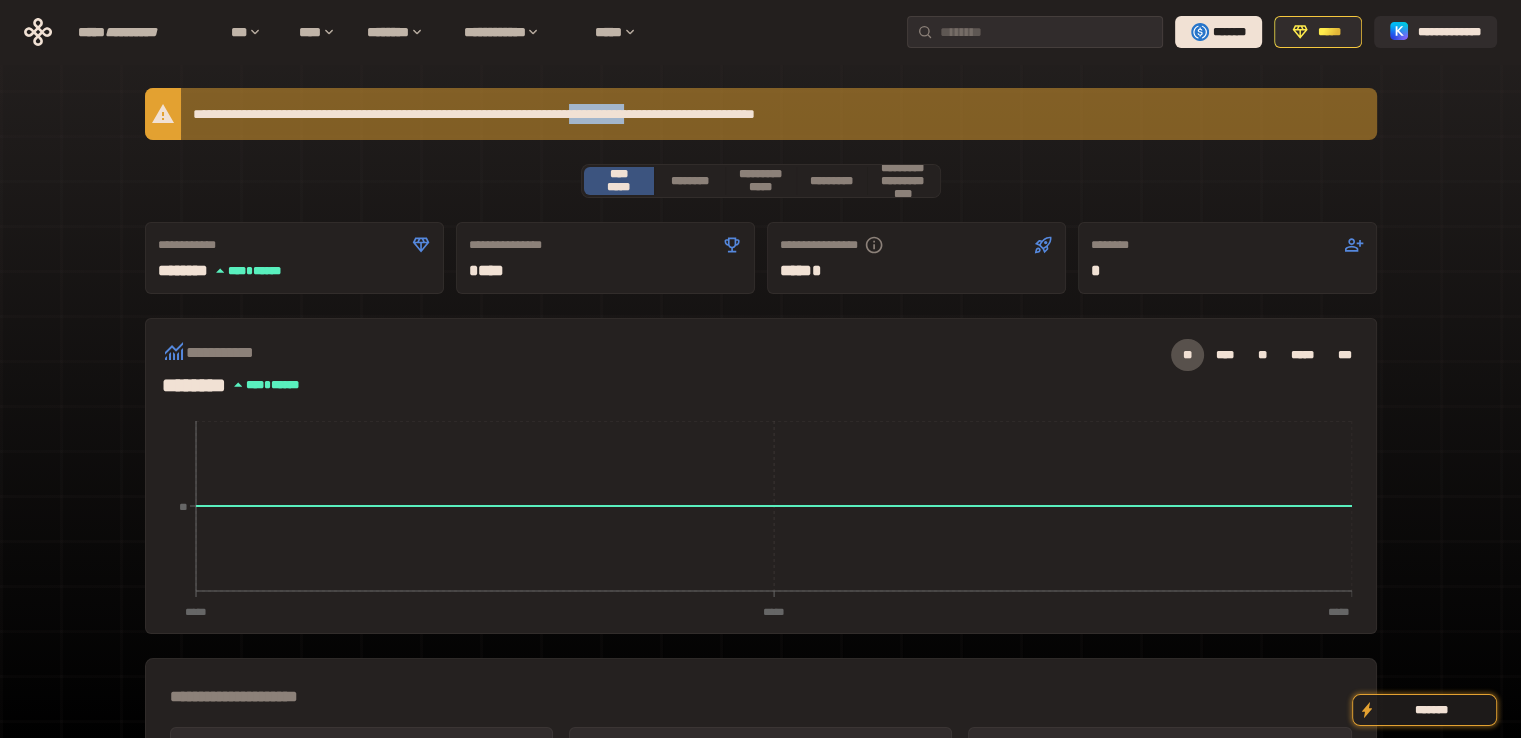 click on "**********" at bounding box center [461, 114] 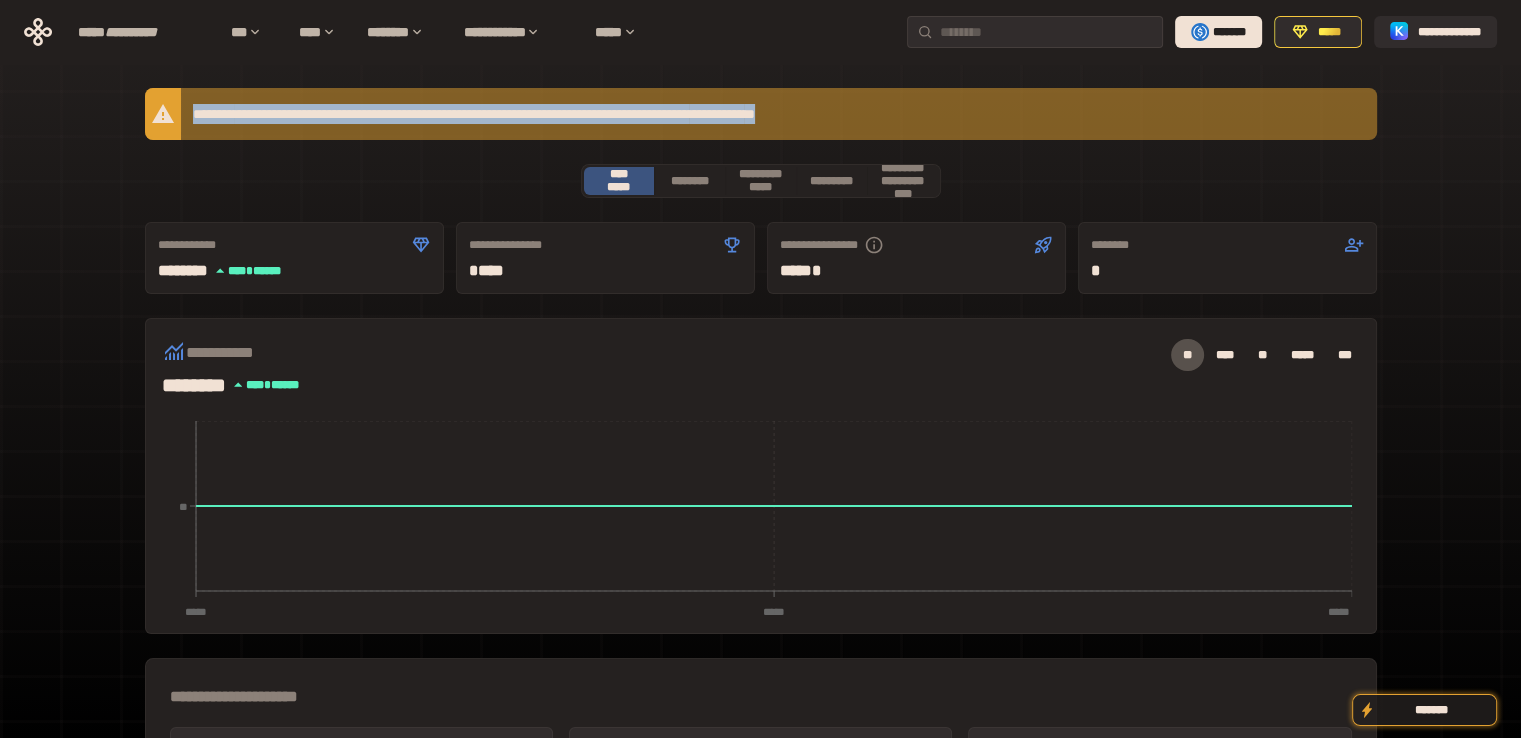 click on "**********" at bounding box center (461, 114) 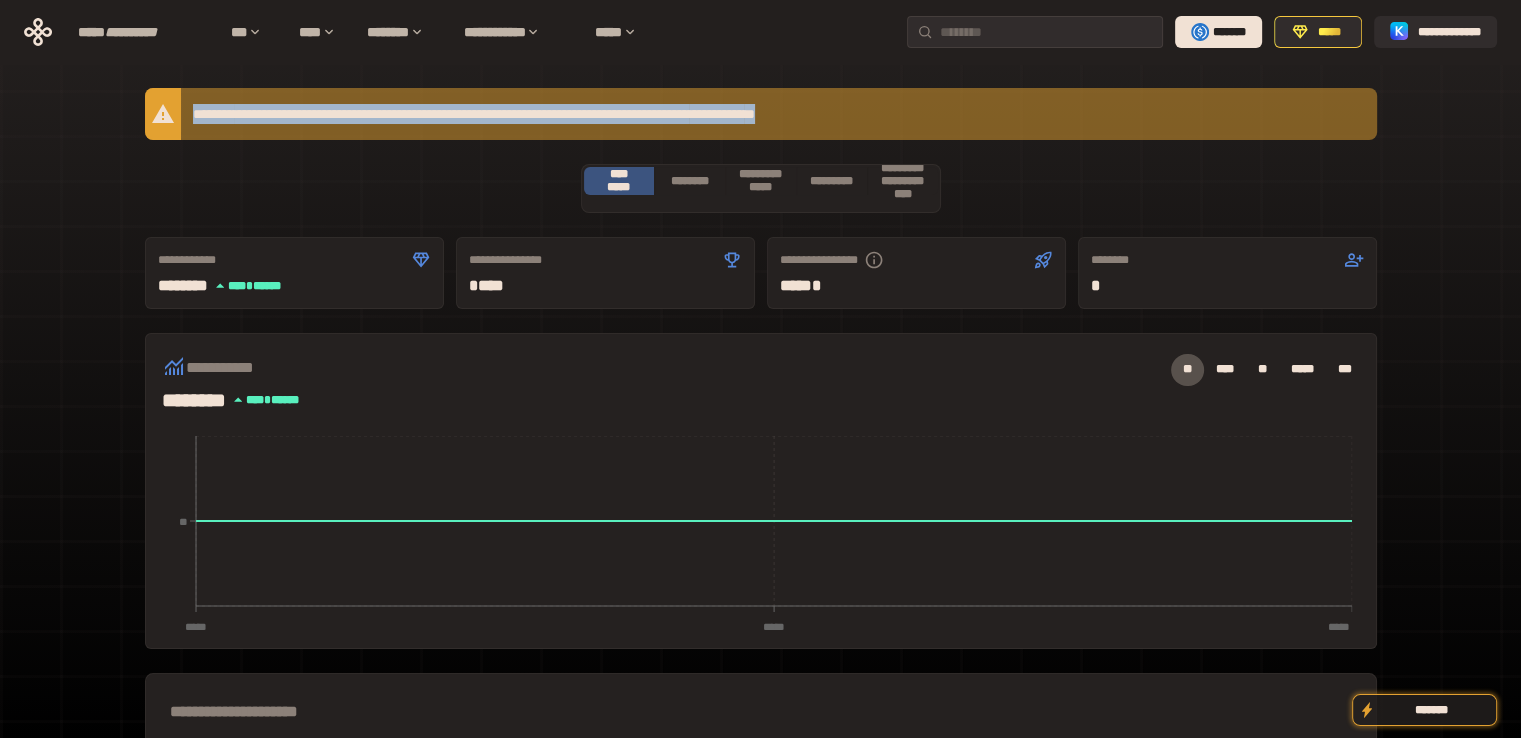 scroll, scrollTop: 0, scrollLeft: 103, axis: horizontal 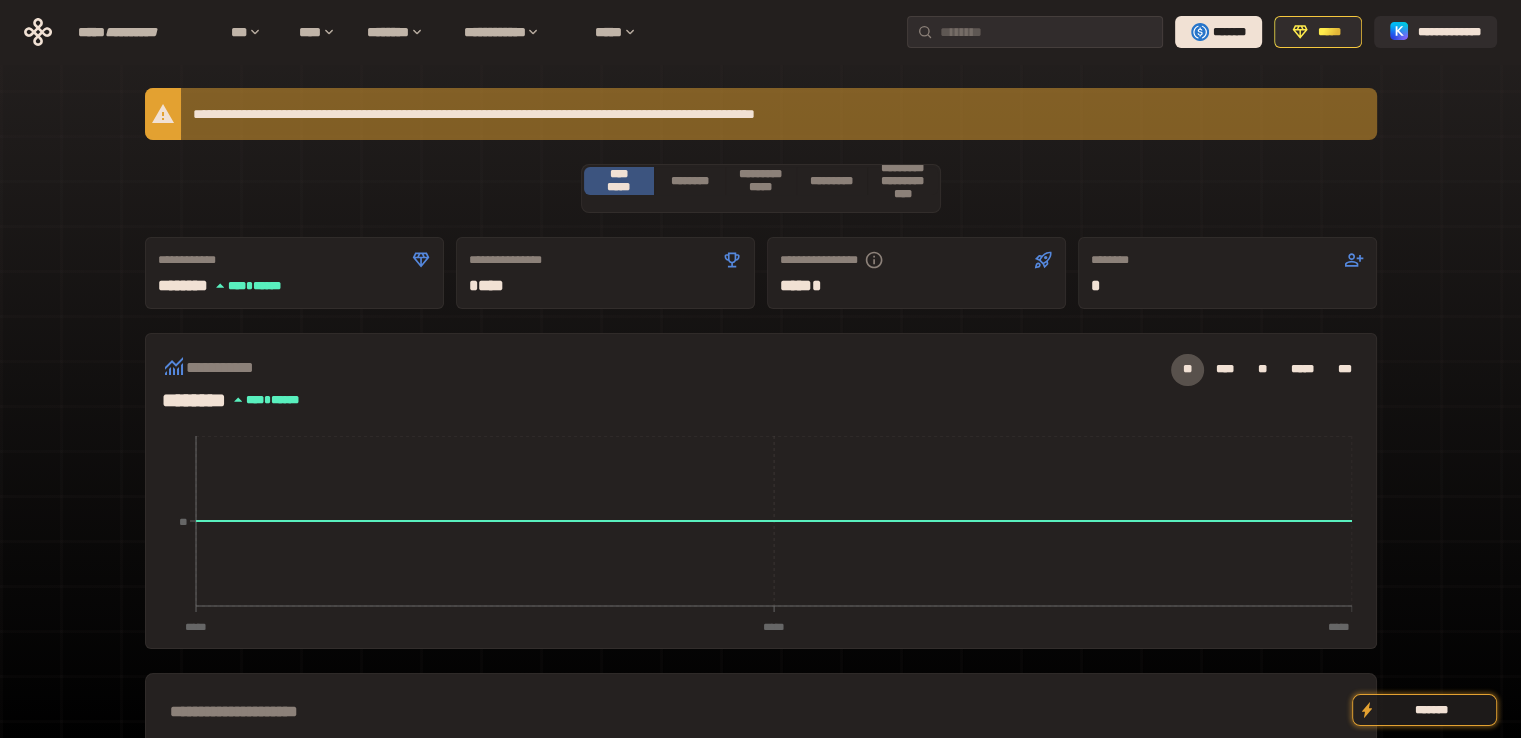click on "**********" at bounding box center [760, 607] 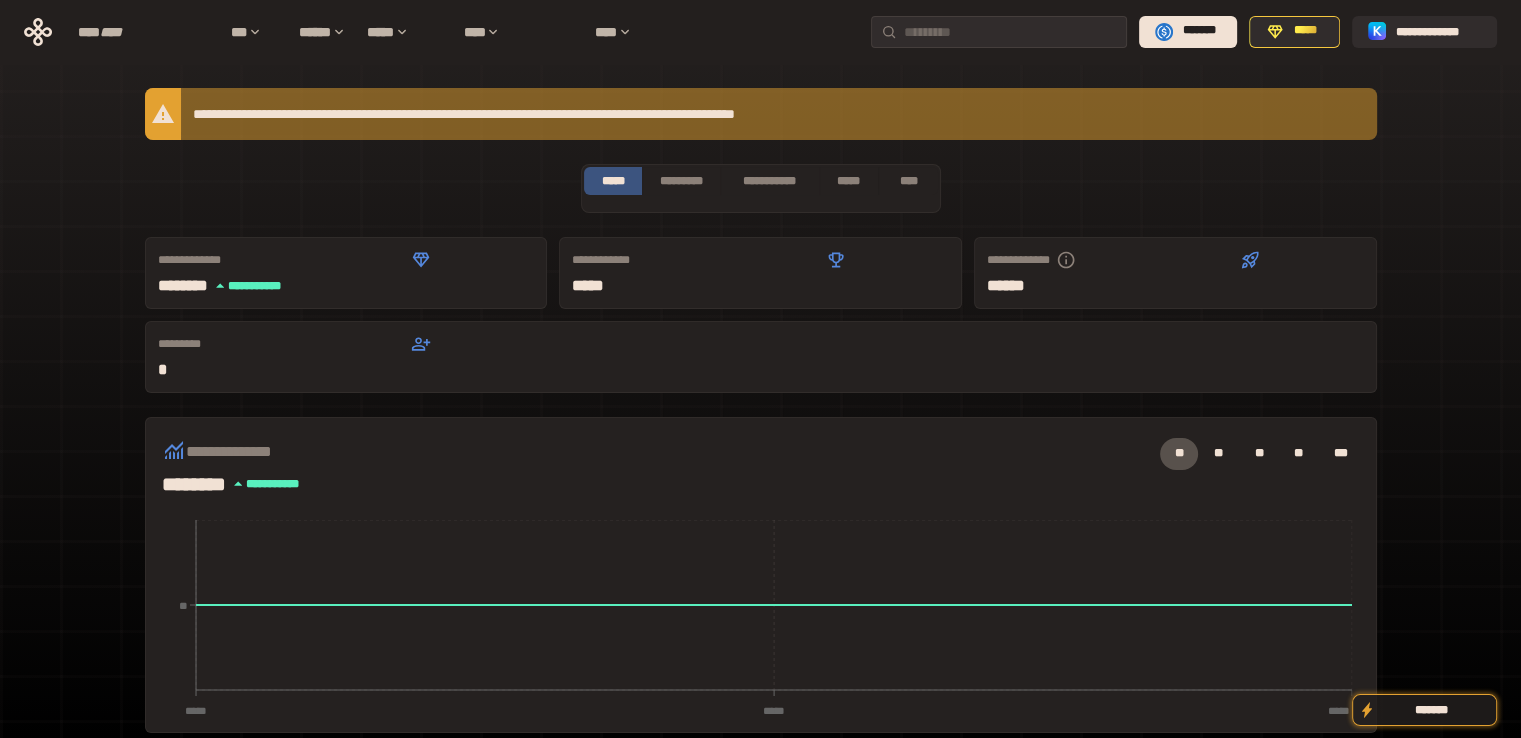 scroll, scrollTop: 0, scrollLeft: 0, axis: both 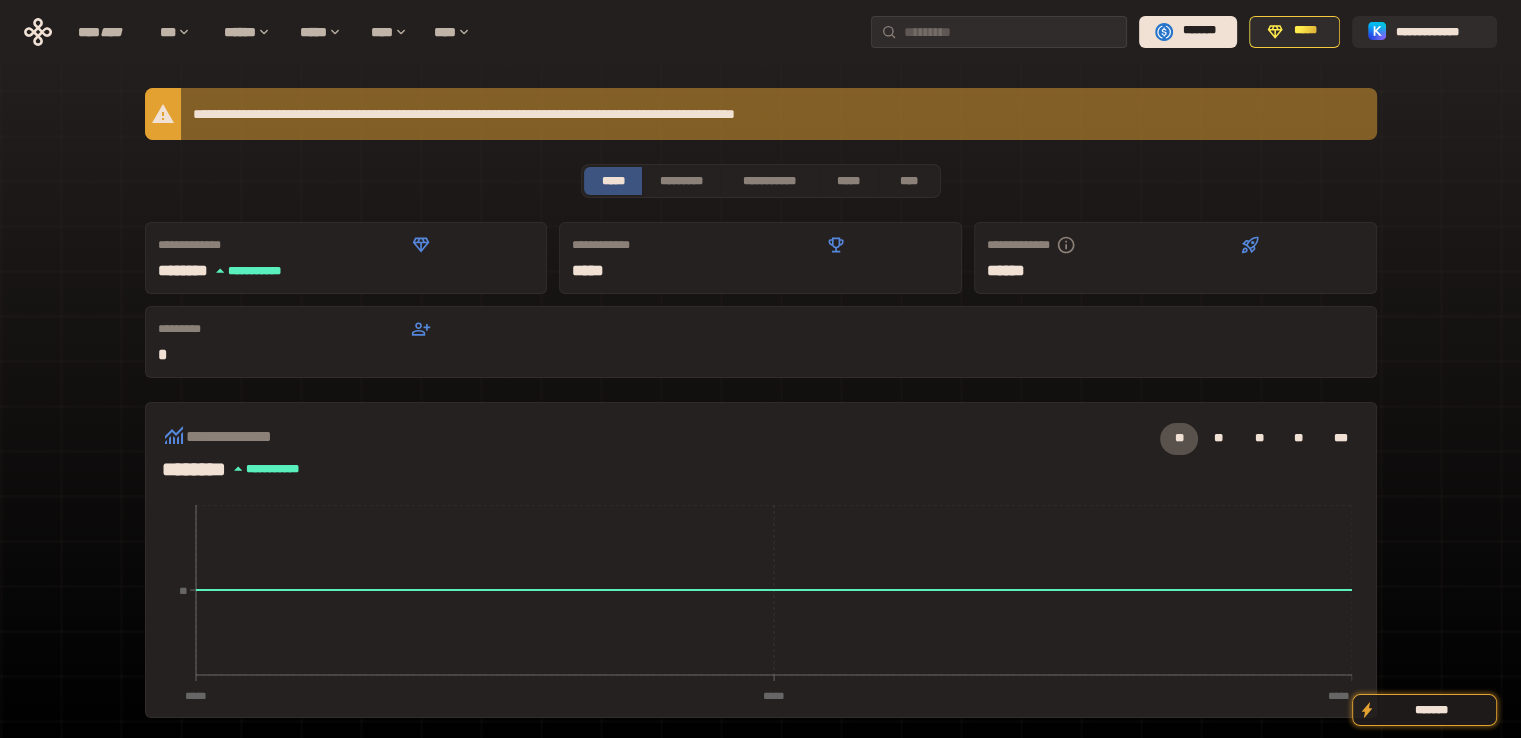 click 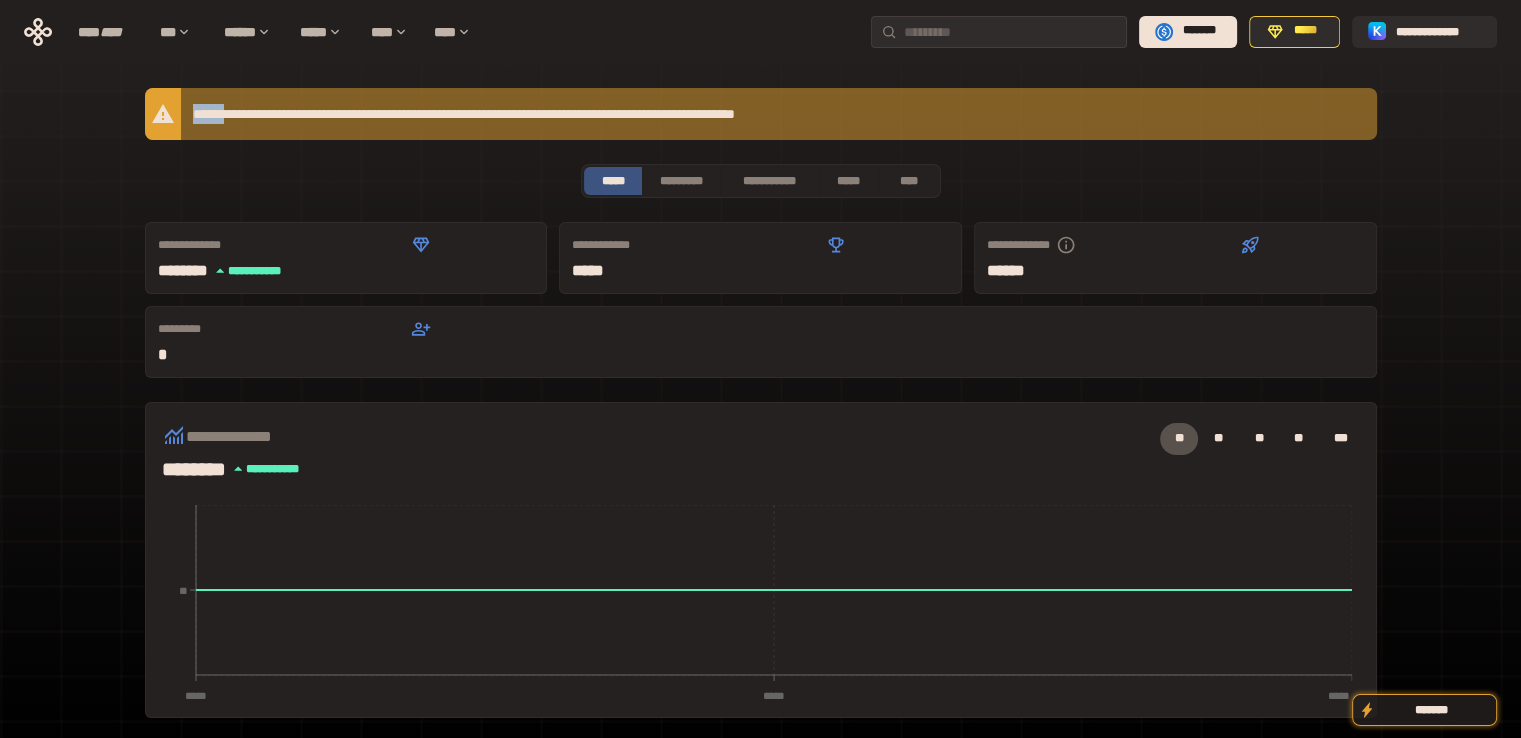 click 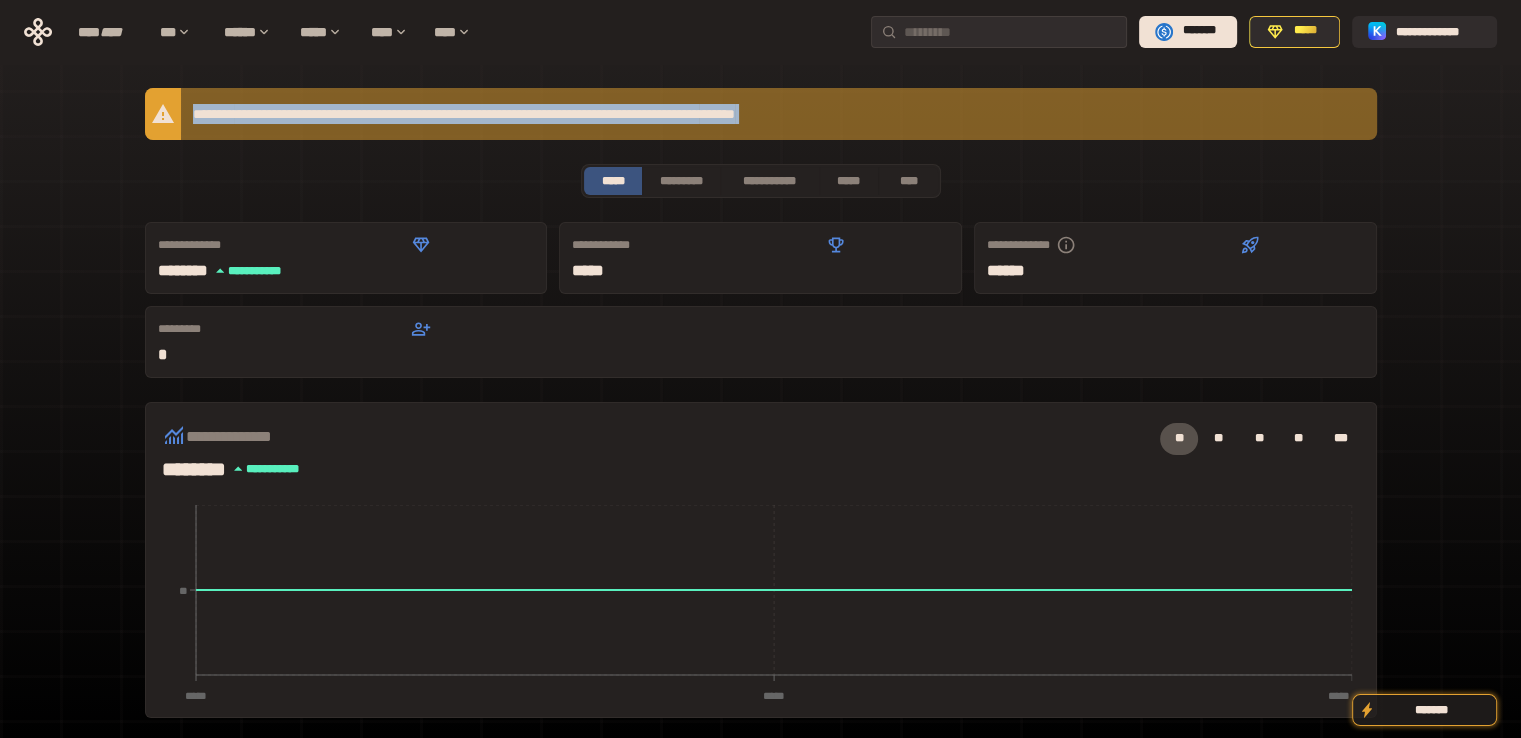 click 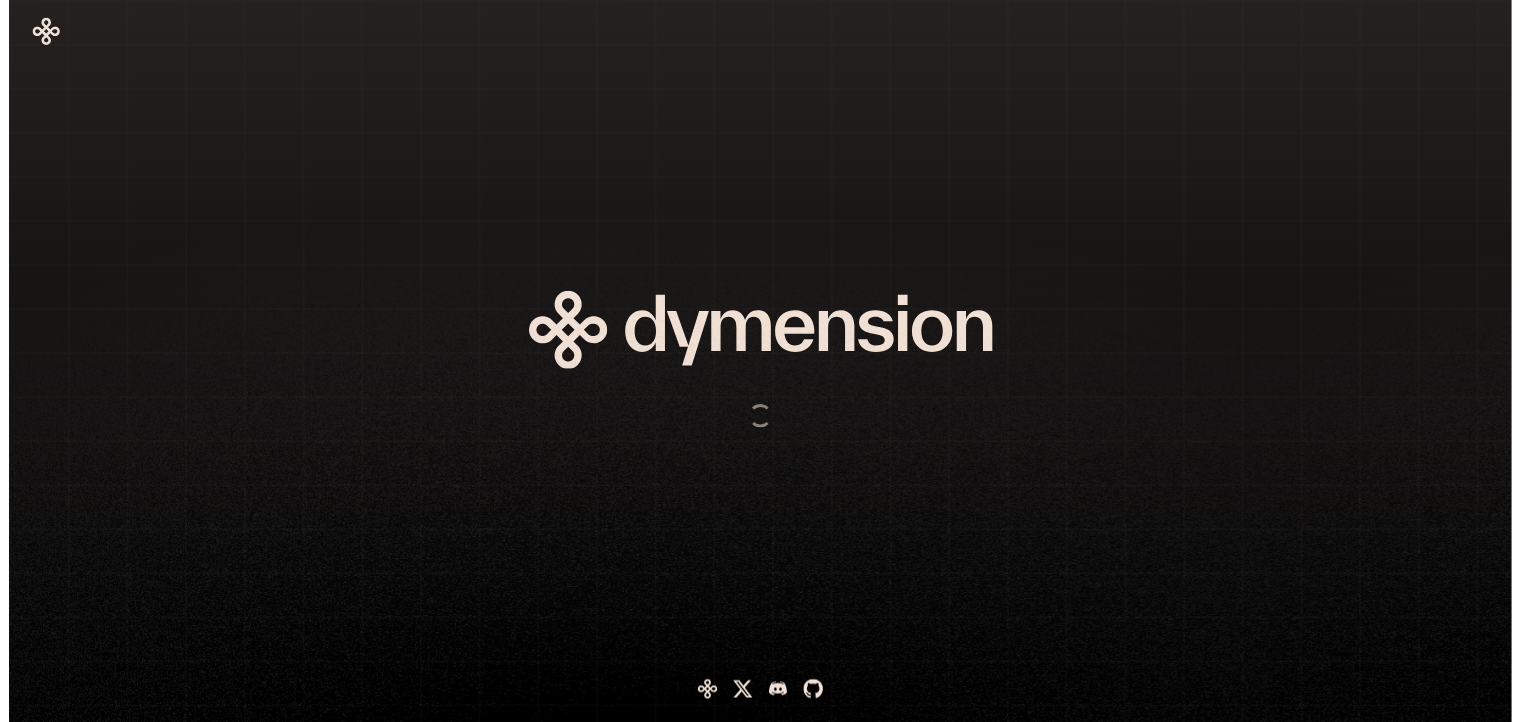 scroll, scrollTop: 0, scrollLeft: 0, axis: both 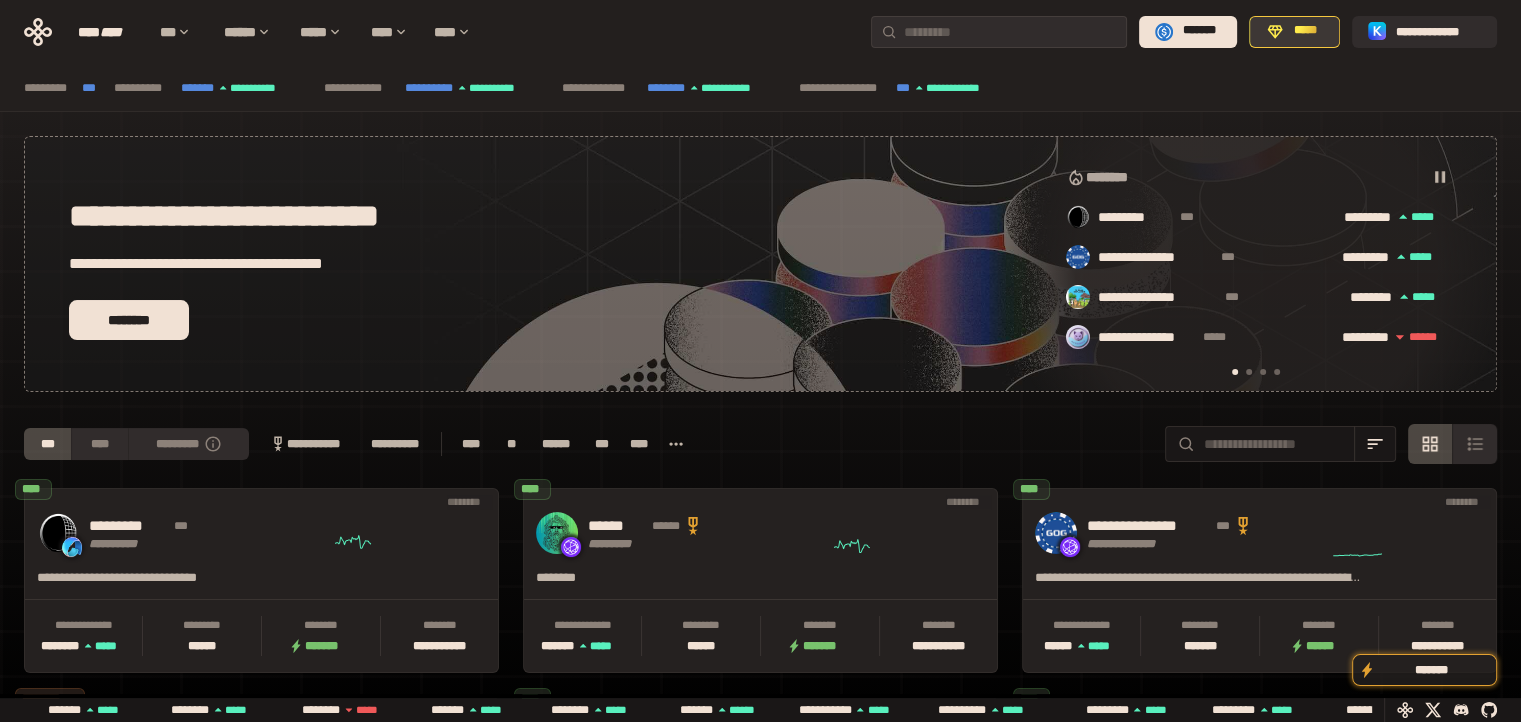 click 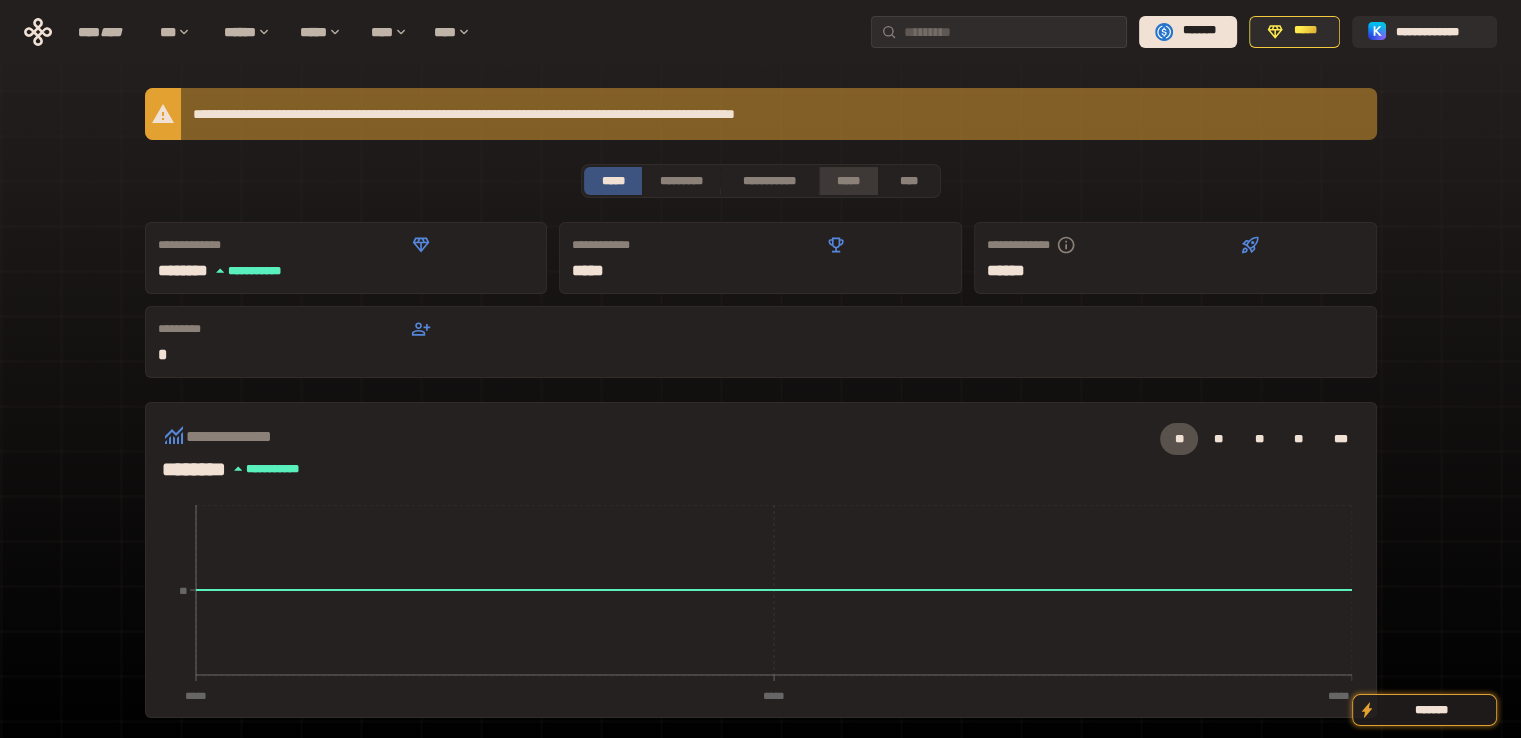 click on "*****" at bounding box center [849, 181] 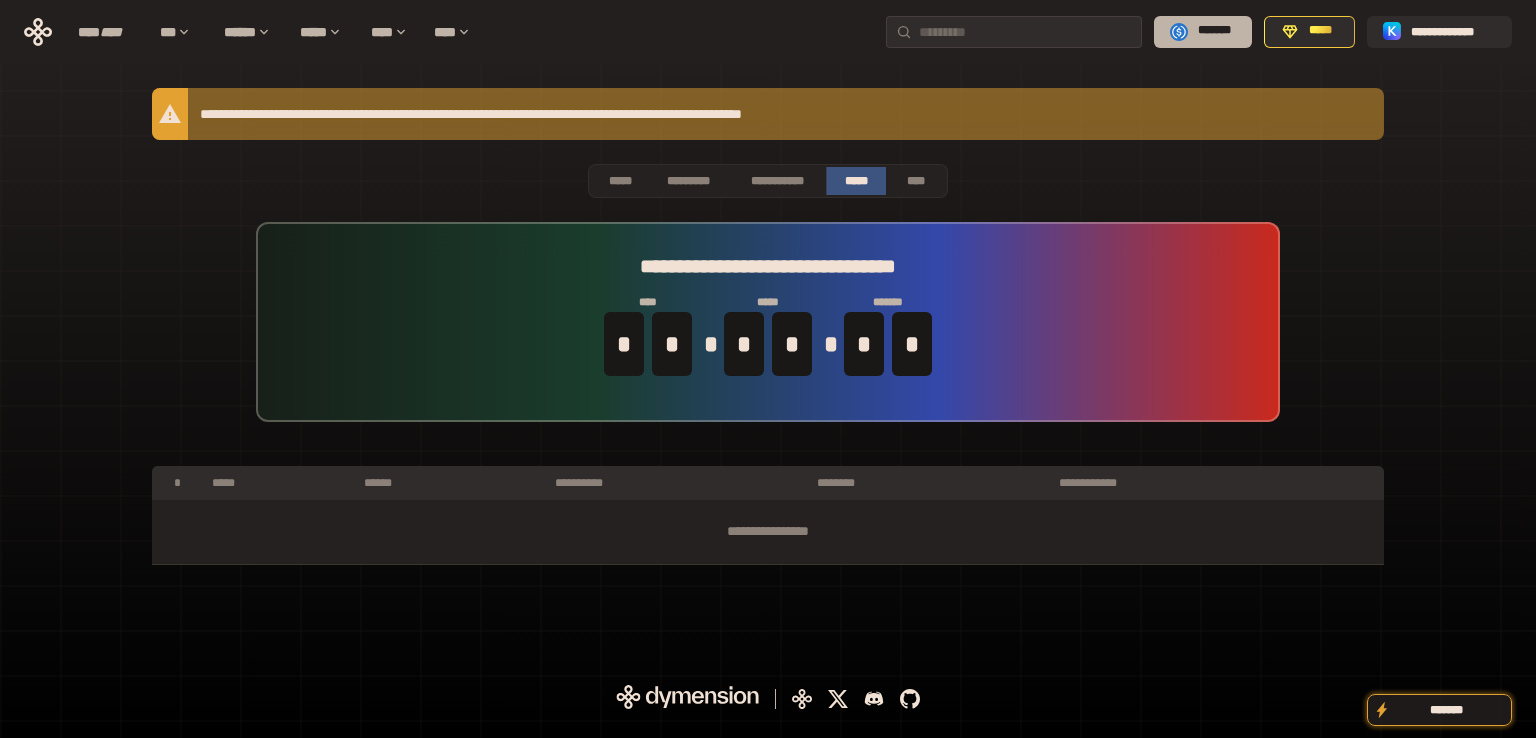 click on "*******" at bounding box center [1214, 31] 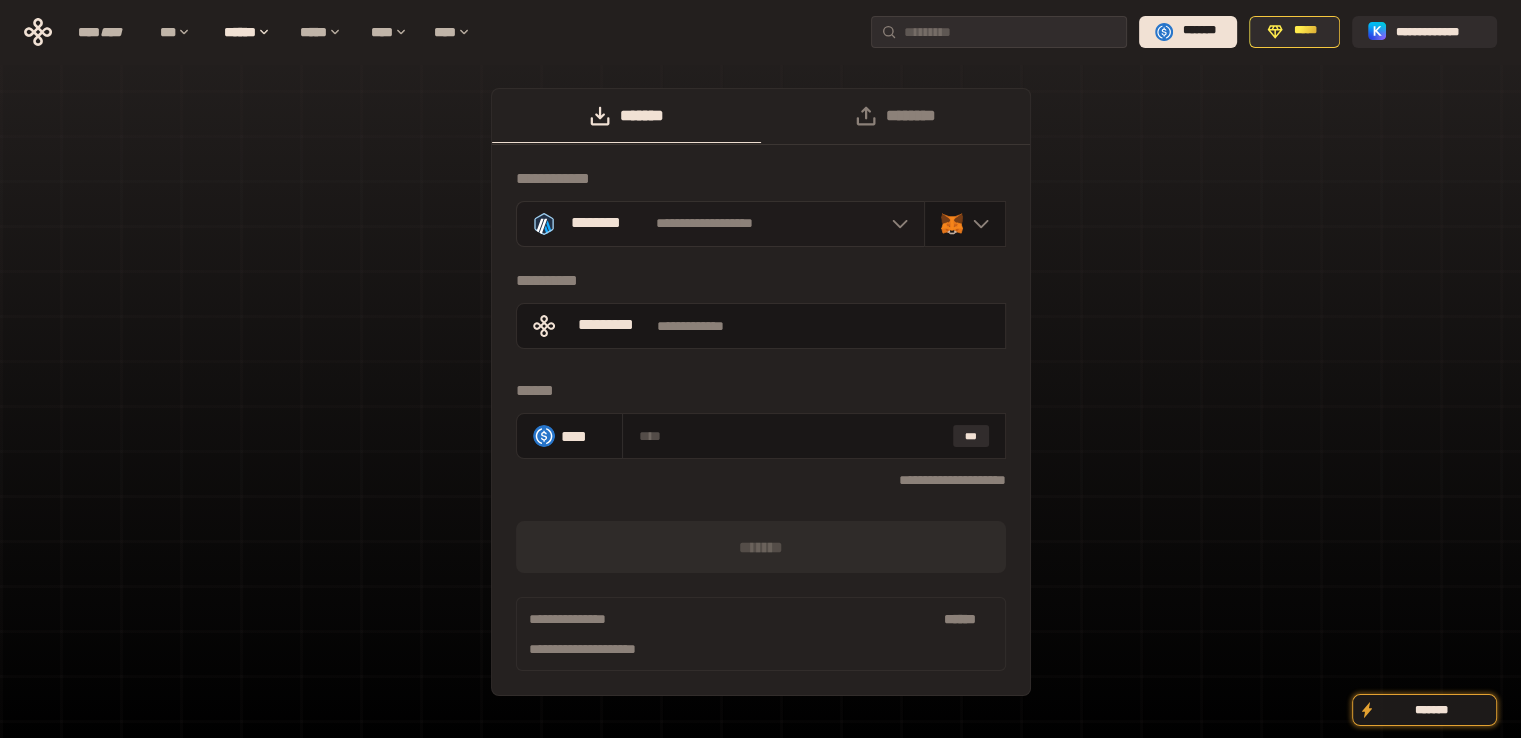 click on "**********" at bounding box center [720, 224] 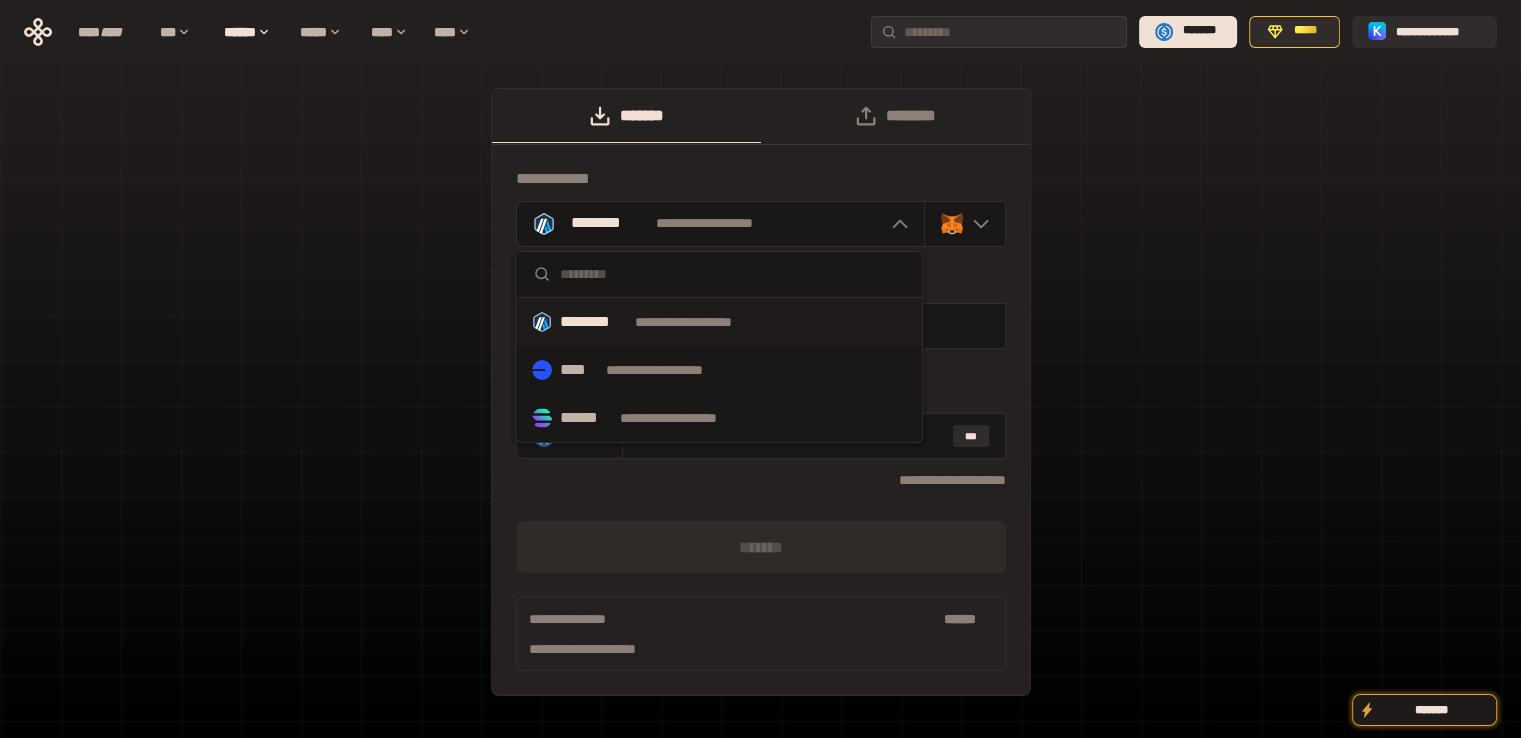 click on "**********" at bounding box center (761, 392) 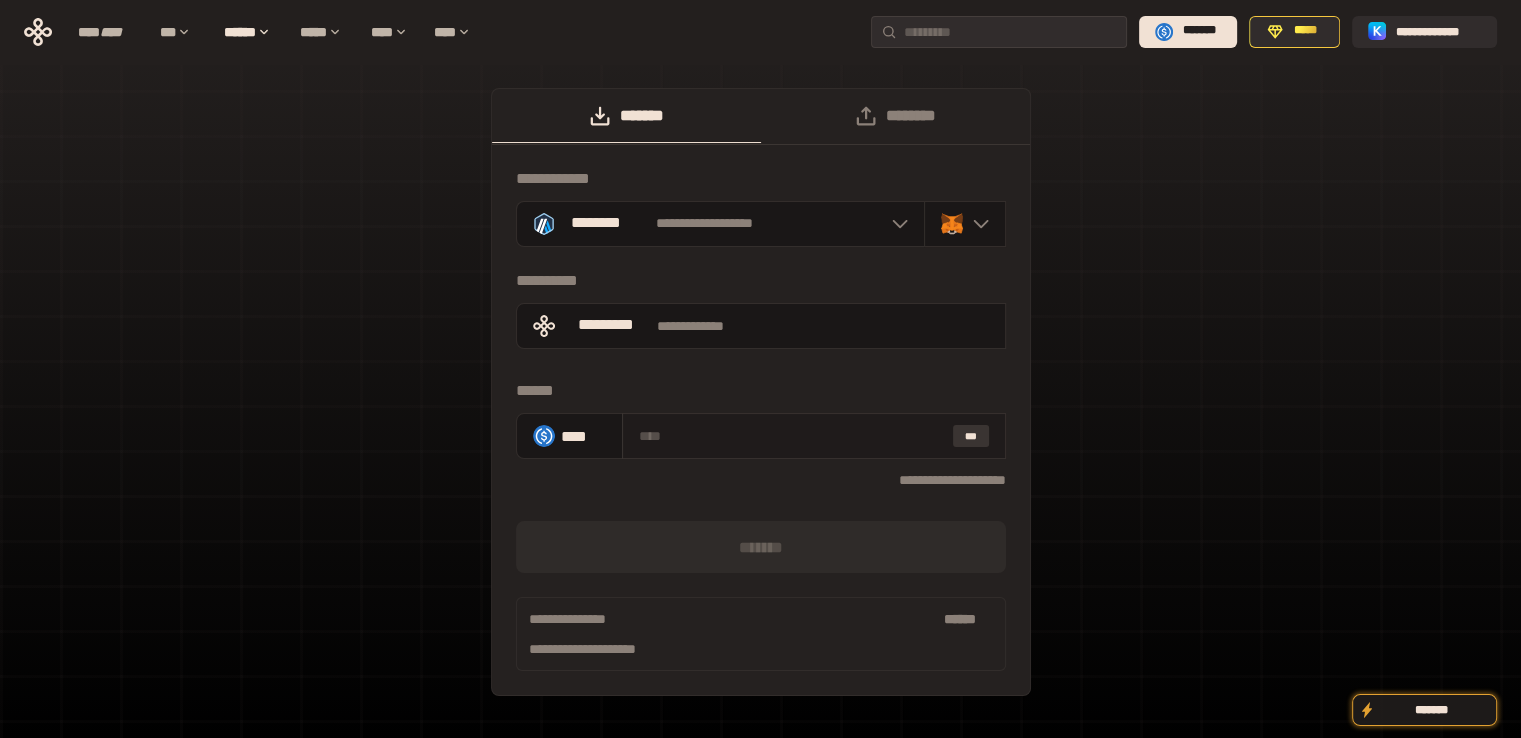 click on "***" at bounding box center [971, 436] 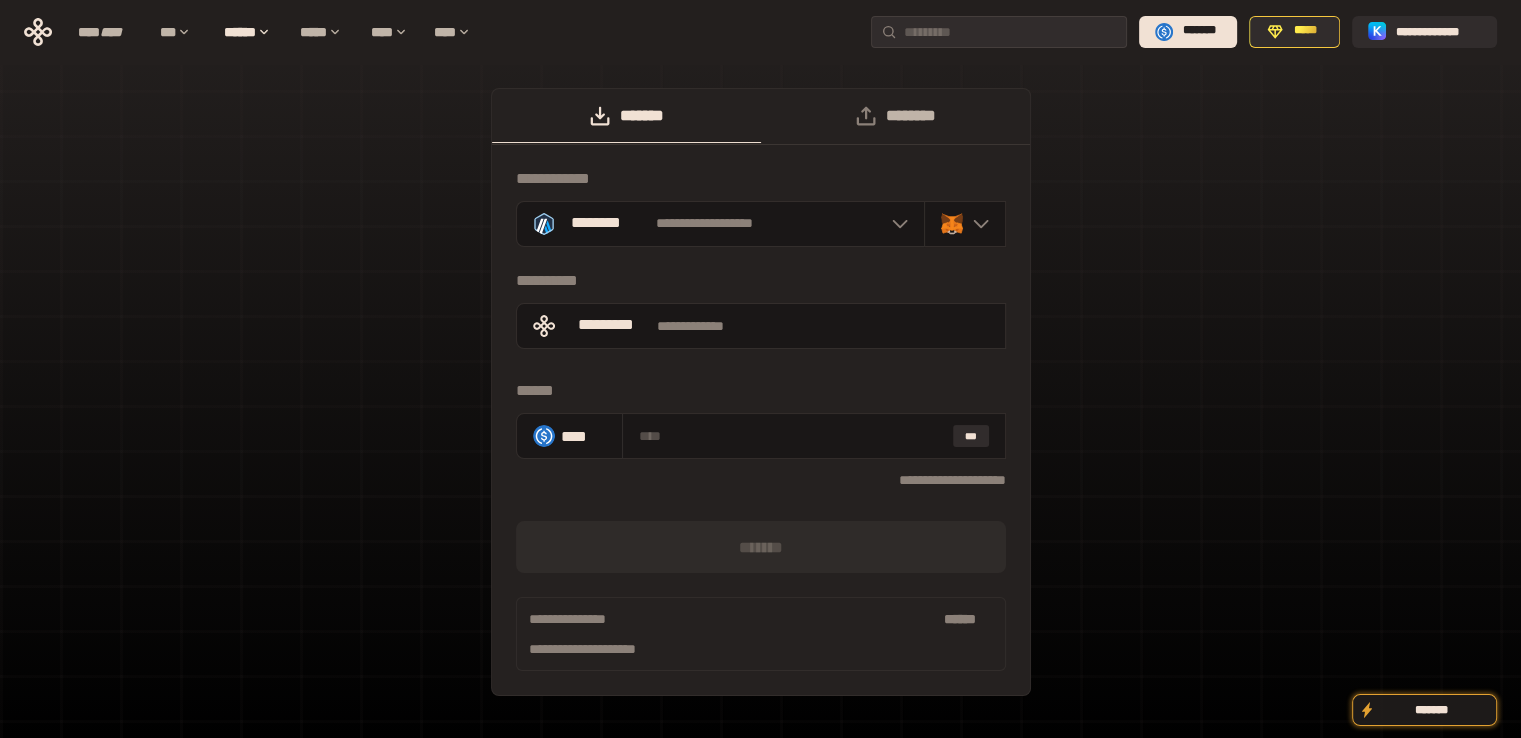 click on "********" at bounding box center (895, 116) 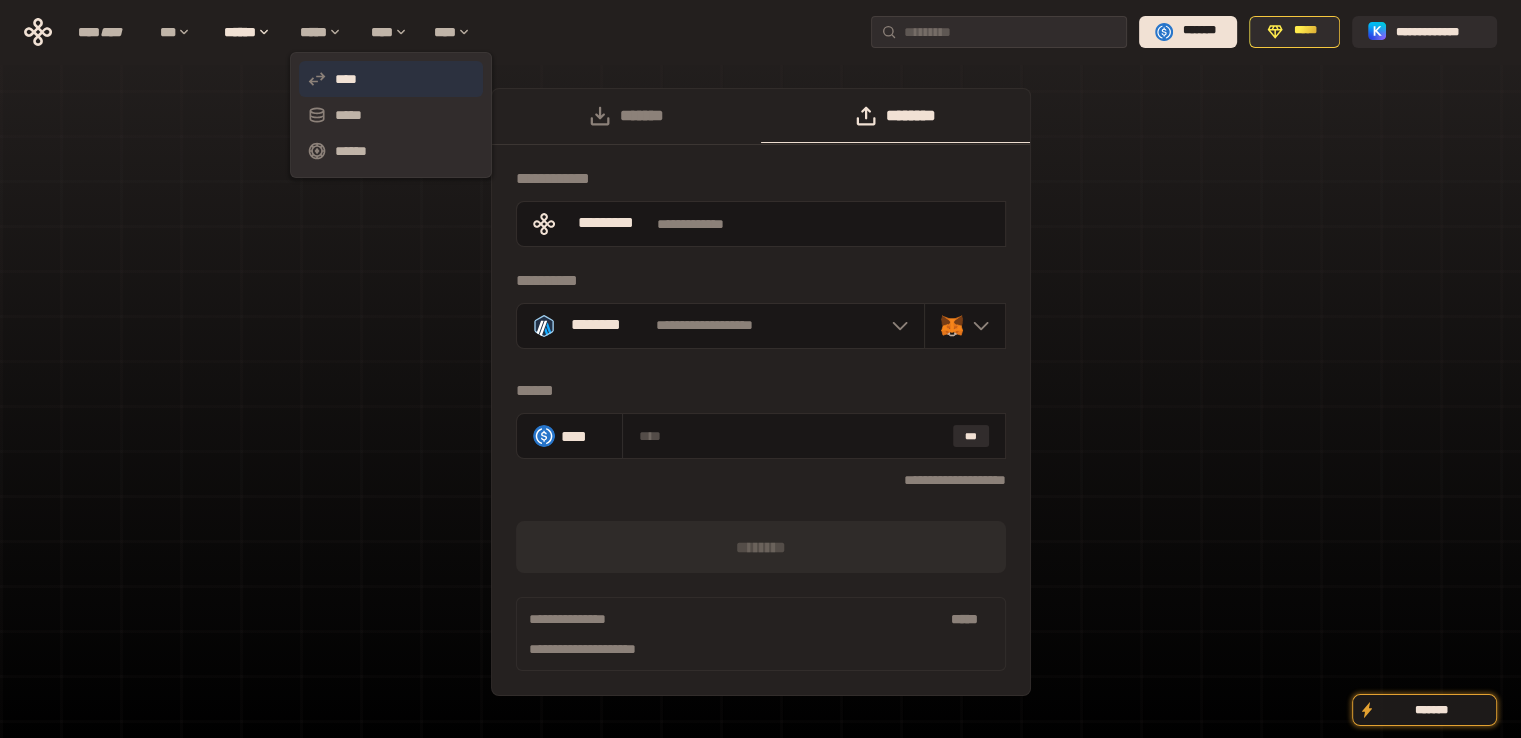 click on "****" at bounding box center (391, 79) 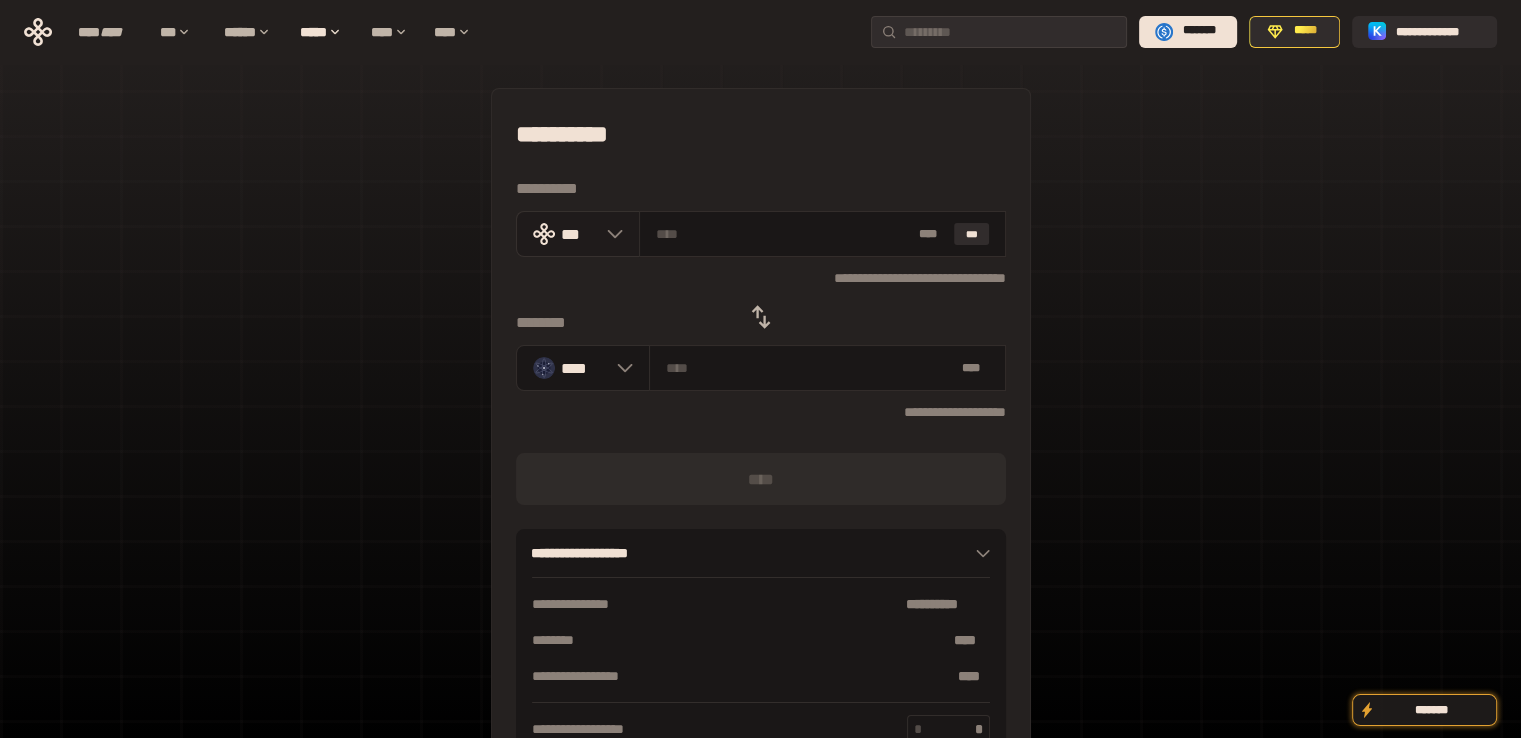 click 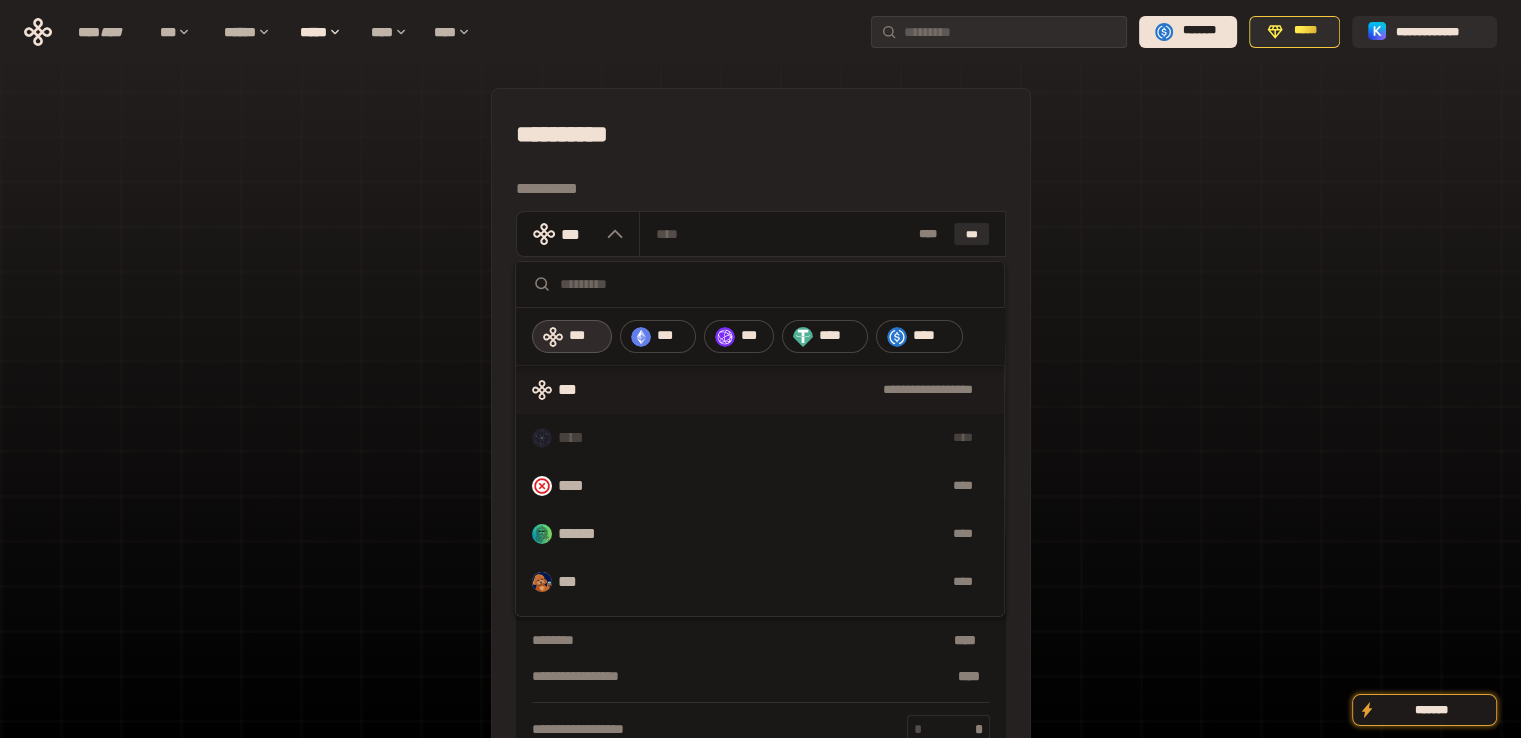 click on "**********" at bounding box center [760, 444] 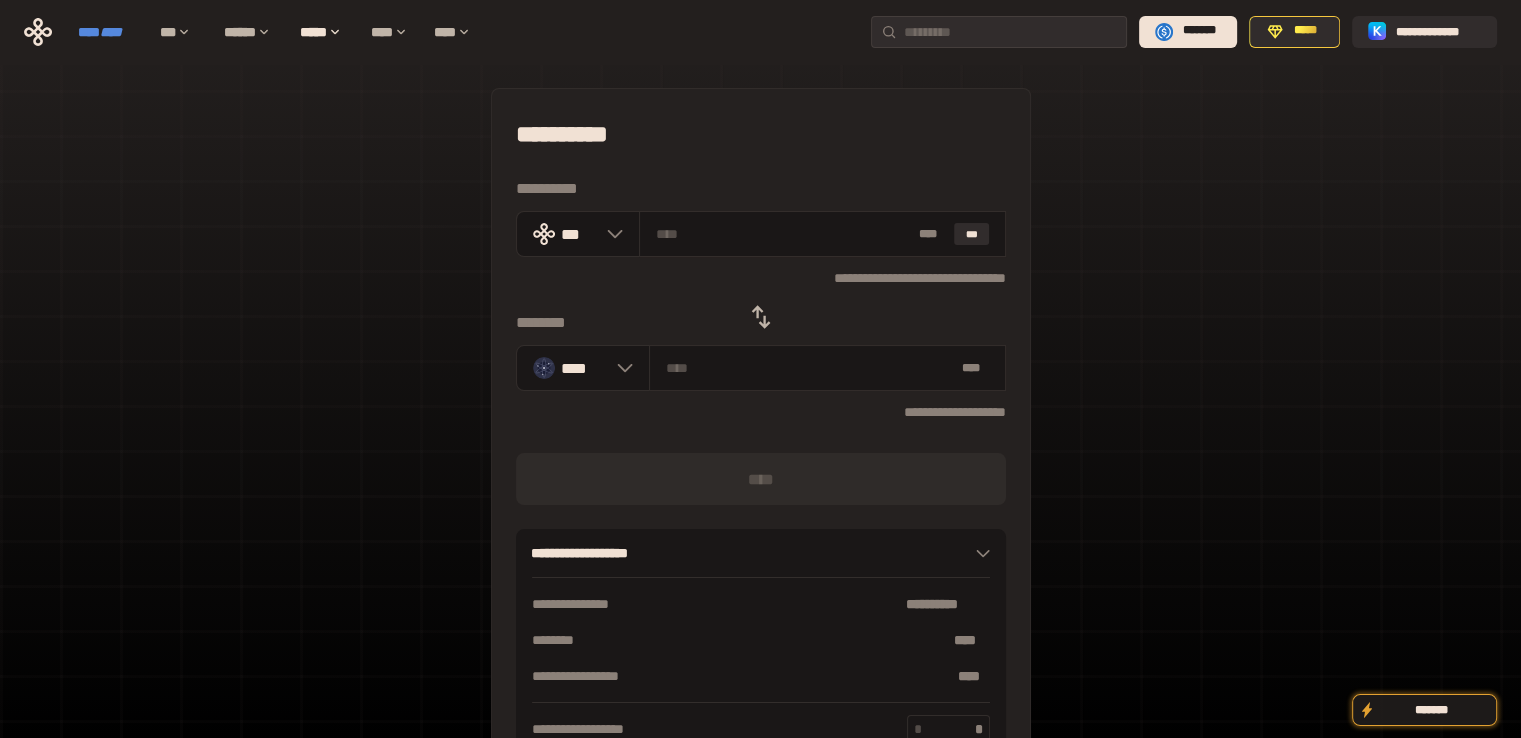 click on "****" at bounding box center [111, 32] 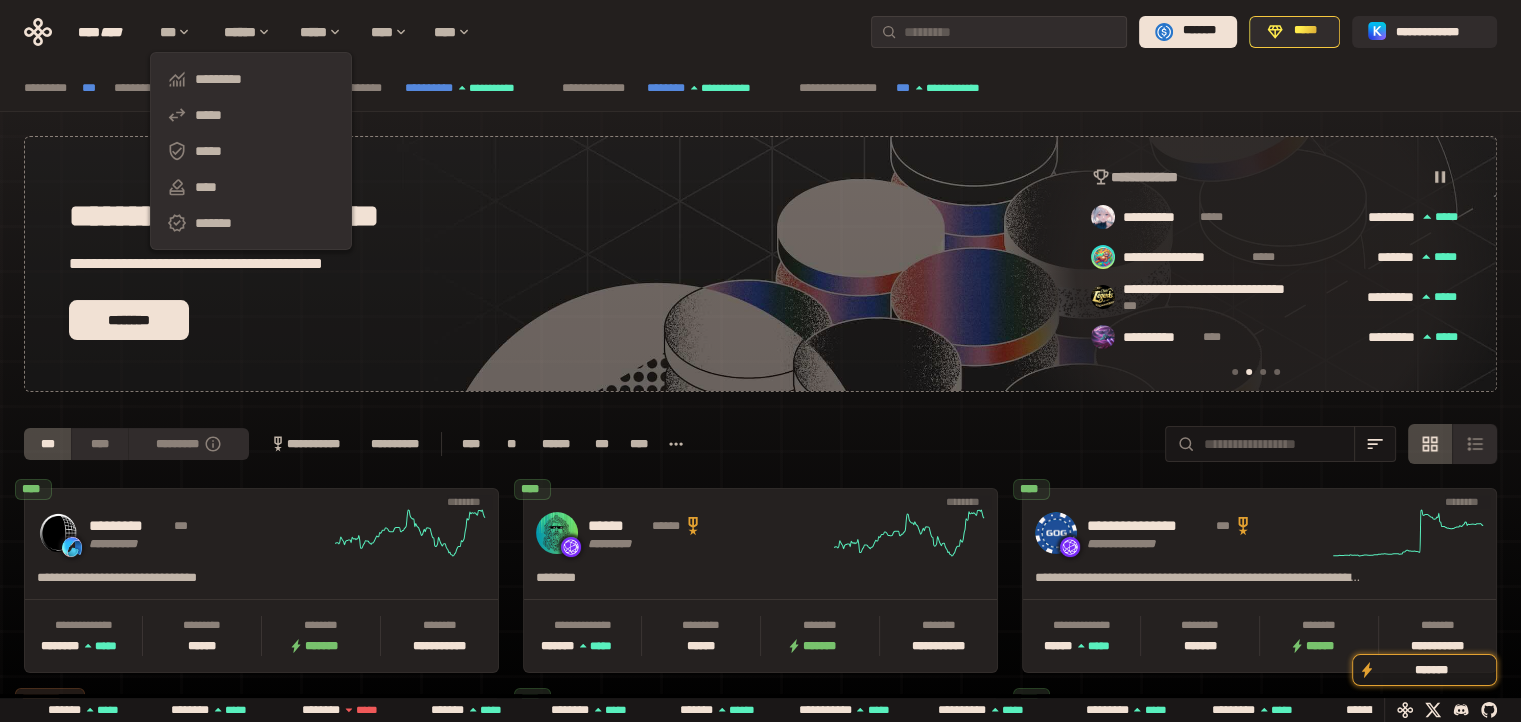 scroll, scrollTop: 0, scrollLeft: 436, axis: horizontal 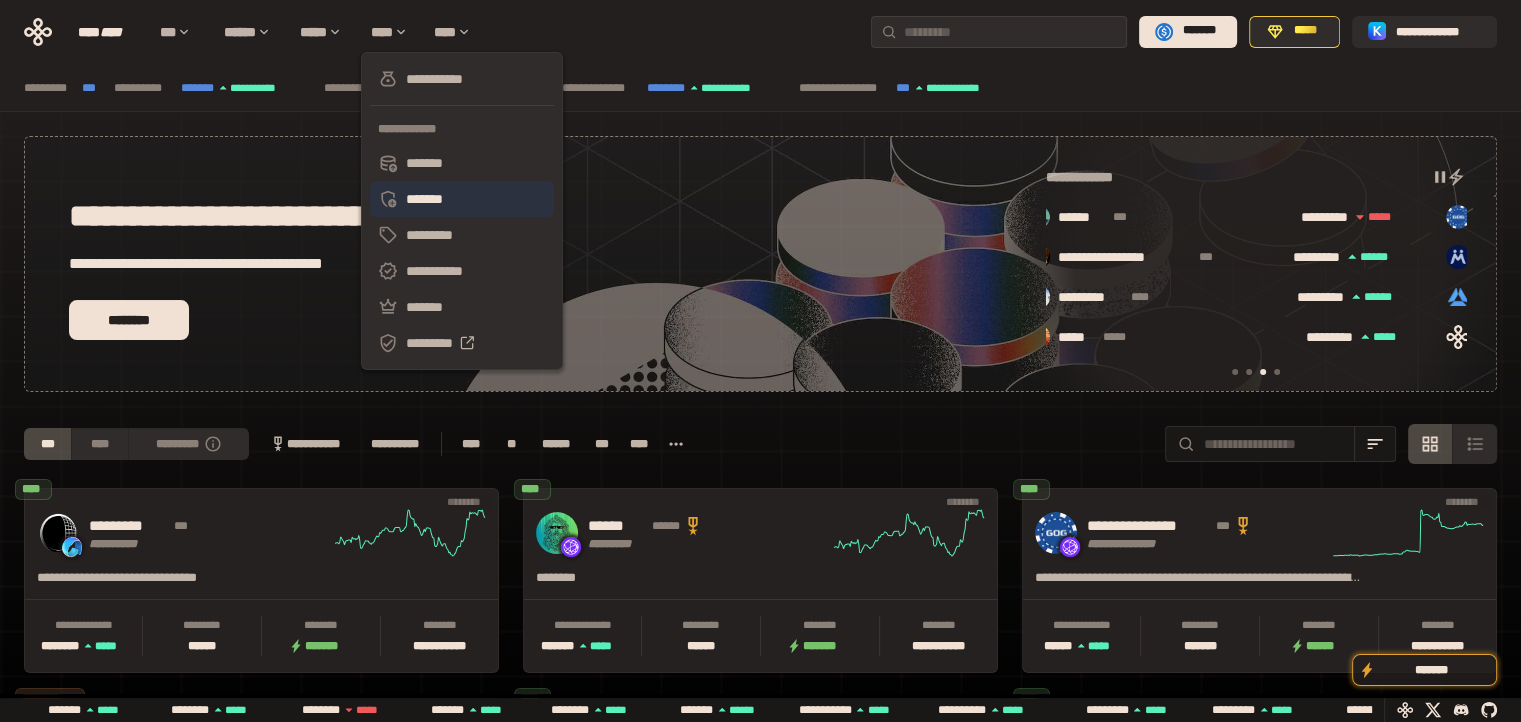 click on "*******" at bounding box center (462, 199) 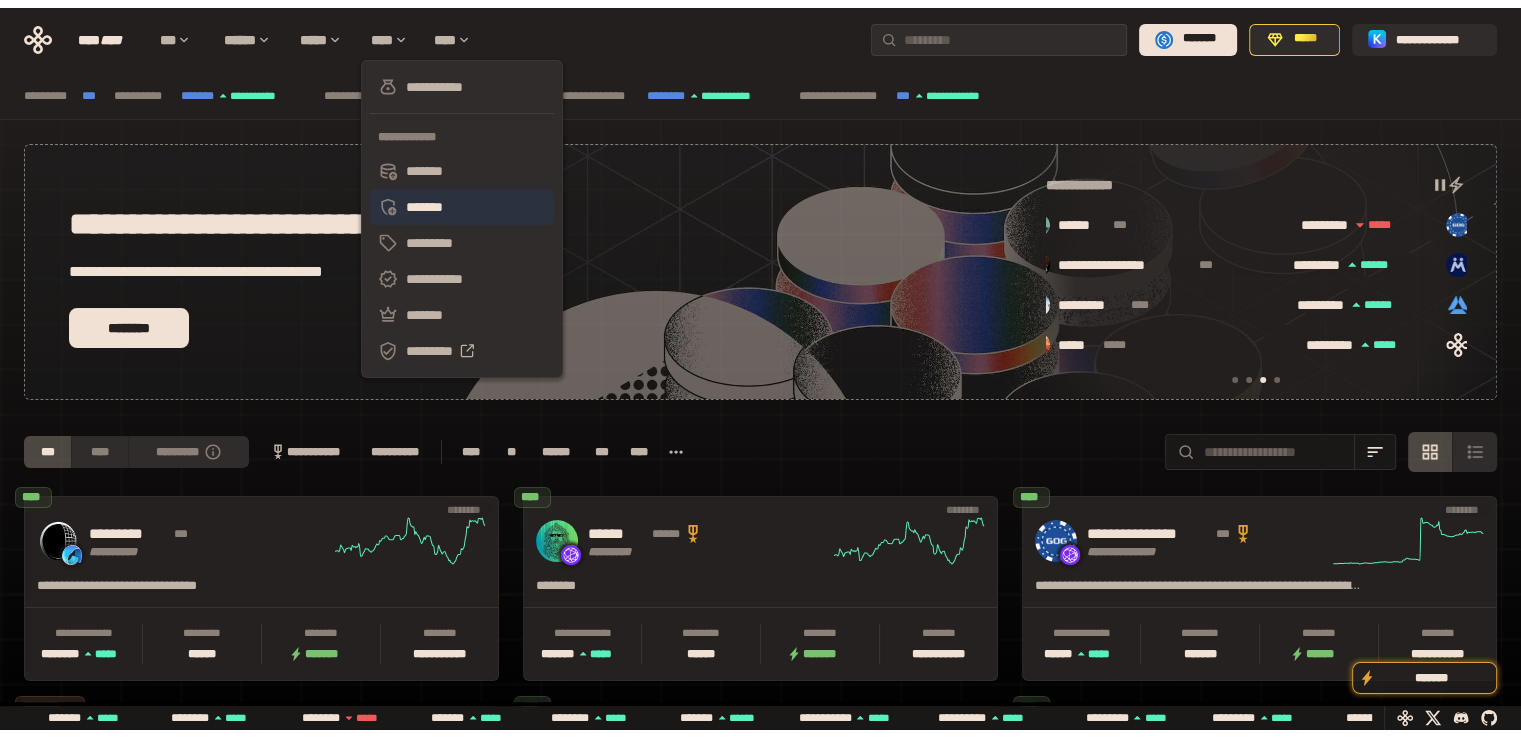 scroll, scrollTop: 0, scrollLeft: 0, axis: both 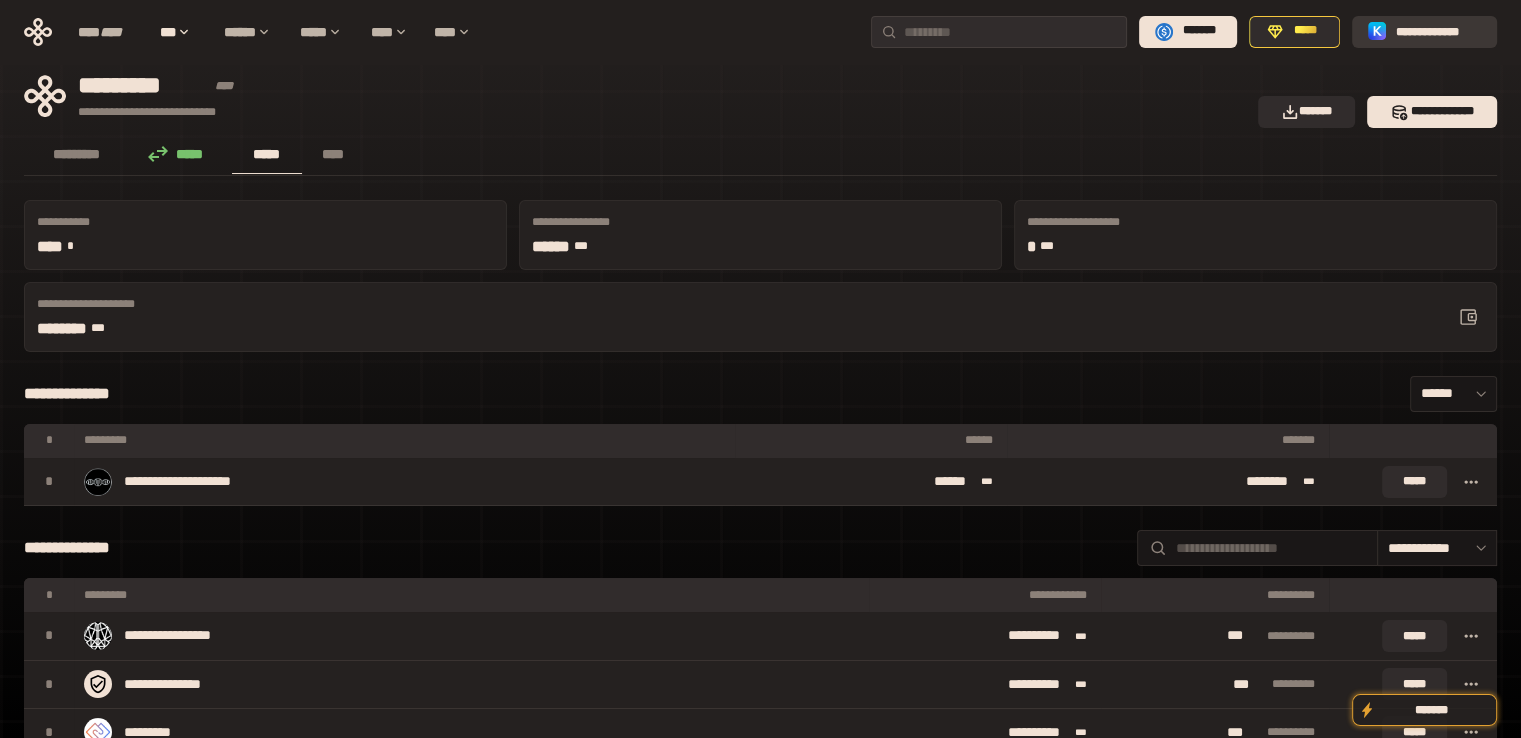 click on "**********" at bounding box center [1438, 31] 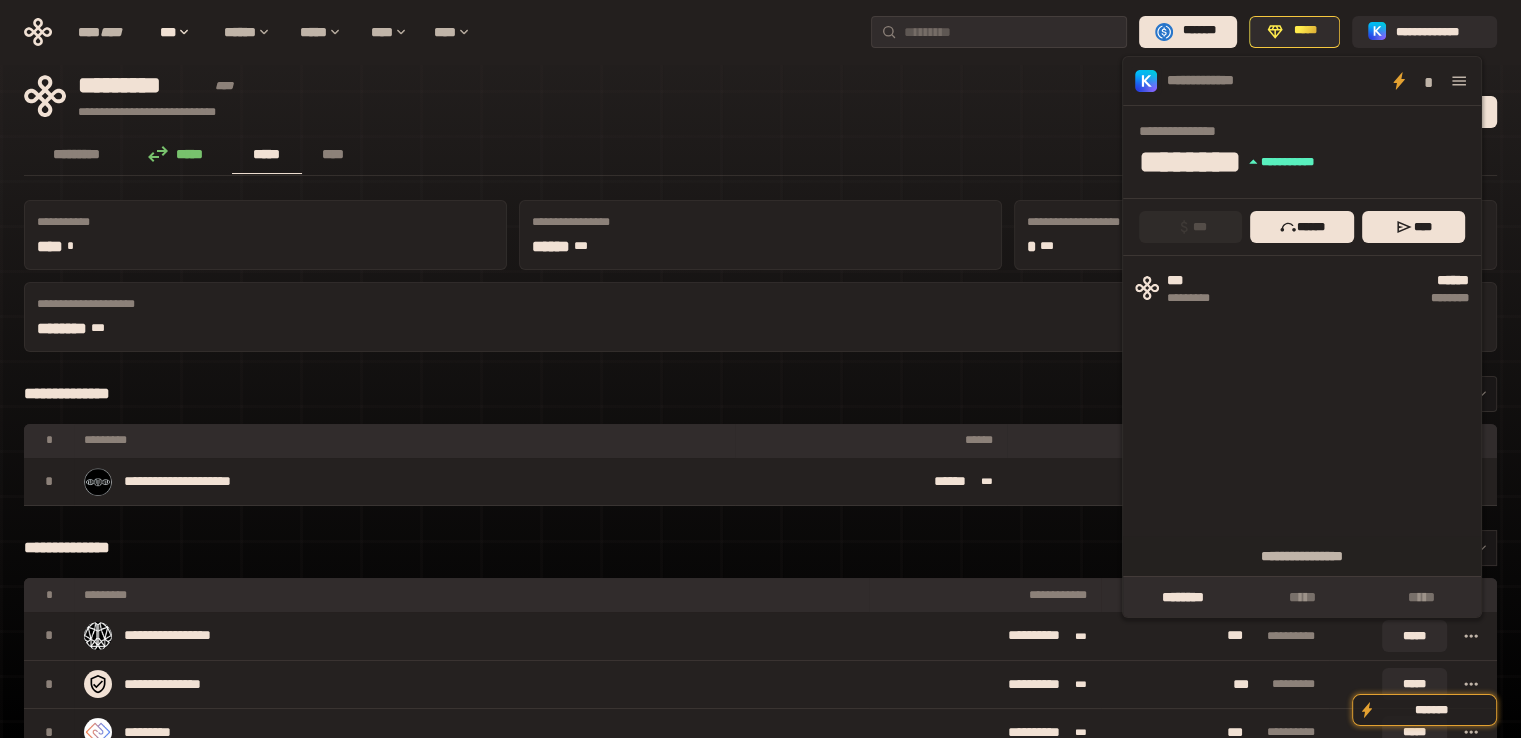 click 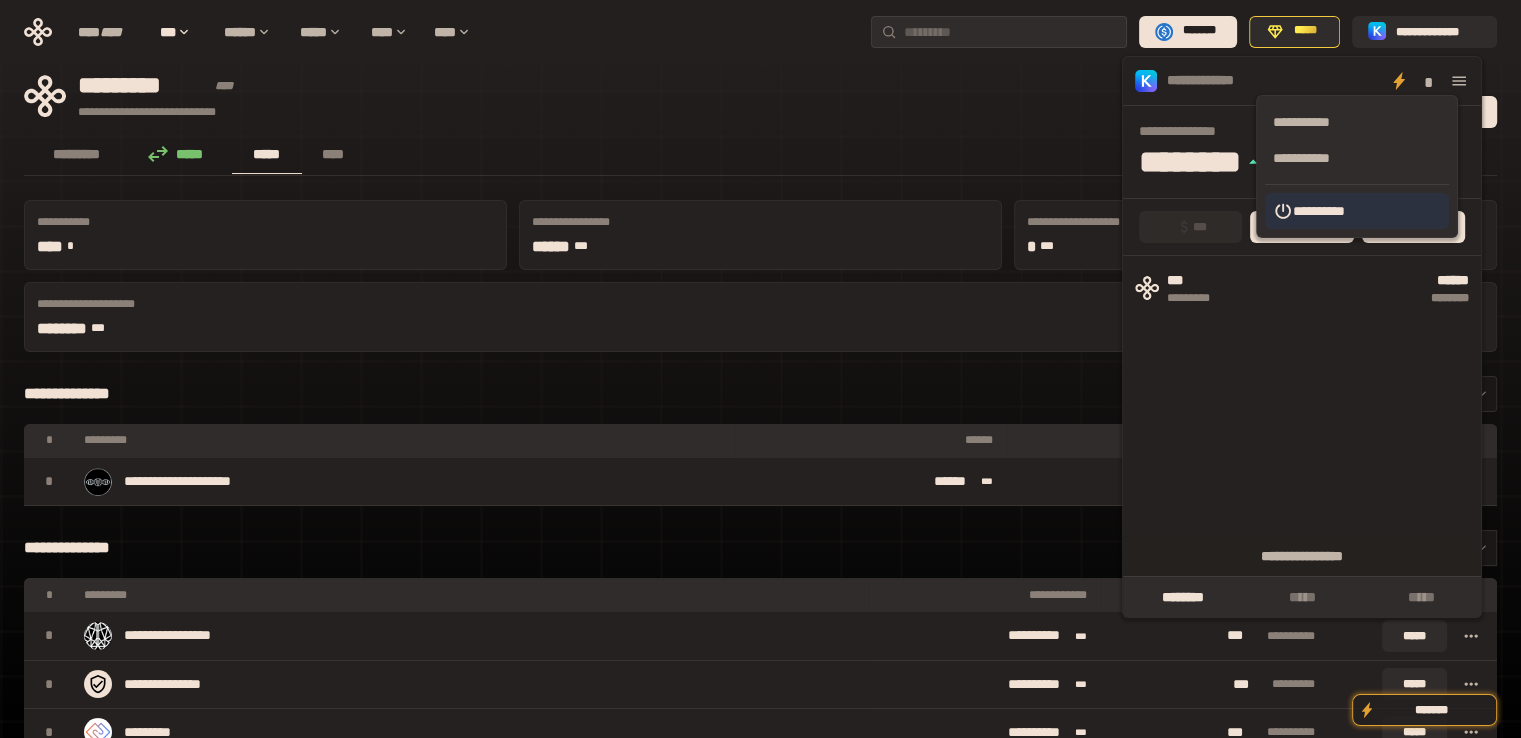 click on "**********" at bounding box center (1357, 211) 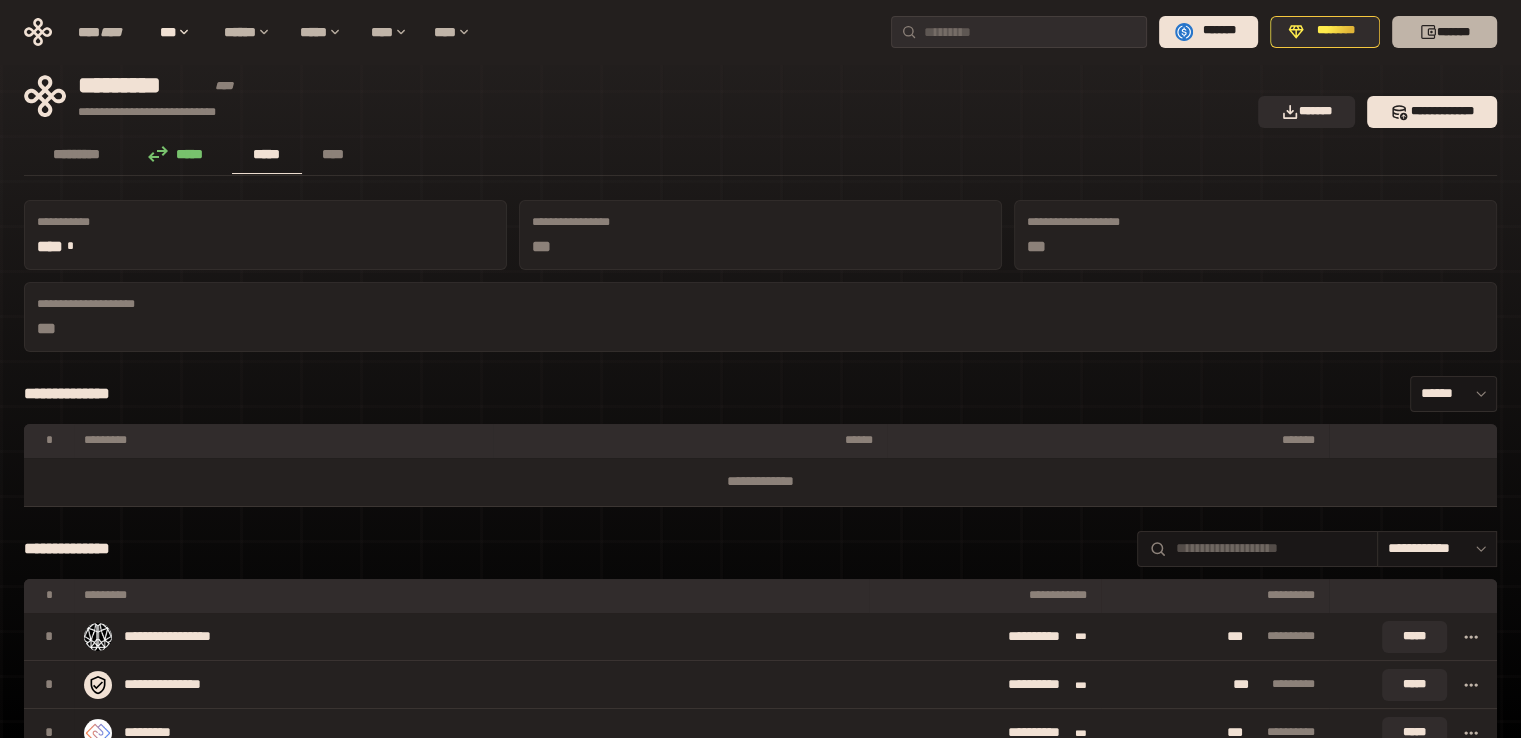 click on "*******" at bounding box center [1444, 32] 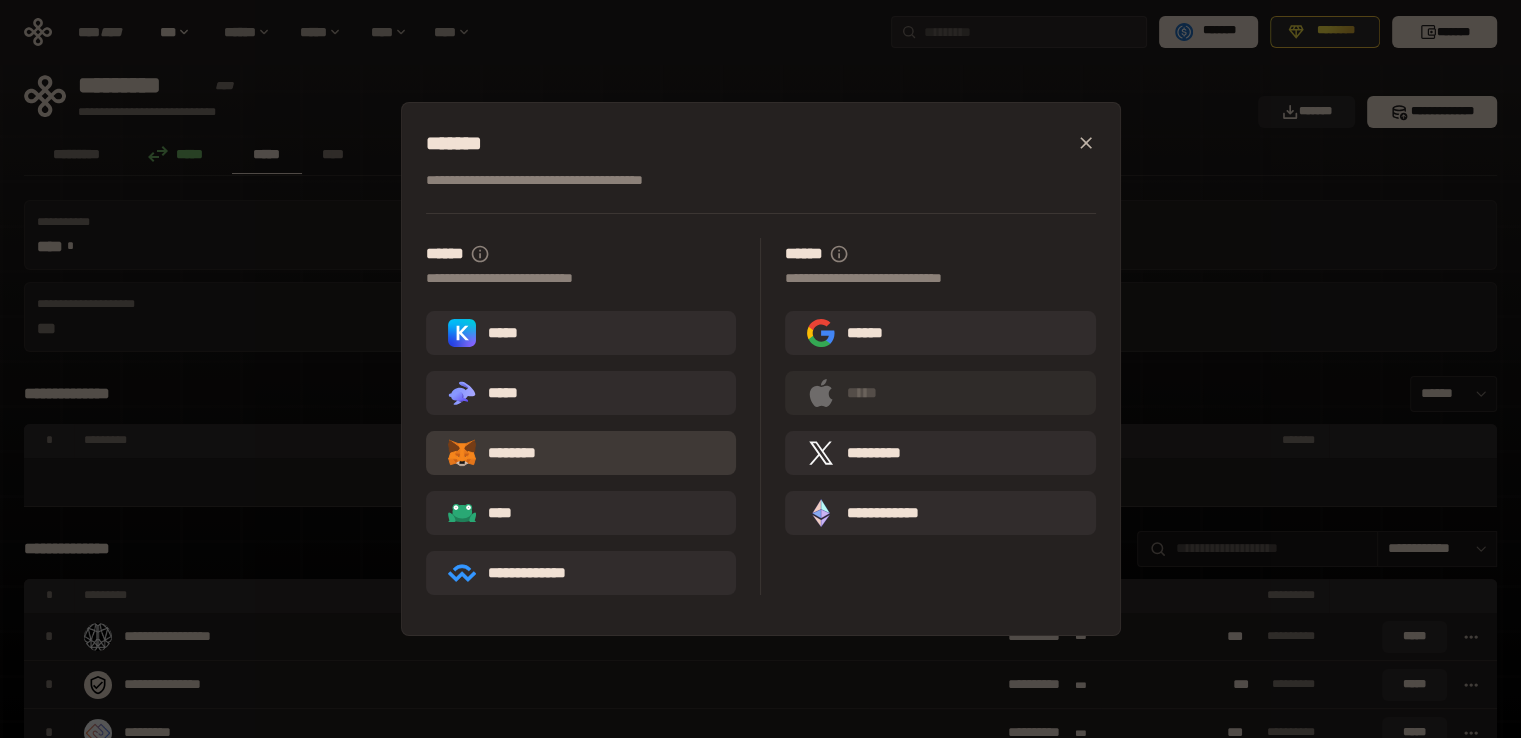 click on "********" at bounding box center (581, 453) 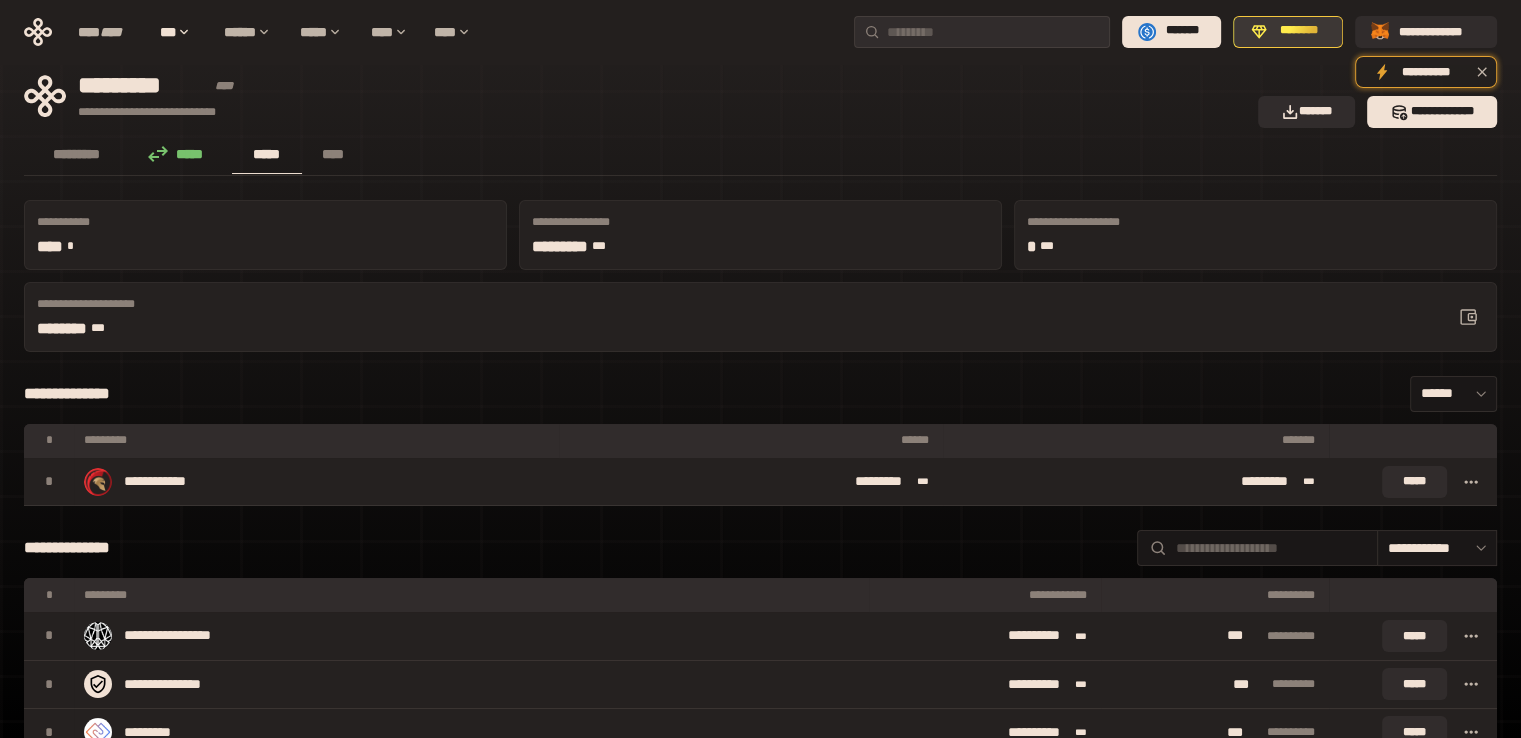 click on "********" at bounding box center (1299, 31) 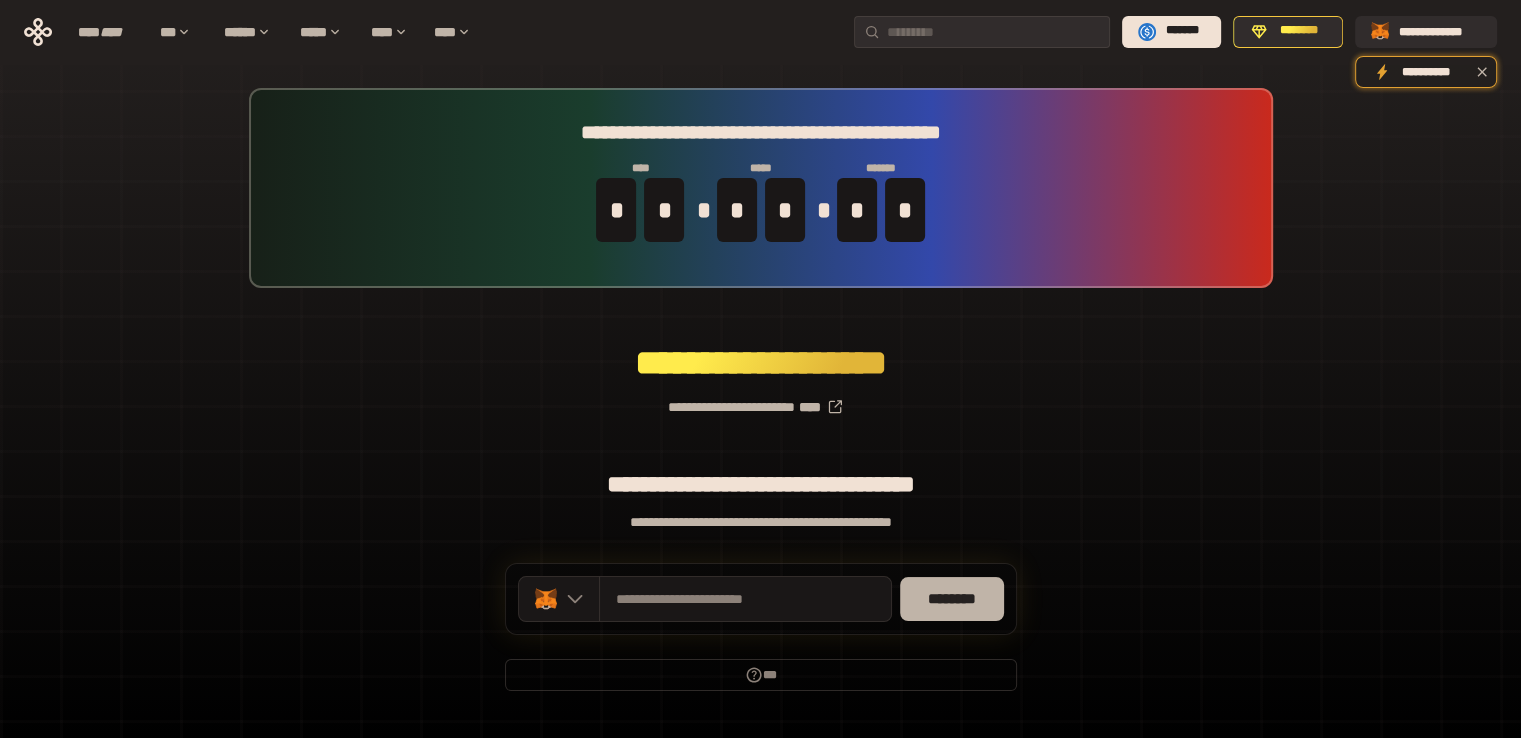 click on "********" at bounding box center (952, 599) 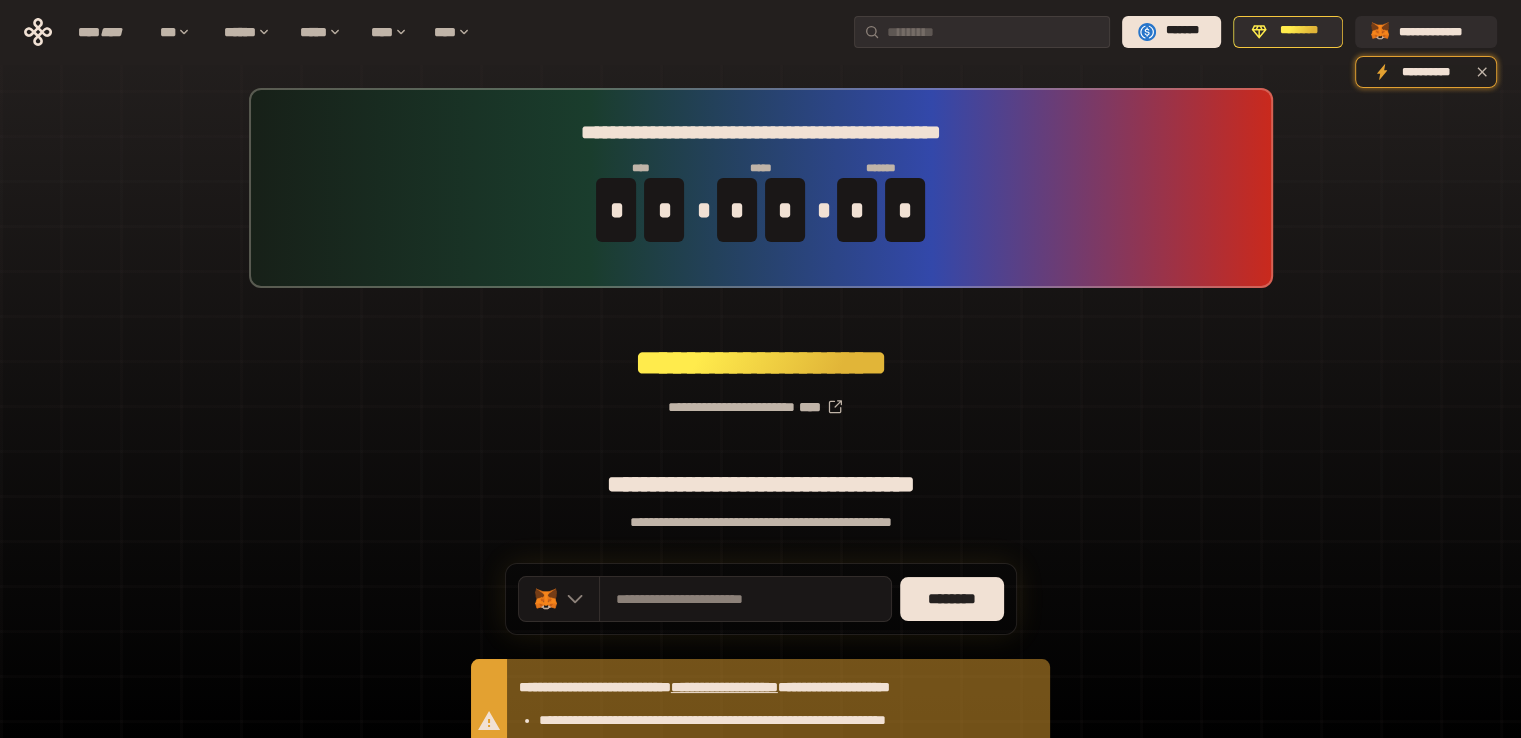 click on "**********" at bounding box center (760, 474) 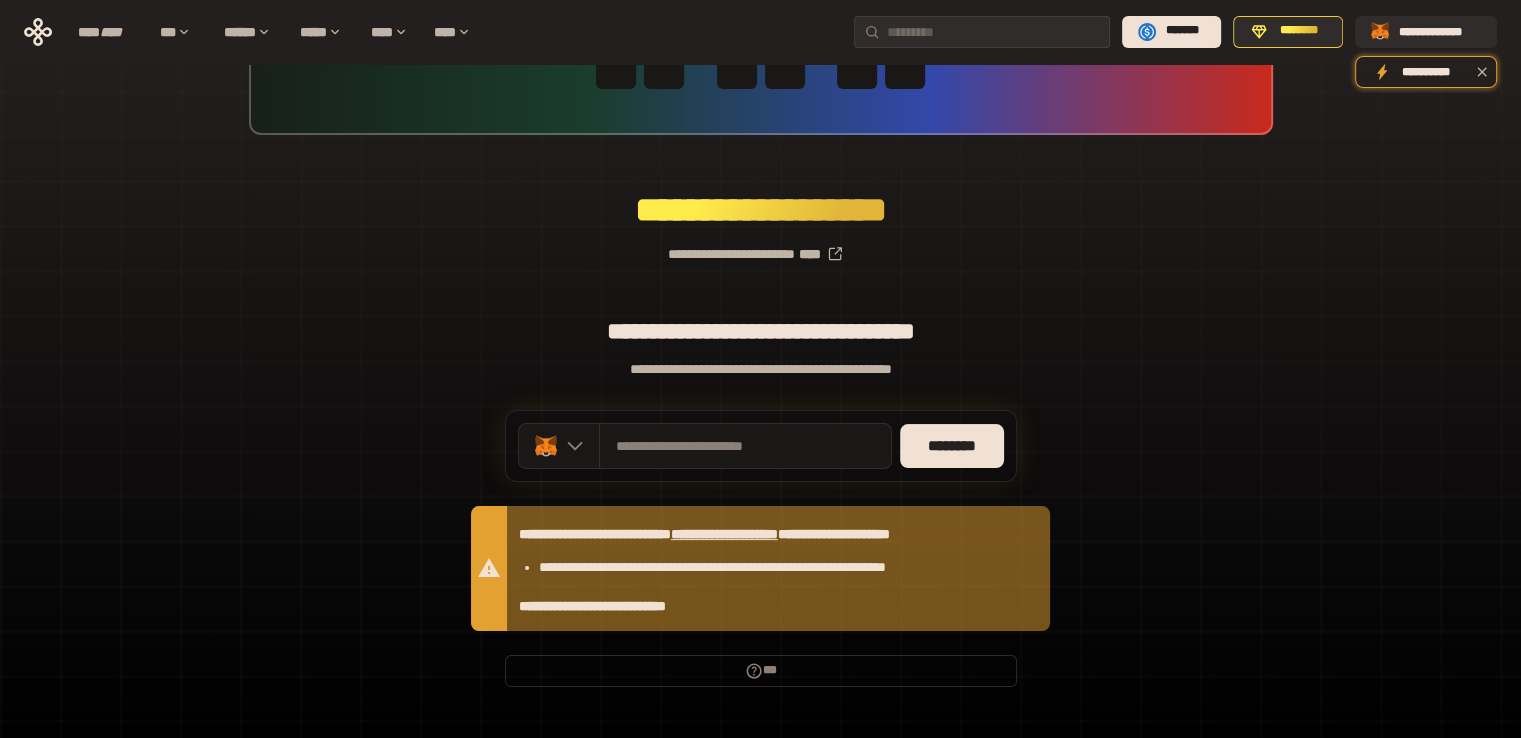scroll, scrollTop: 0, scrollLeft: 0, axis: both 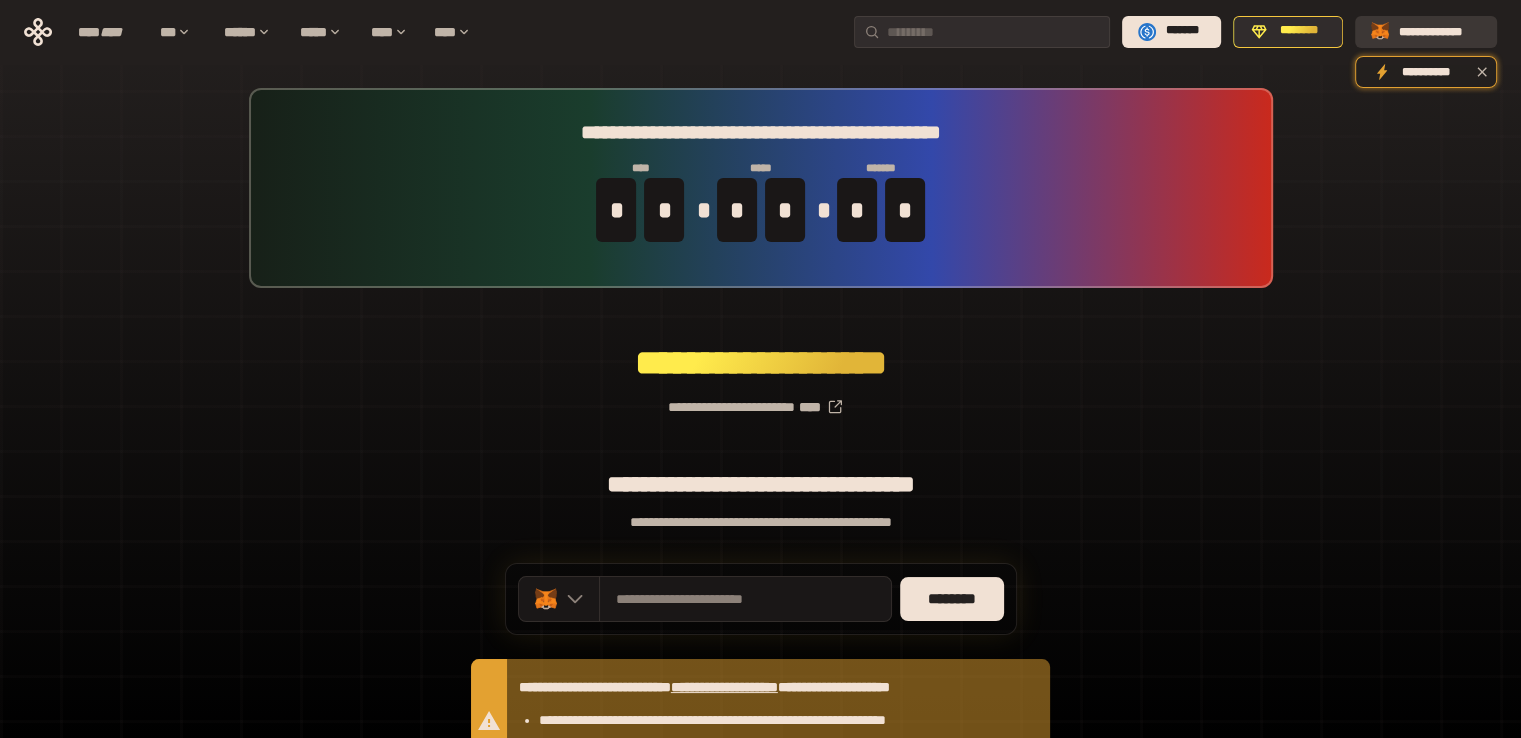 click on "**********" at bounding box center [1440, 31] 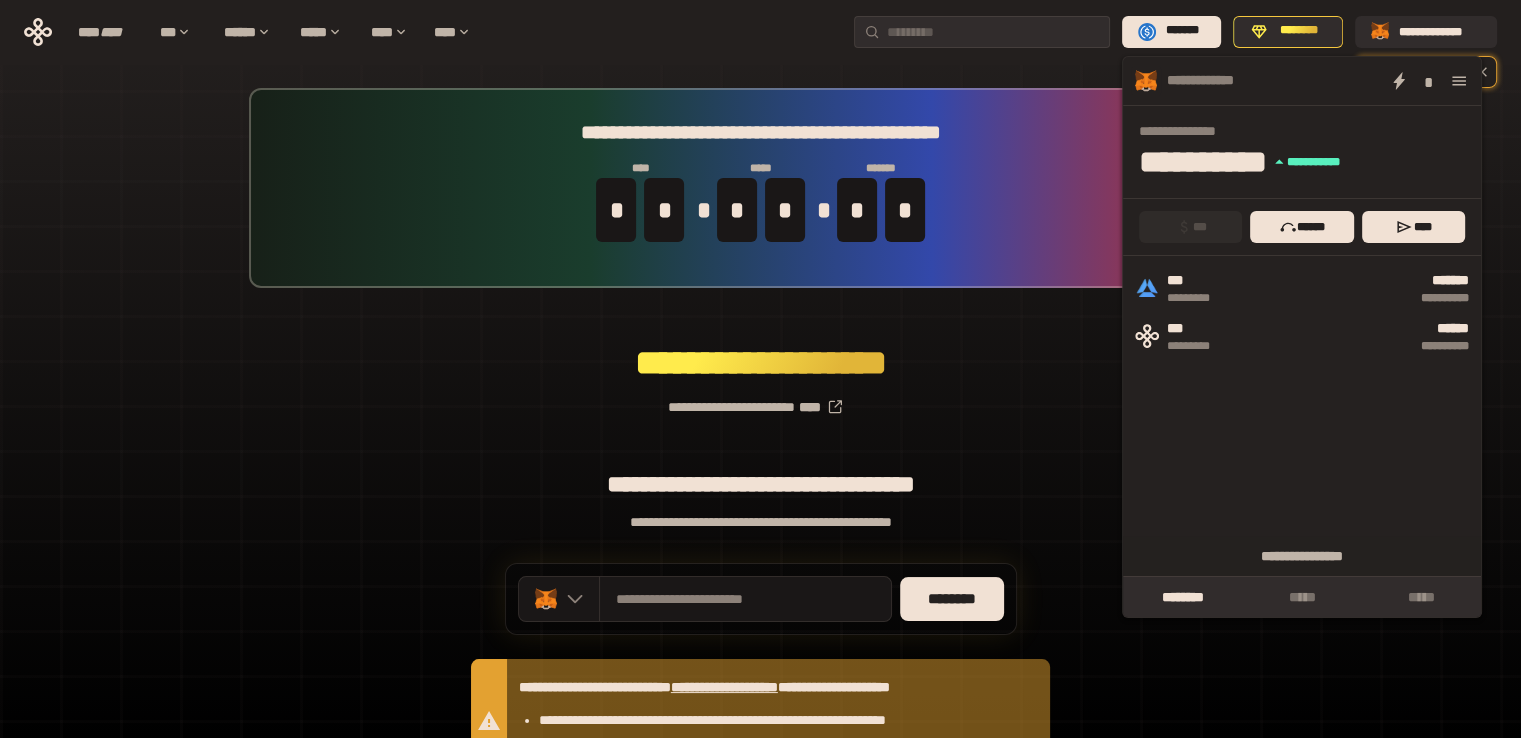 click 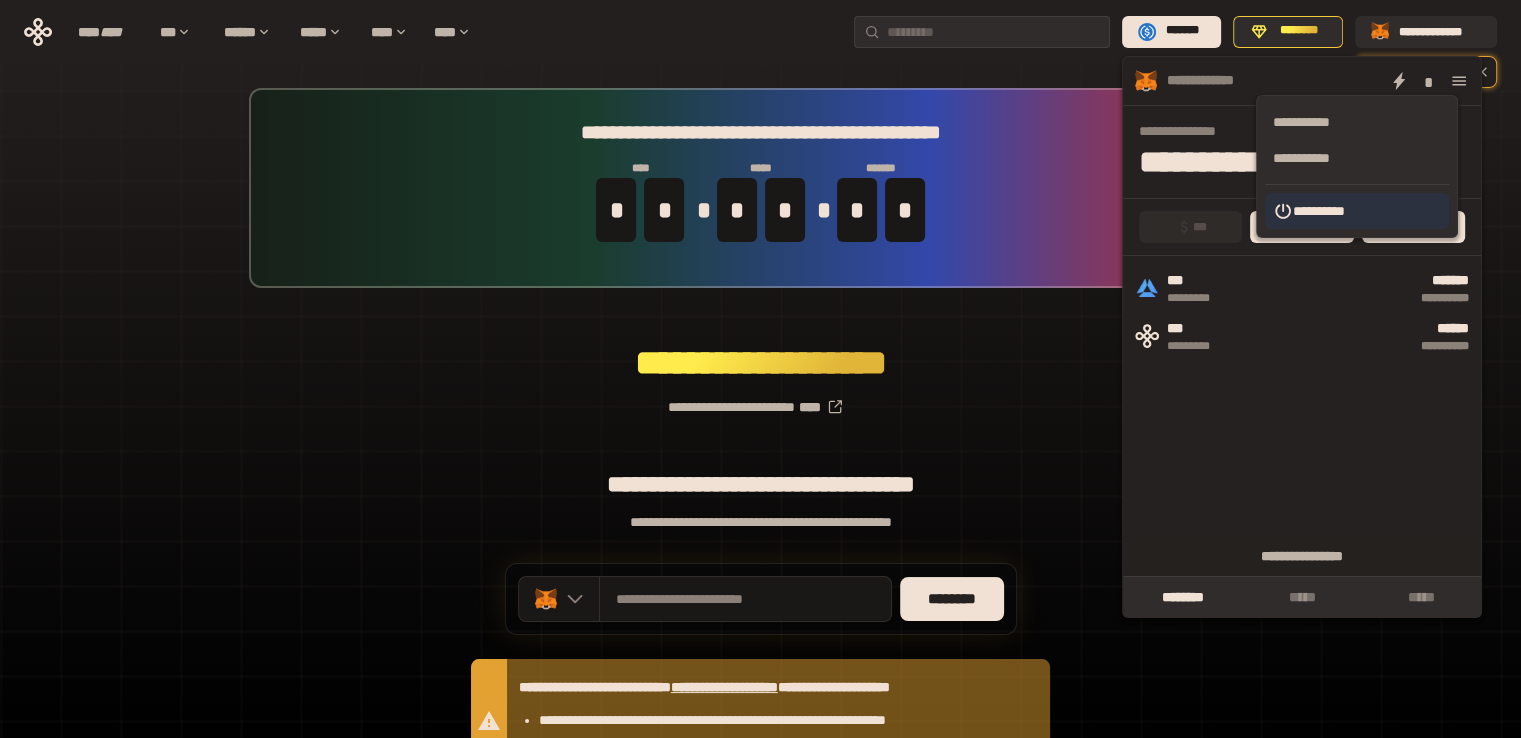click on "**********" at bounding box center (1357, 211) 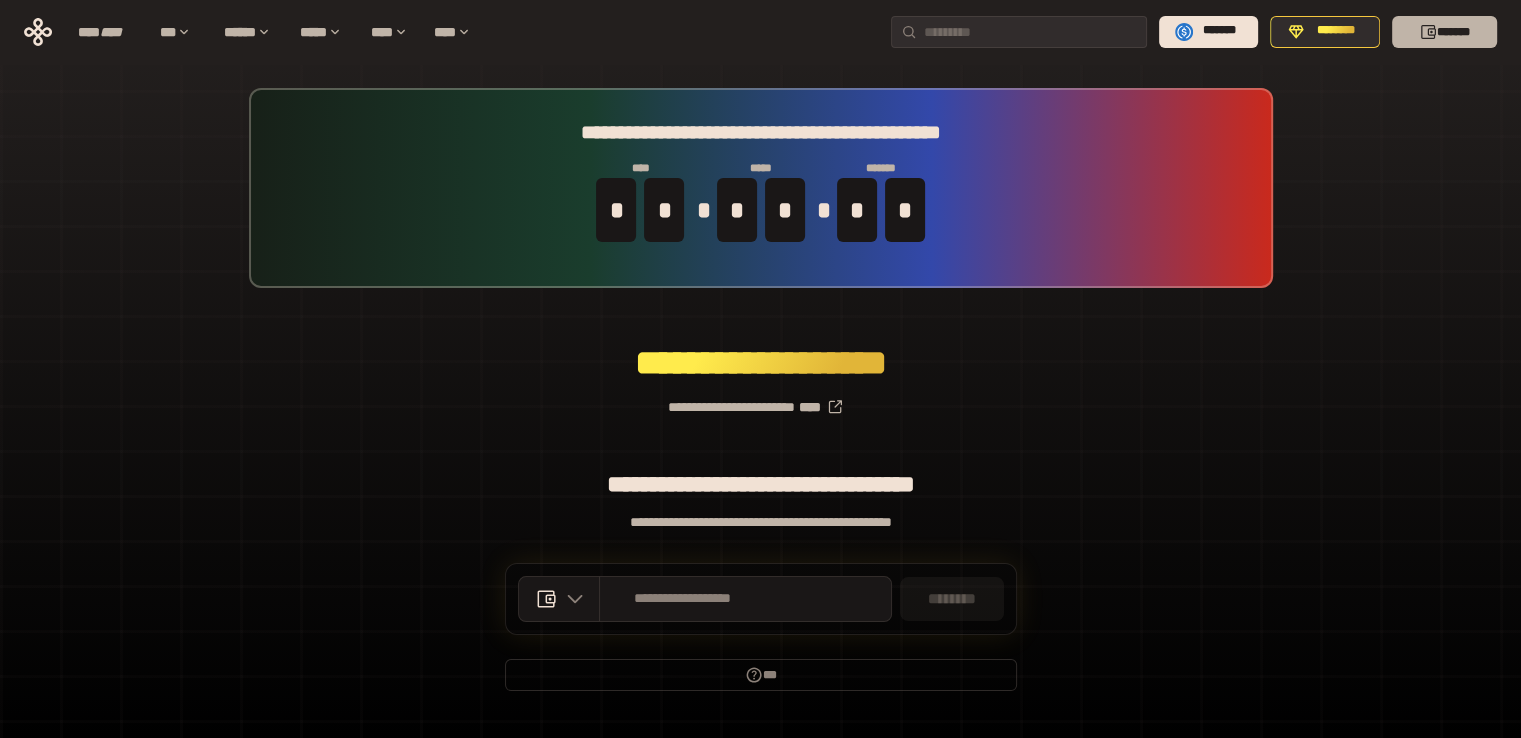 click on "*******" at bounding box center [1444, 32] 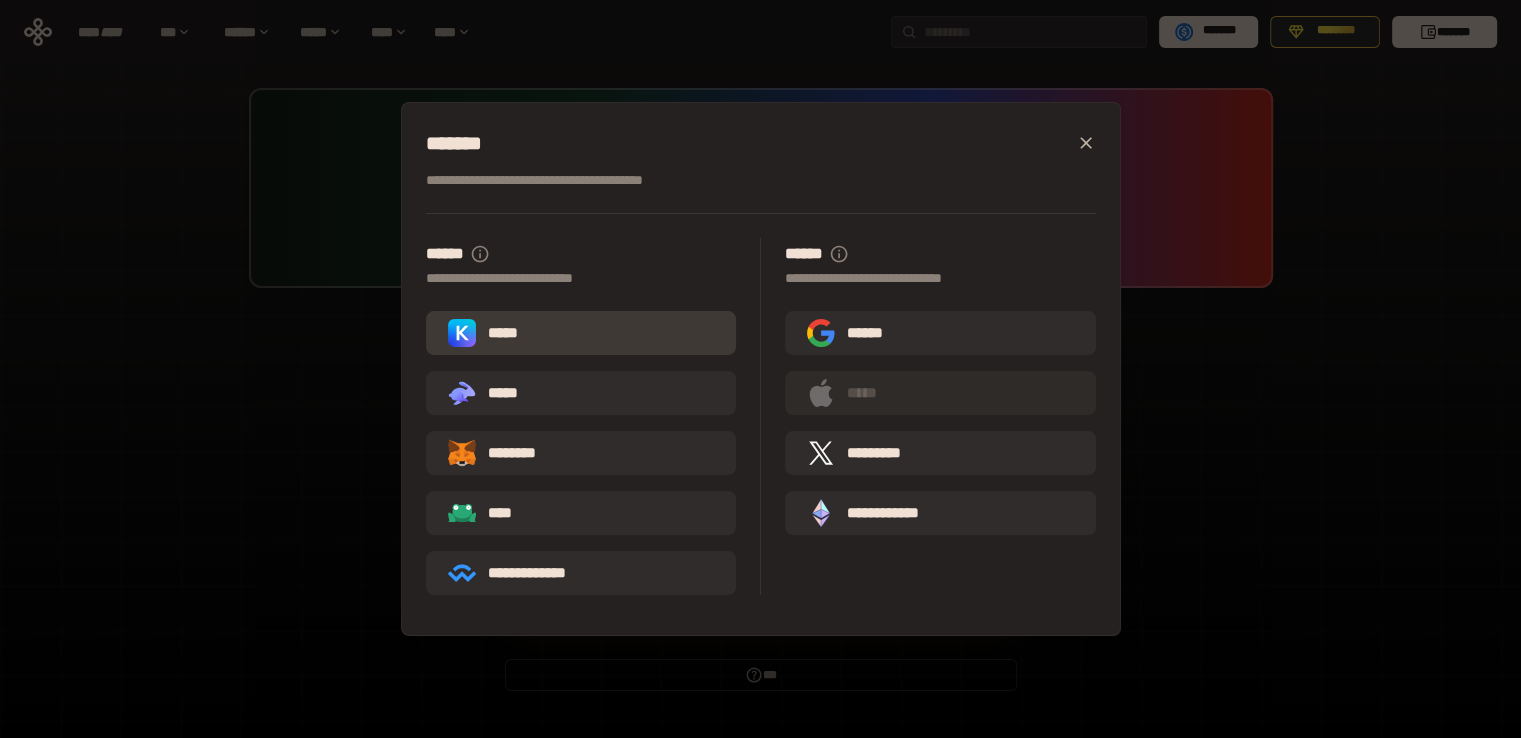 click on "*****" at bounding box center (581, 333) 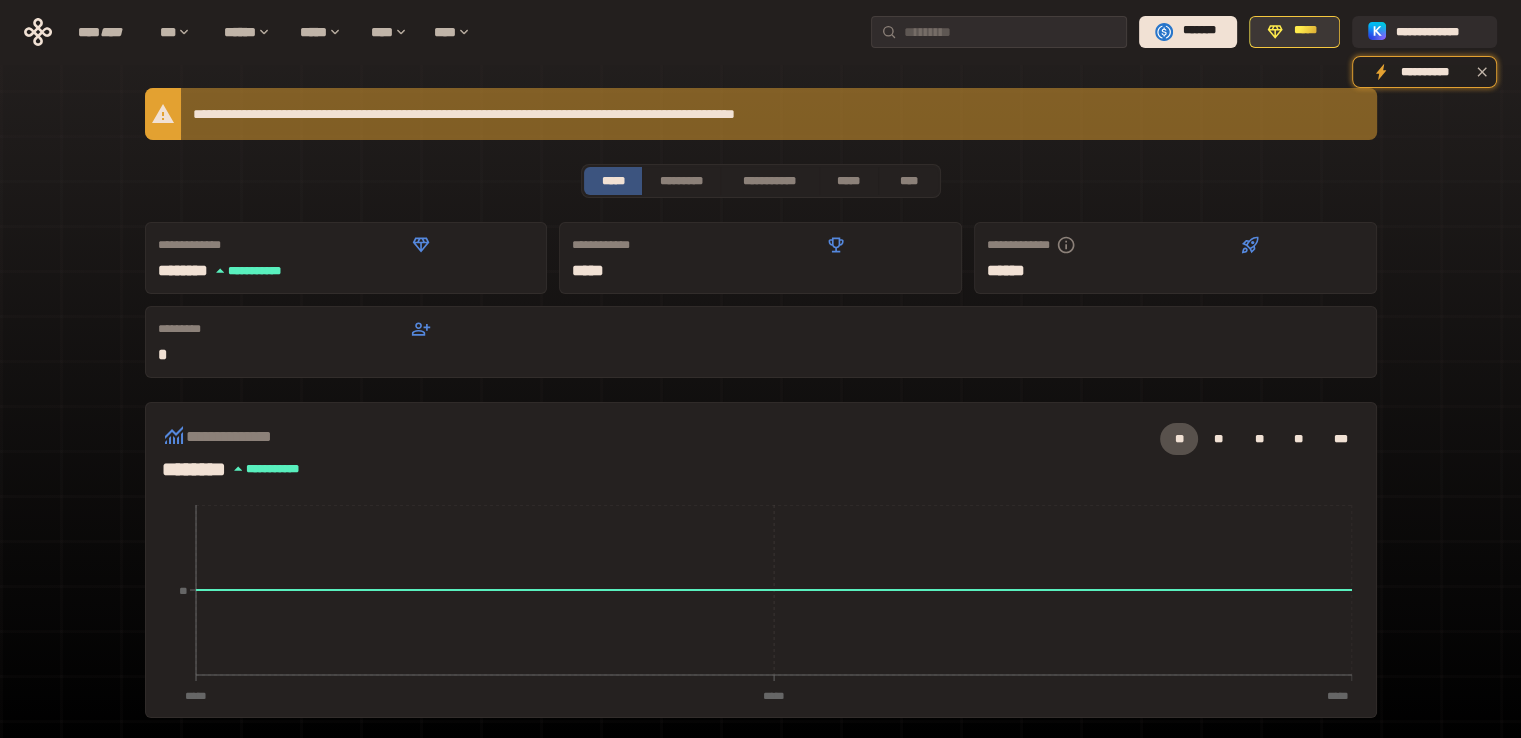 click on "*****" at bounding box center (1305, 31) 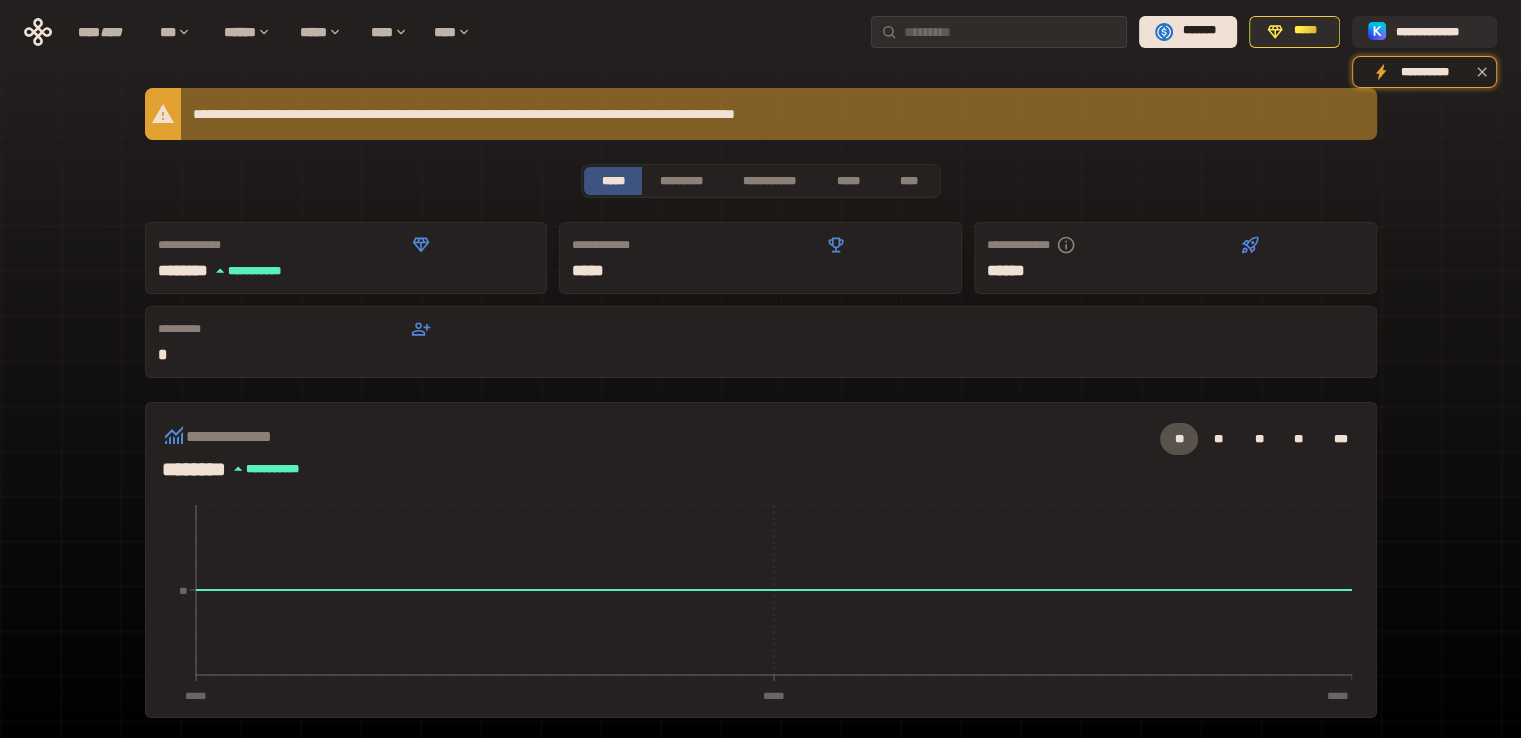 type 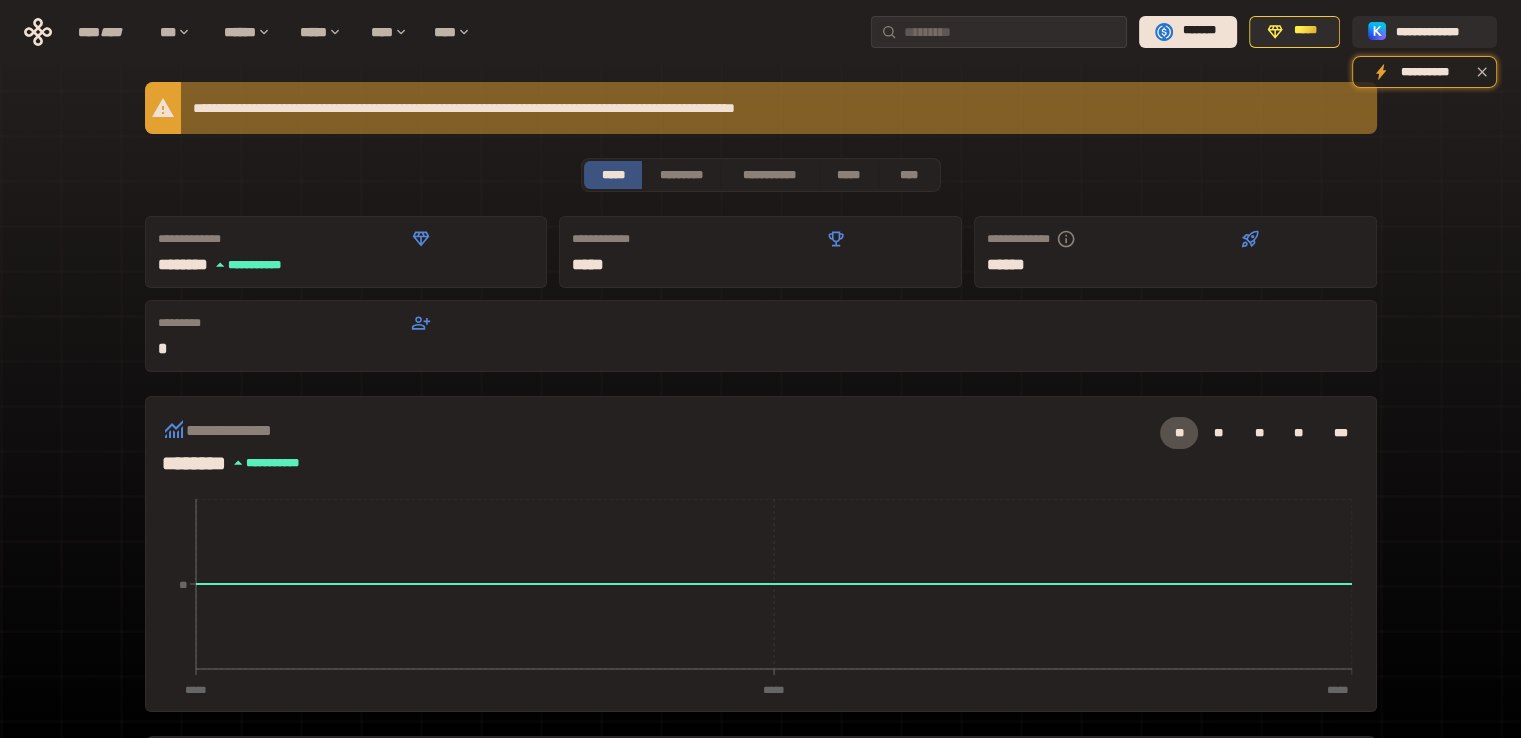 scroll, scrollTop: 0, scrollLeft: 0, axis: both 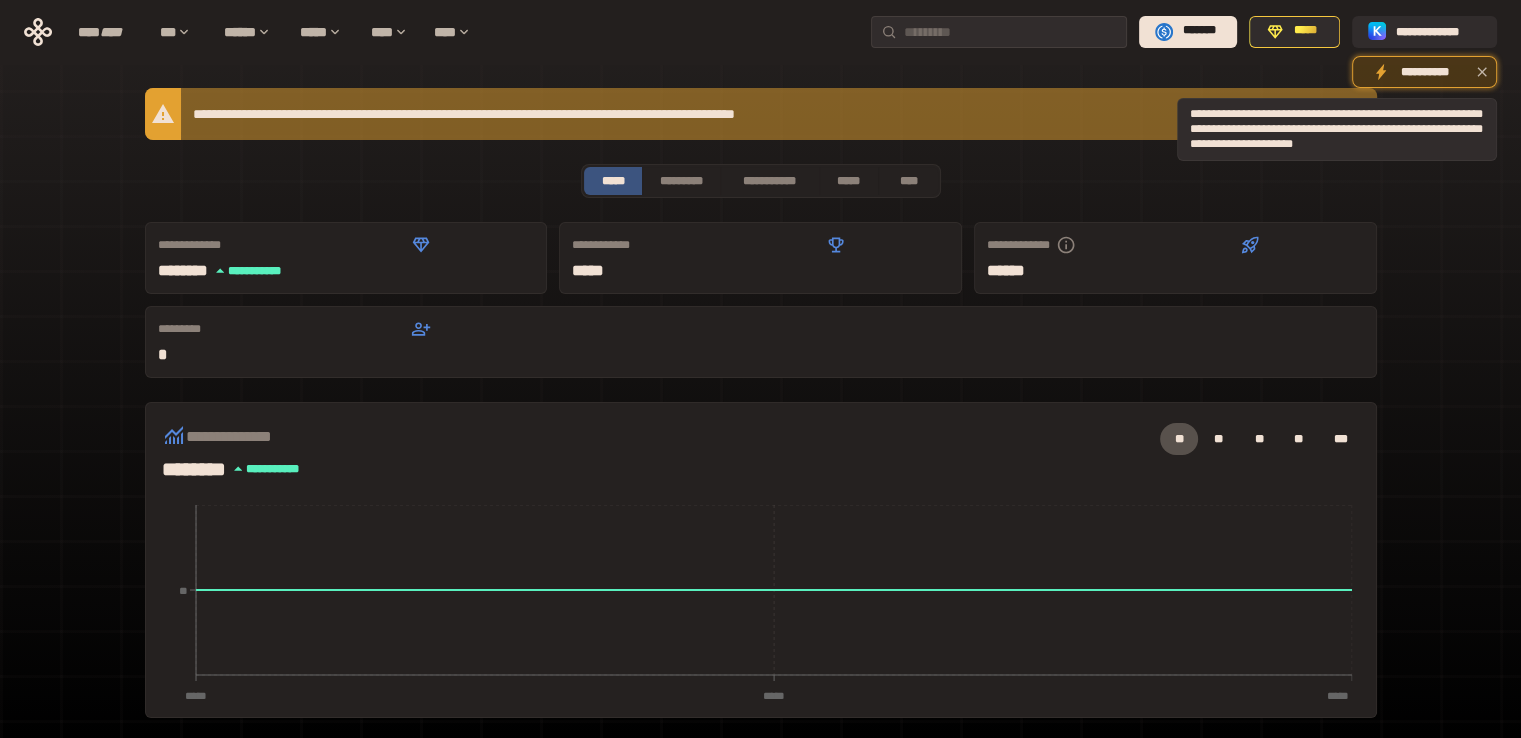 click on "**********" at bounding box center (1424, 72) 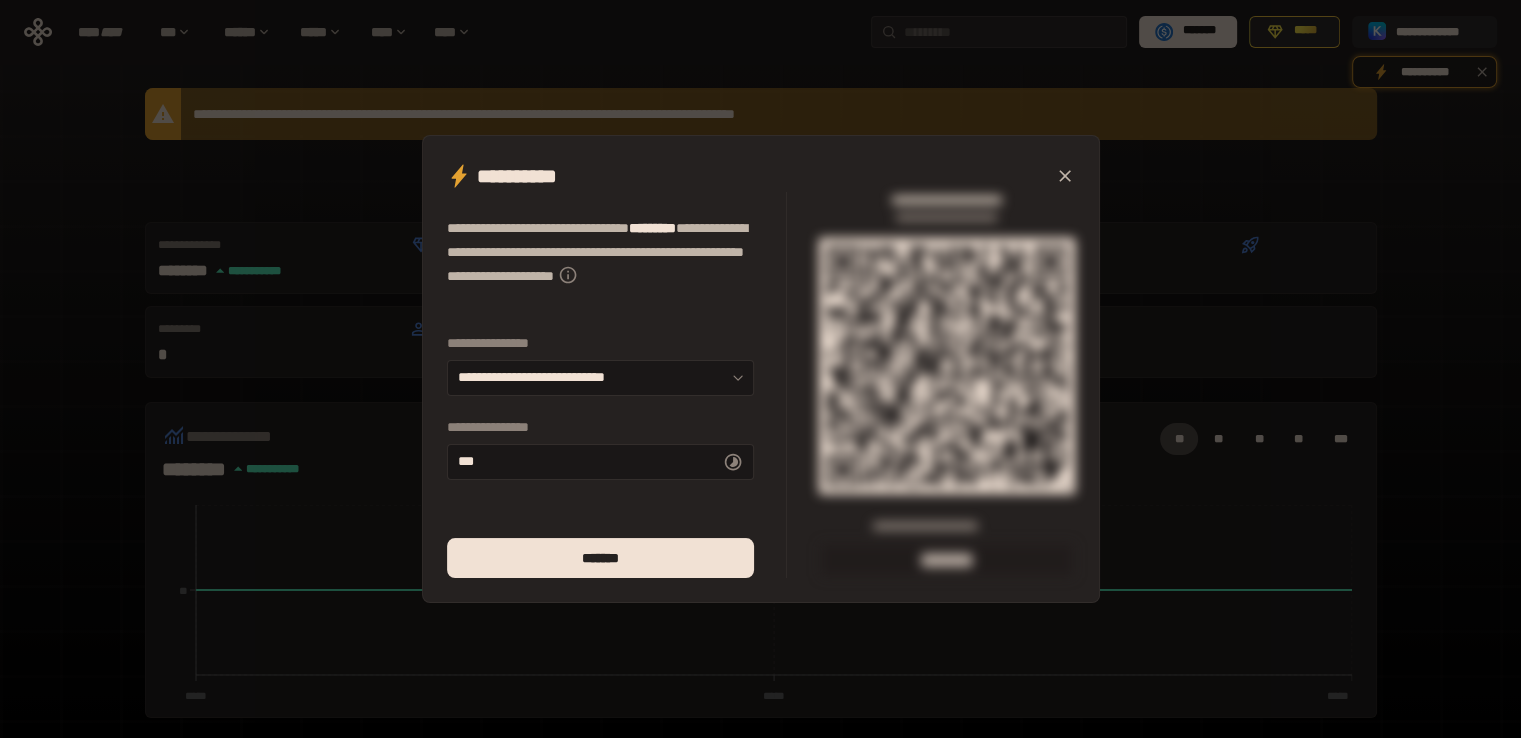 click 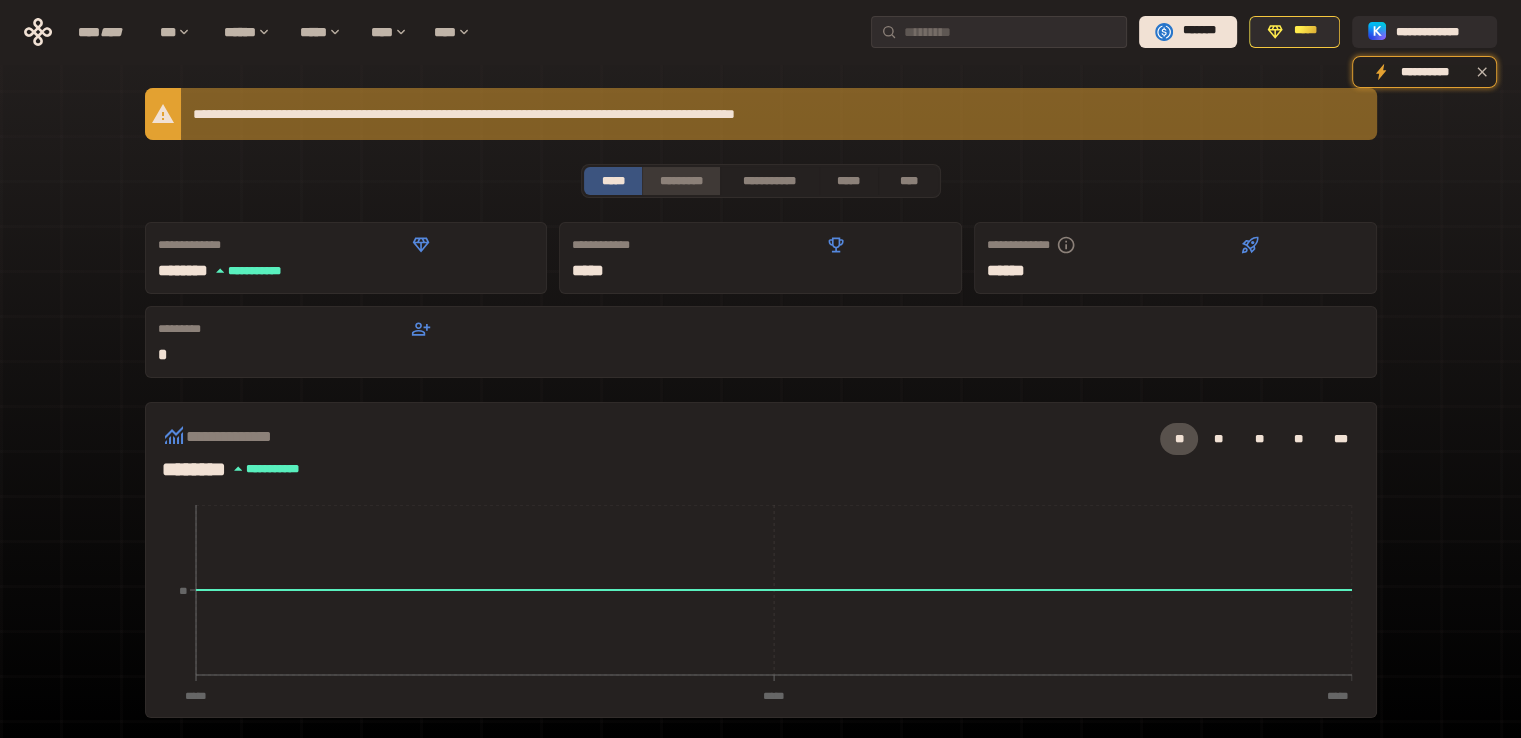 click on "*********" at bounding box center (680, 181) 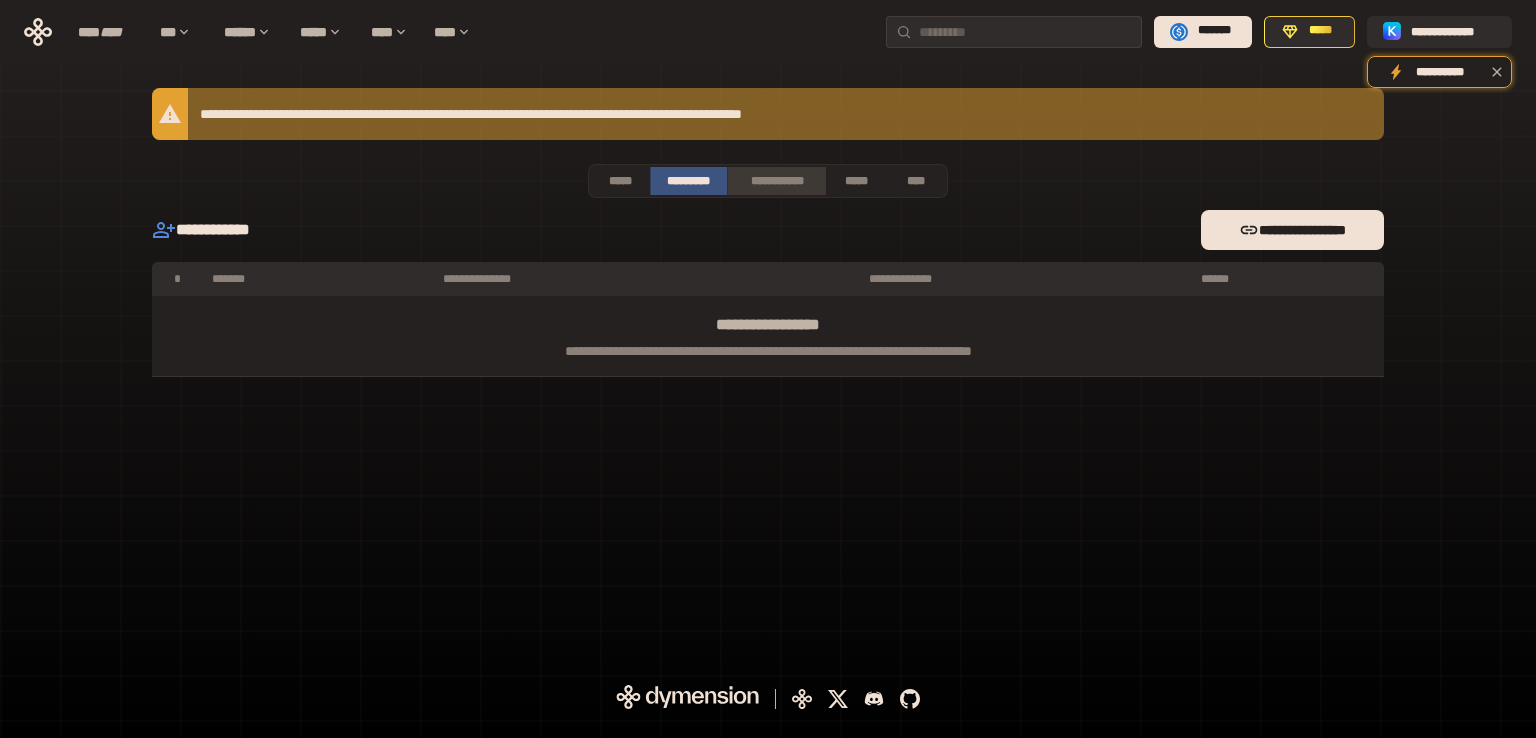 click on "**********" at bounding box center (776, 181) 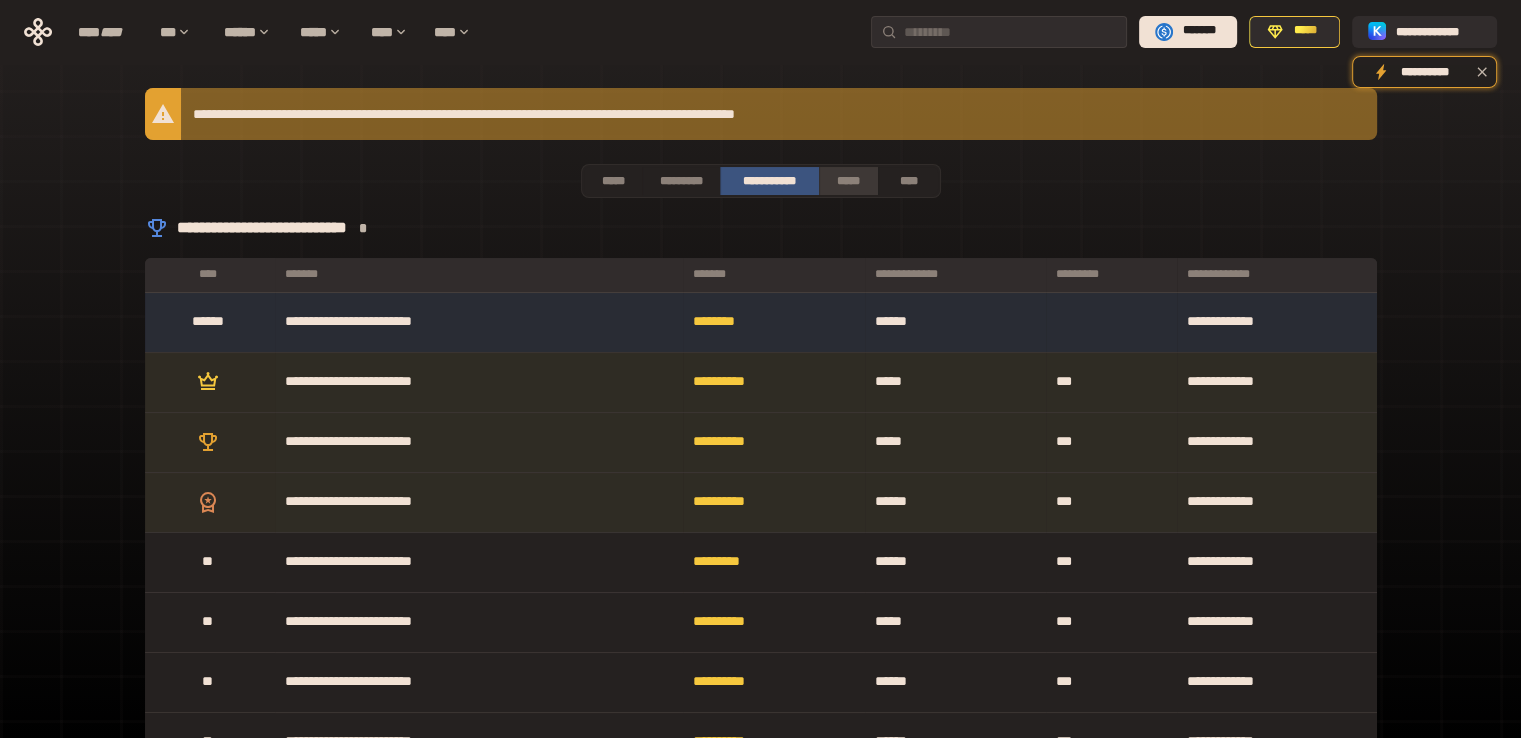 click on "*****" at bounding box center [849, 181] 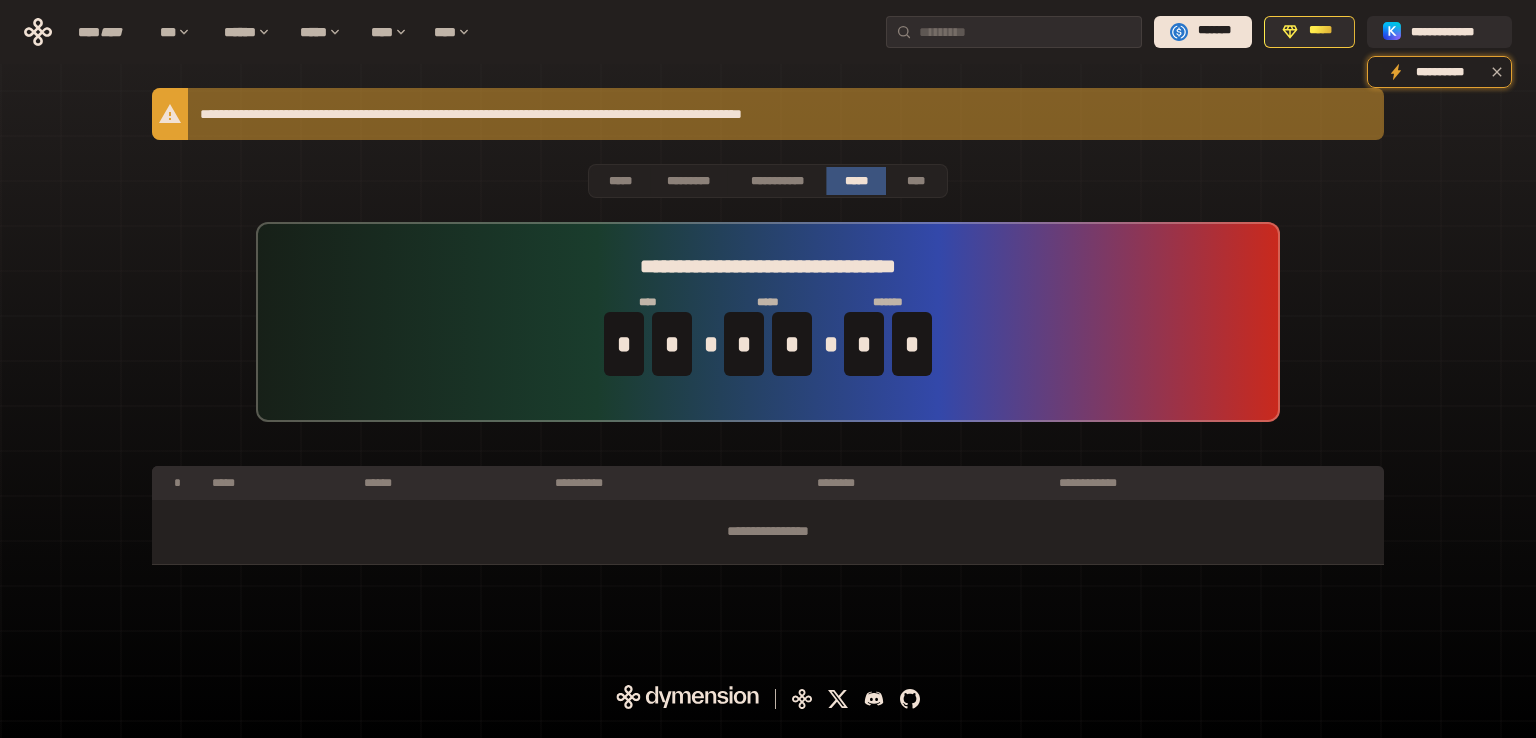type 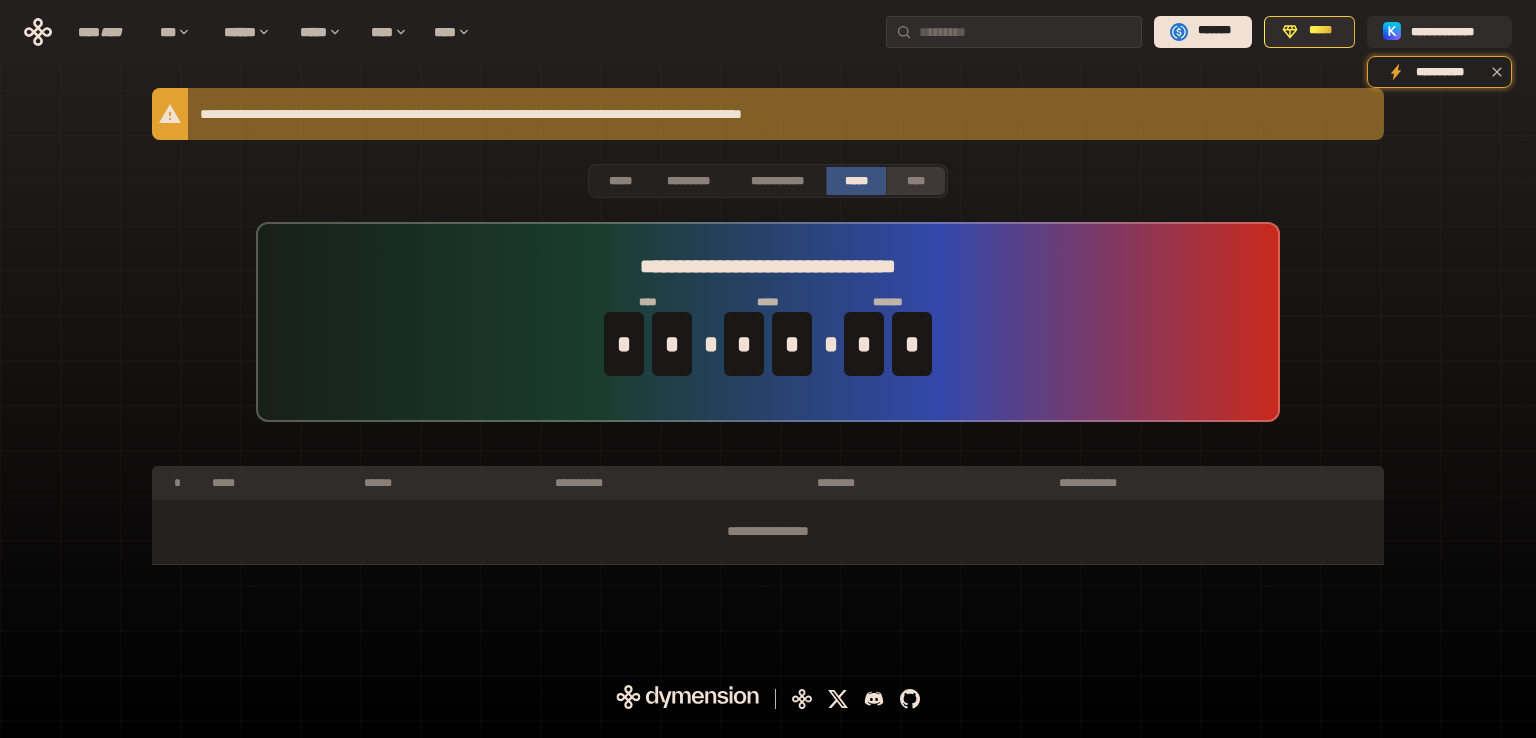 click on "****" at bounding box center [916, 181] 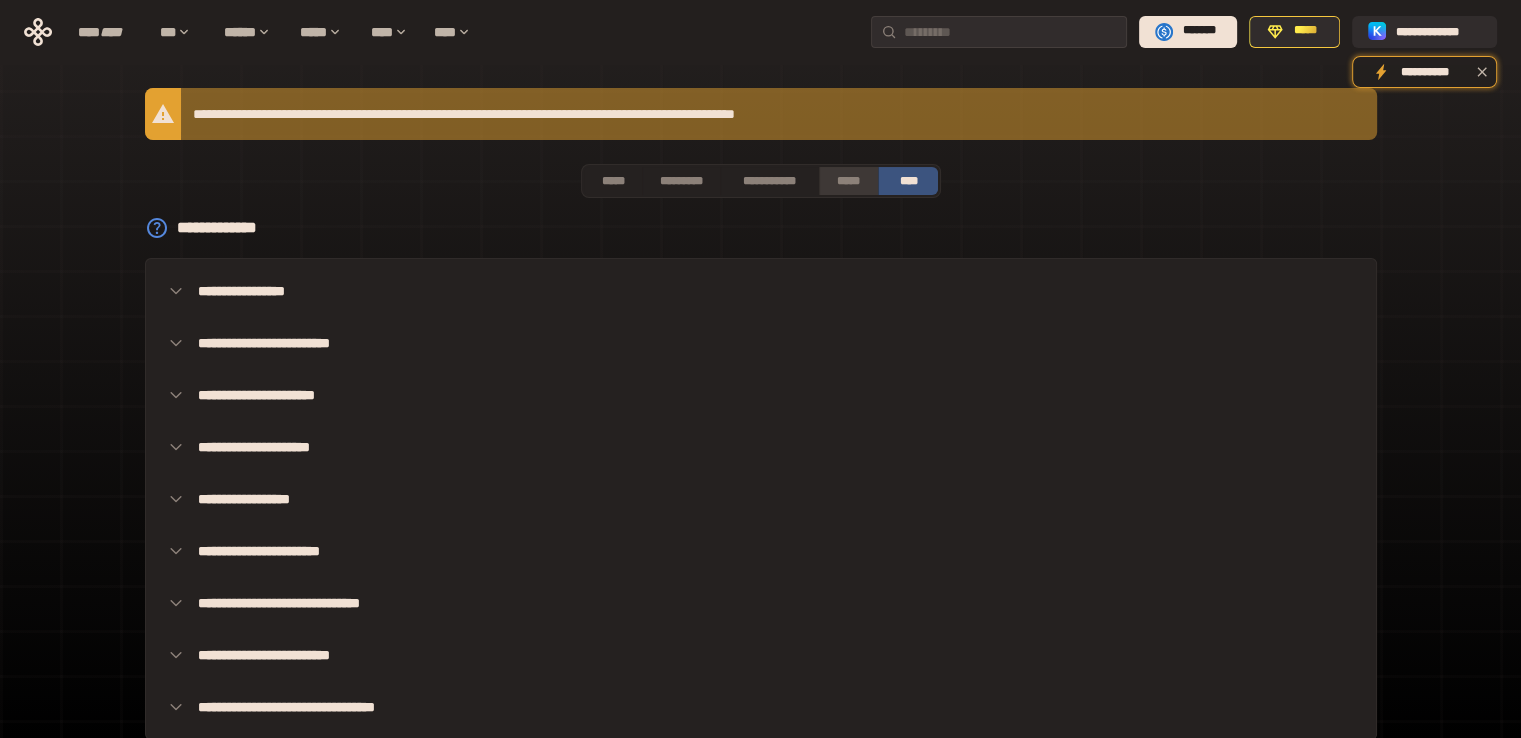 click on "*****" at bounding box center [849, 181] 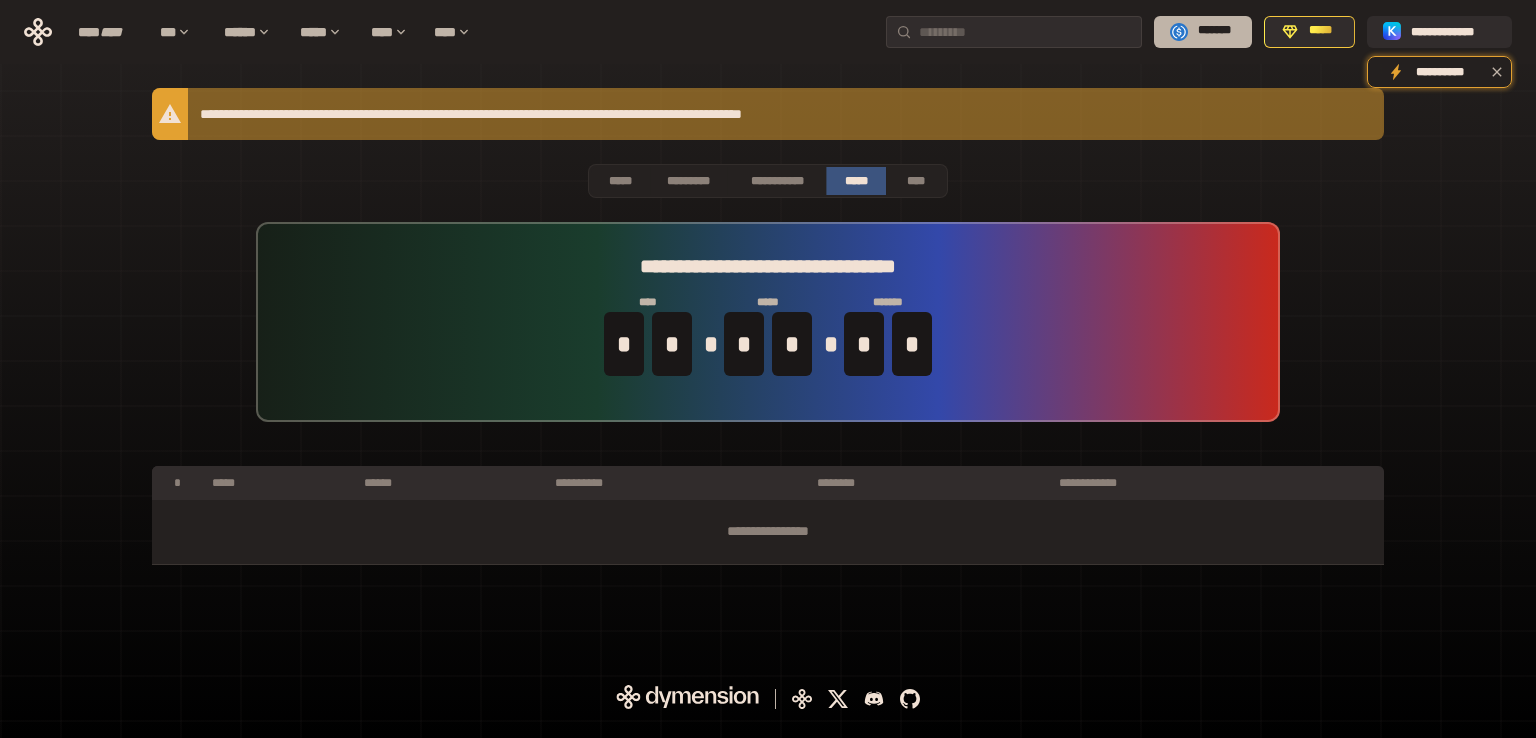 click on "*******" at bounding box center (1214, 31) 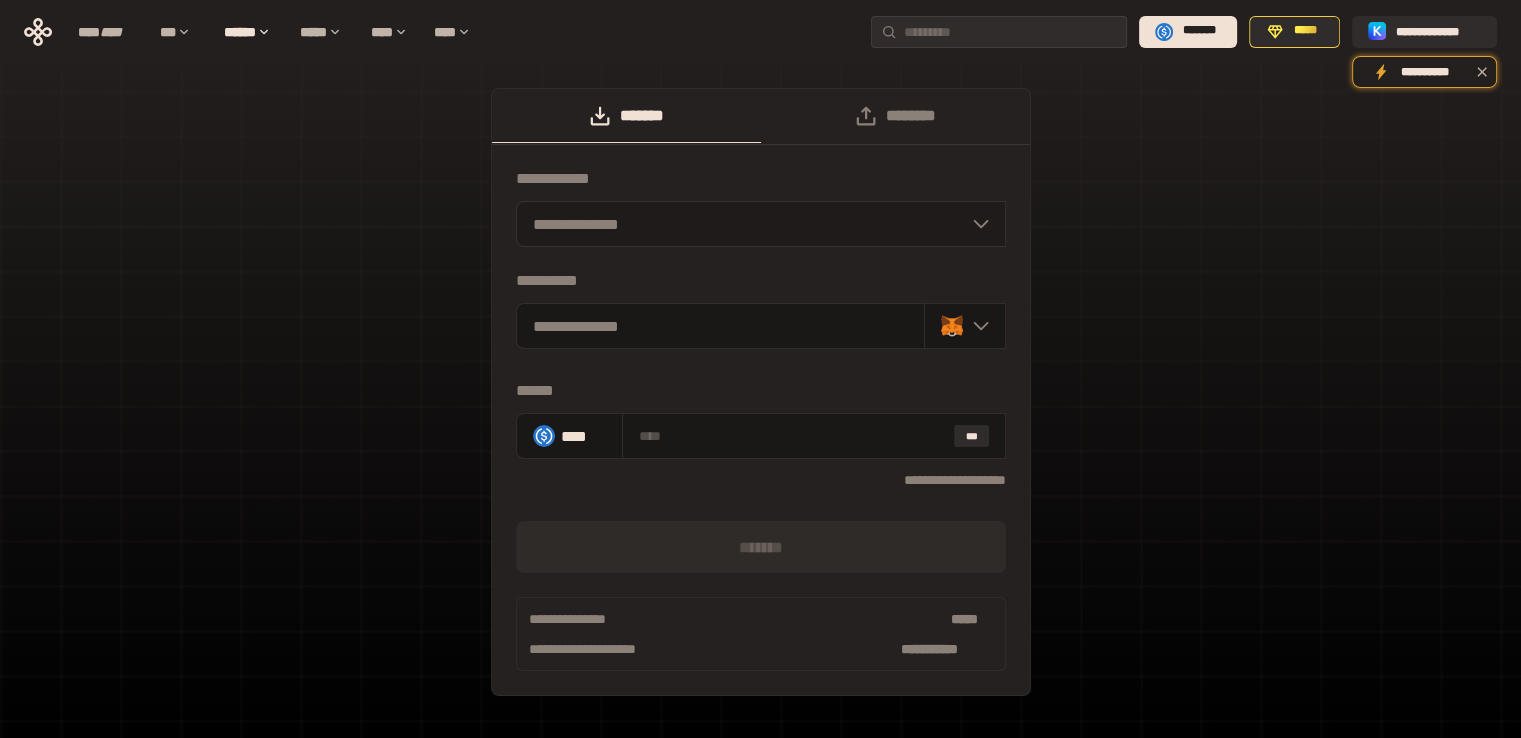 click on "**********" at bounding box center (761, 224) 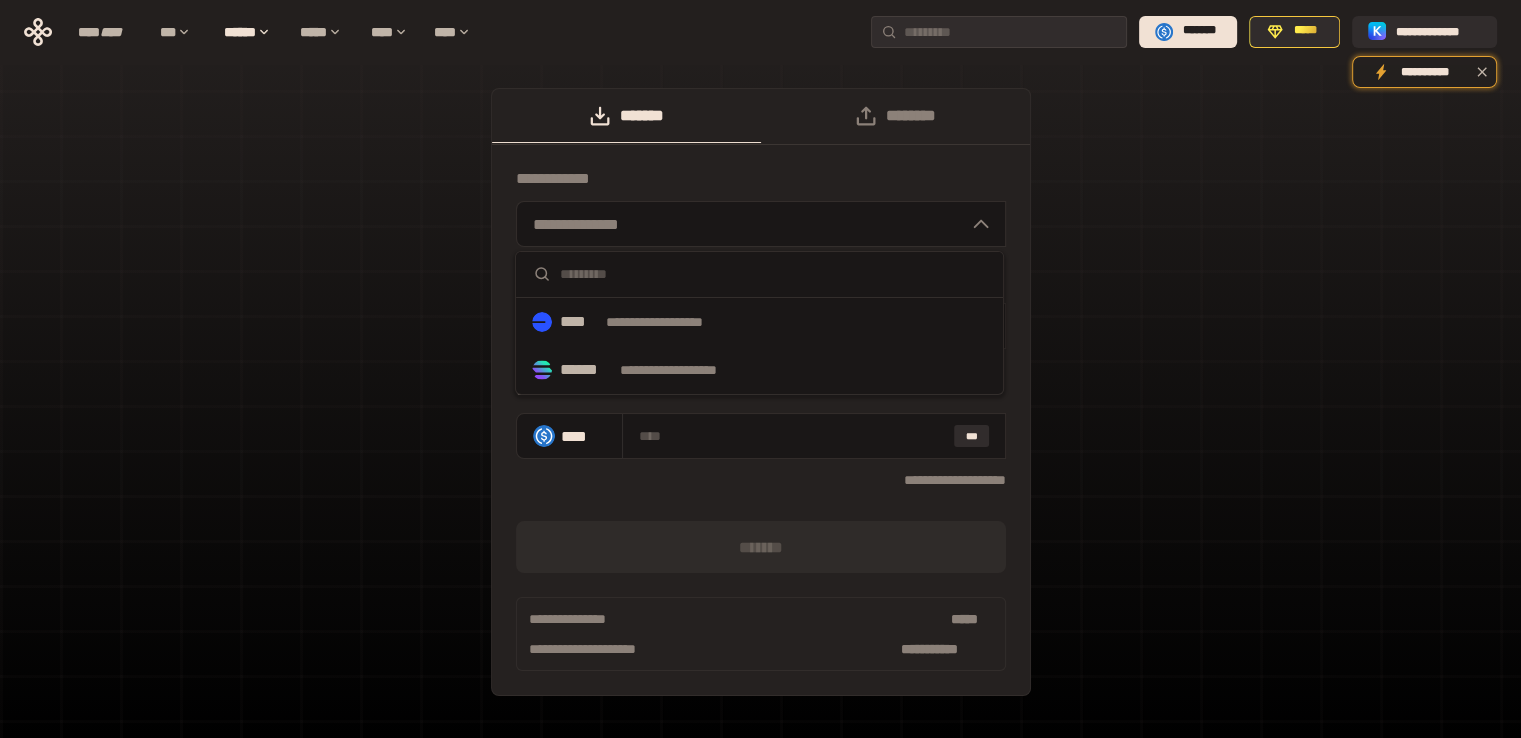 click on "**********" at bounding box center (760, 402) 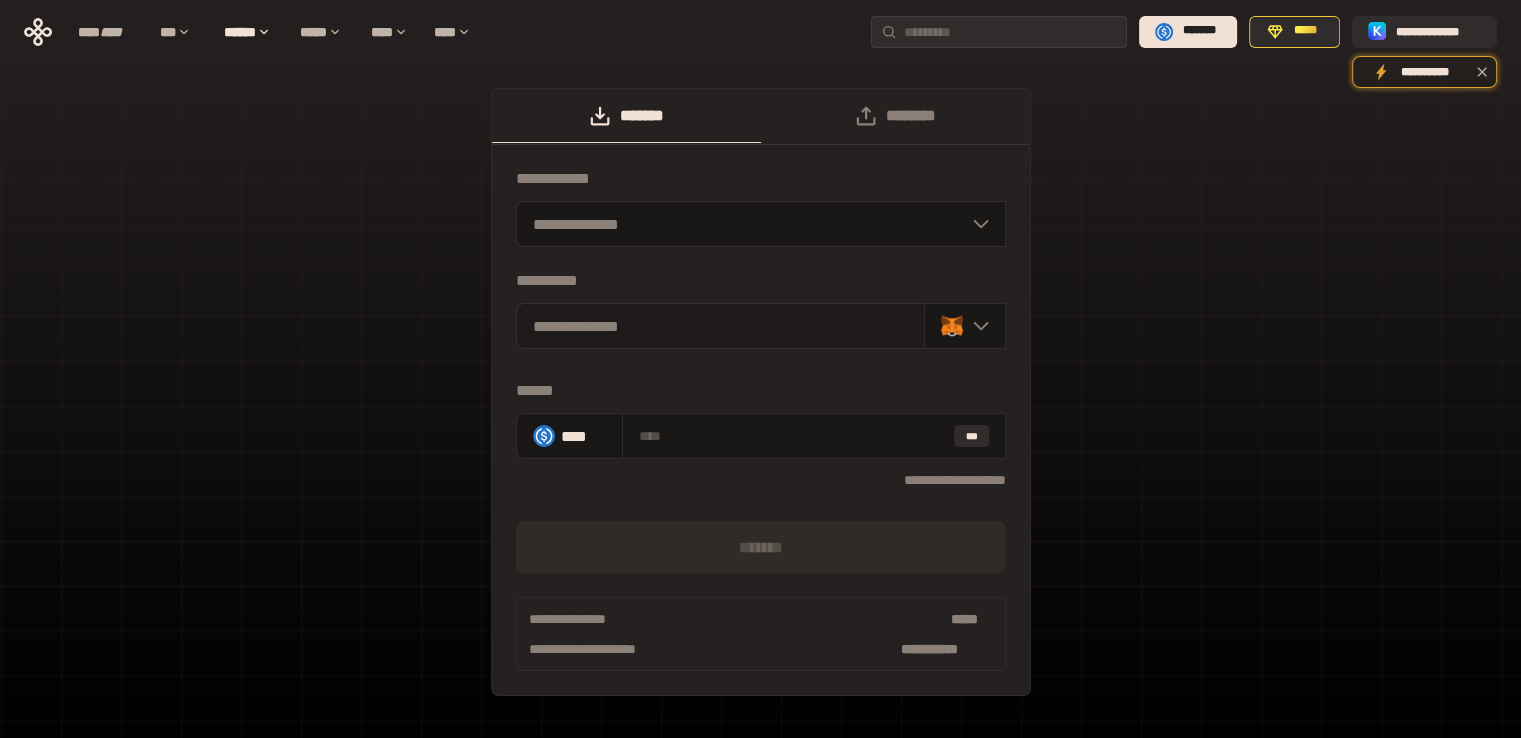 click on "**********" at bounding box center [721, 326] 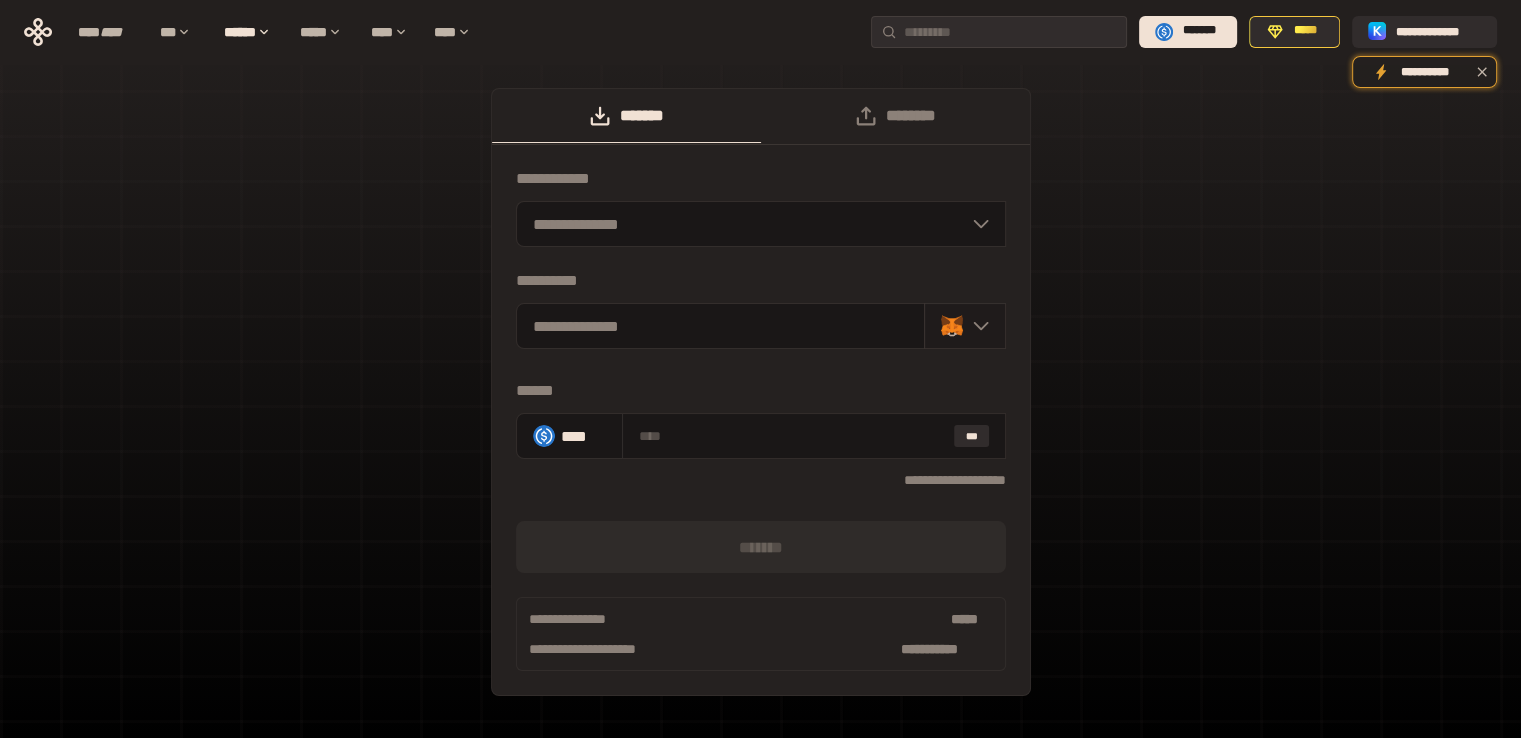 click 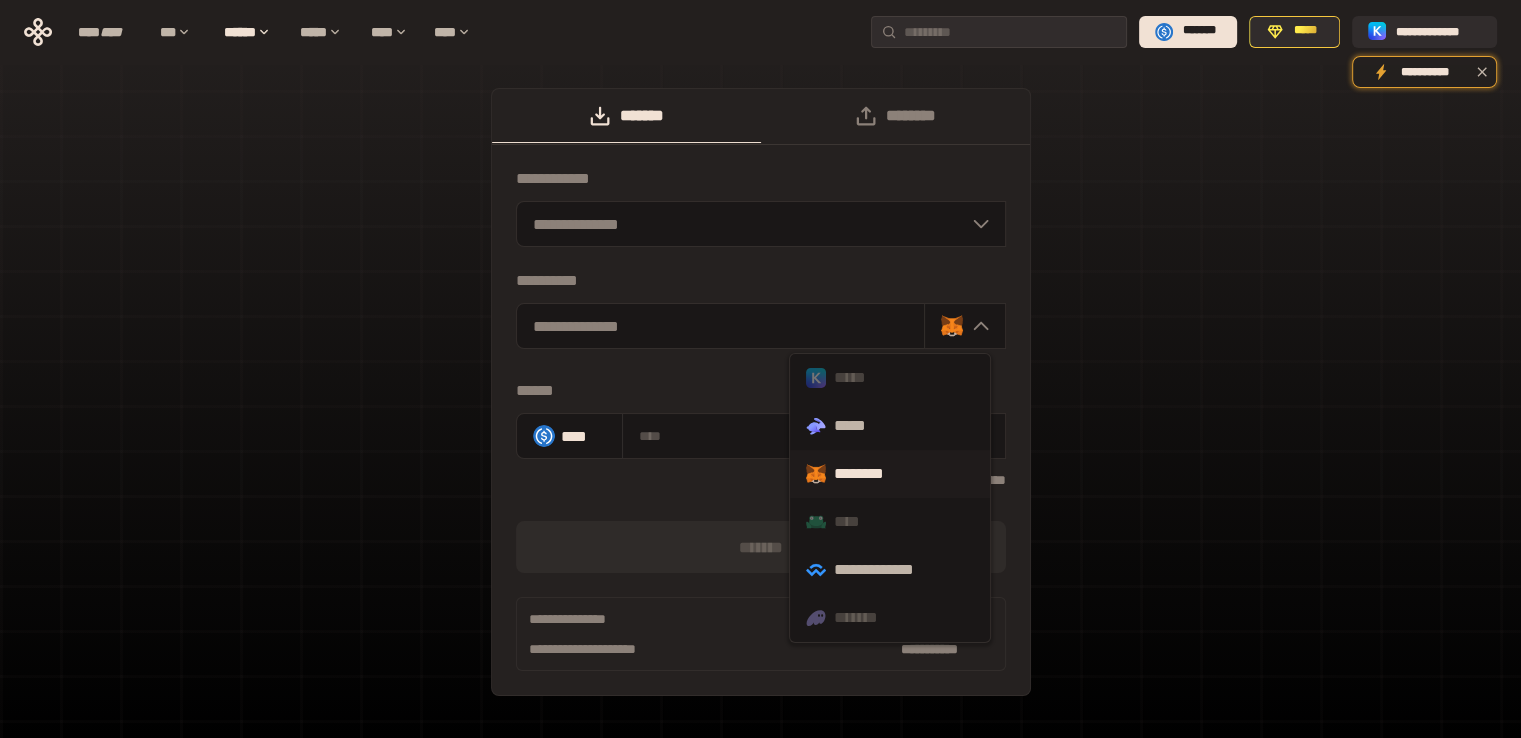 click on "********" at bounding box center [890, 474] 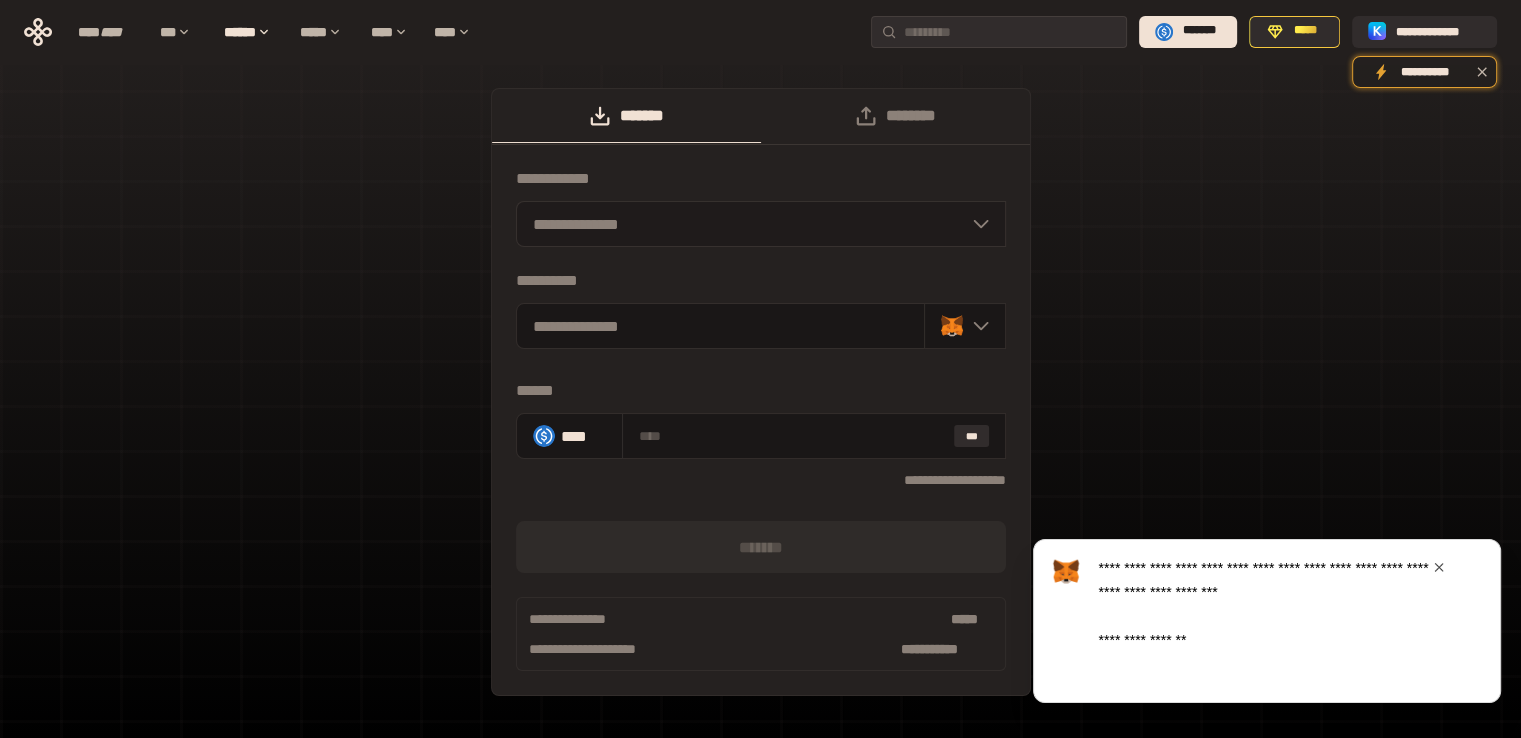 click 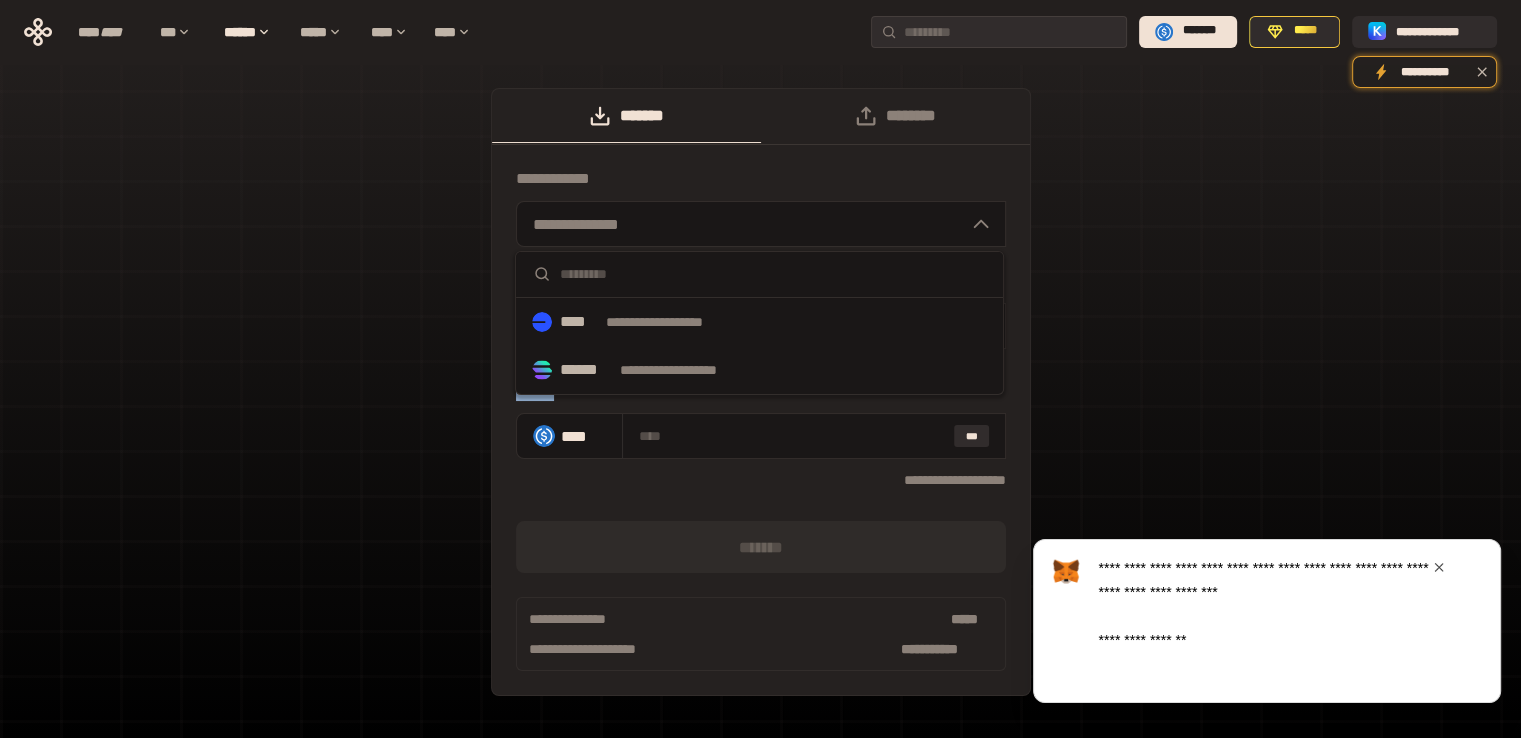 drag, startPoint x: 1109, startPoint y: 285, endPoint x: 1008, endPoint y: 371, distance: 132.65369 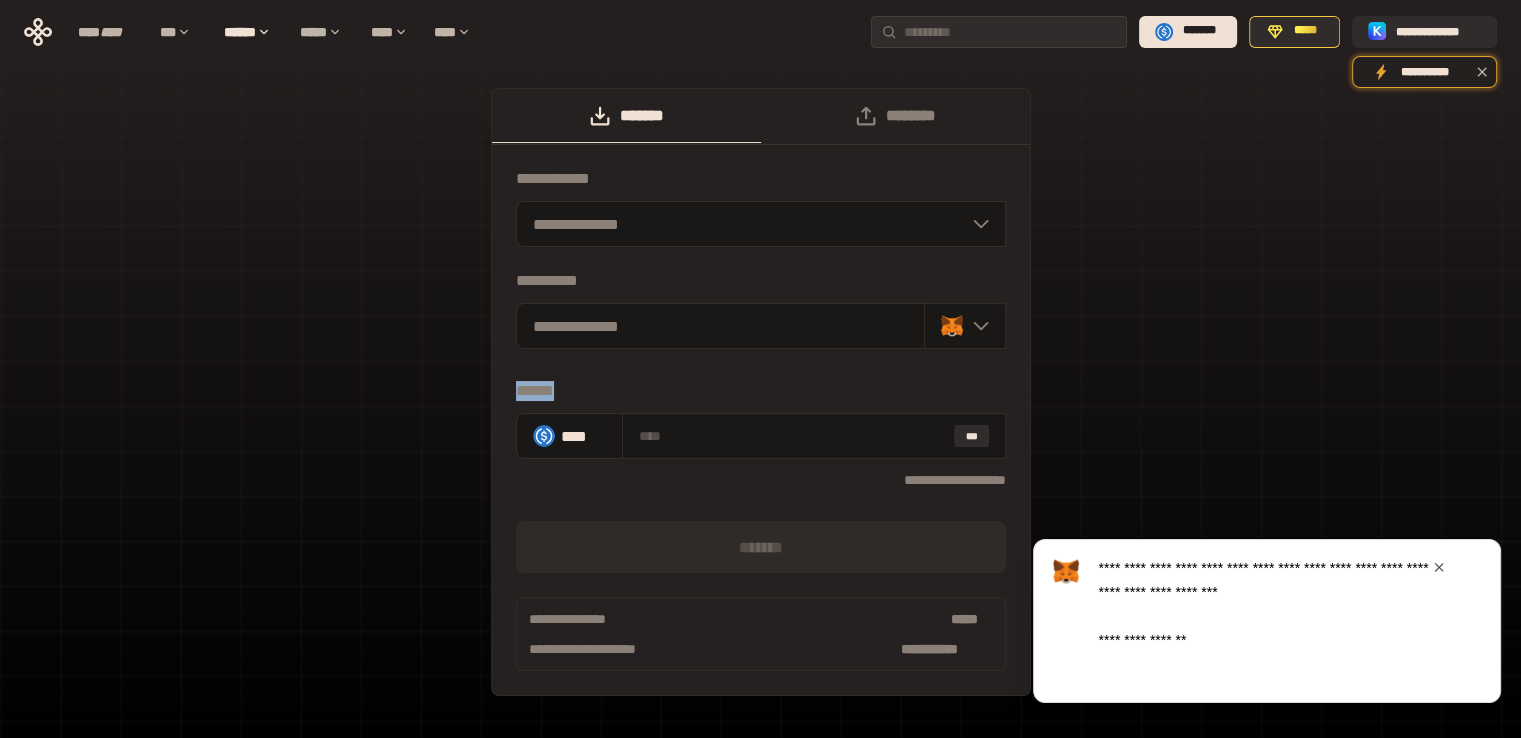 click on "**********" at bounding box center (761, 392) 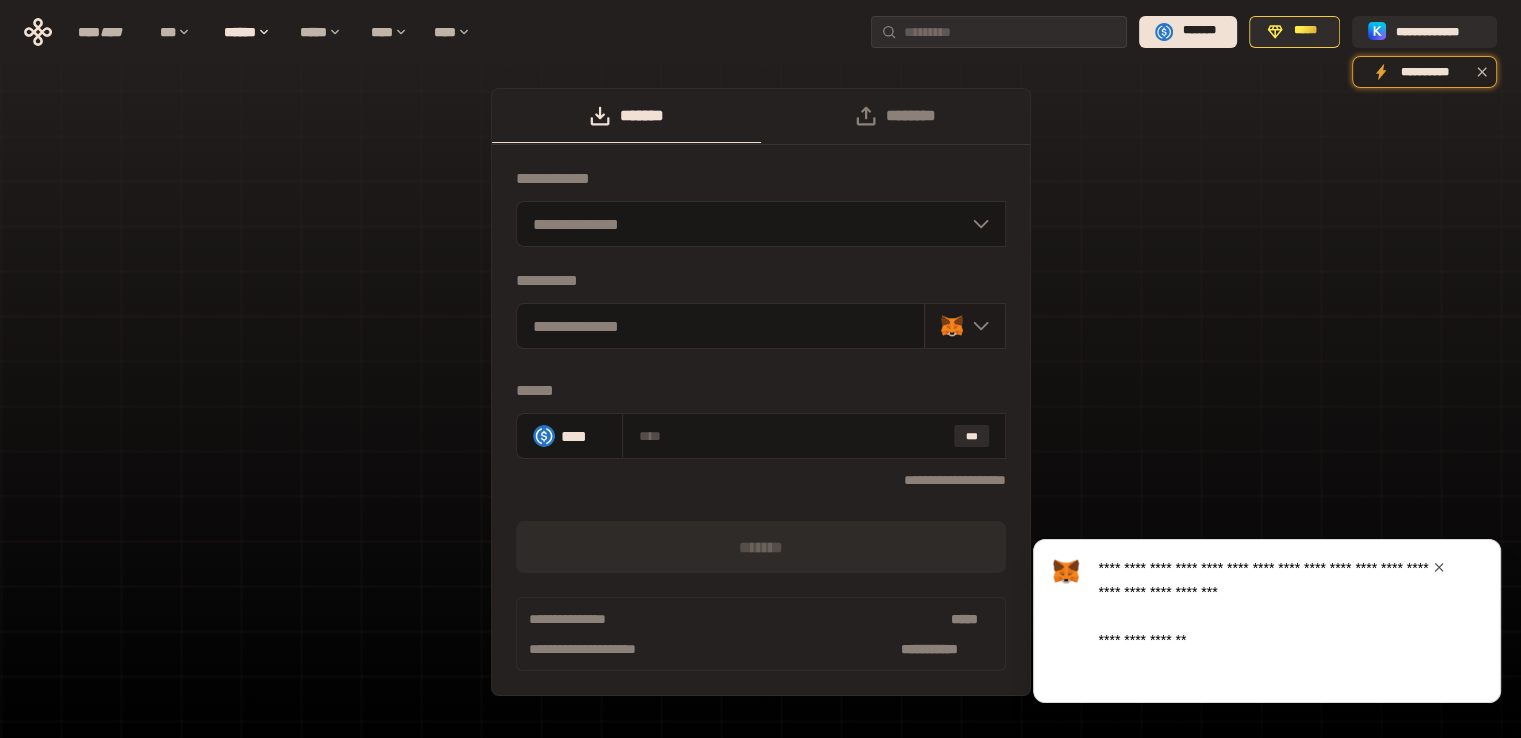 click 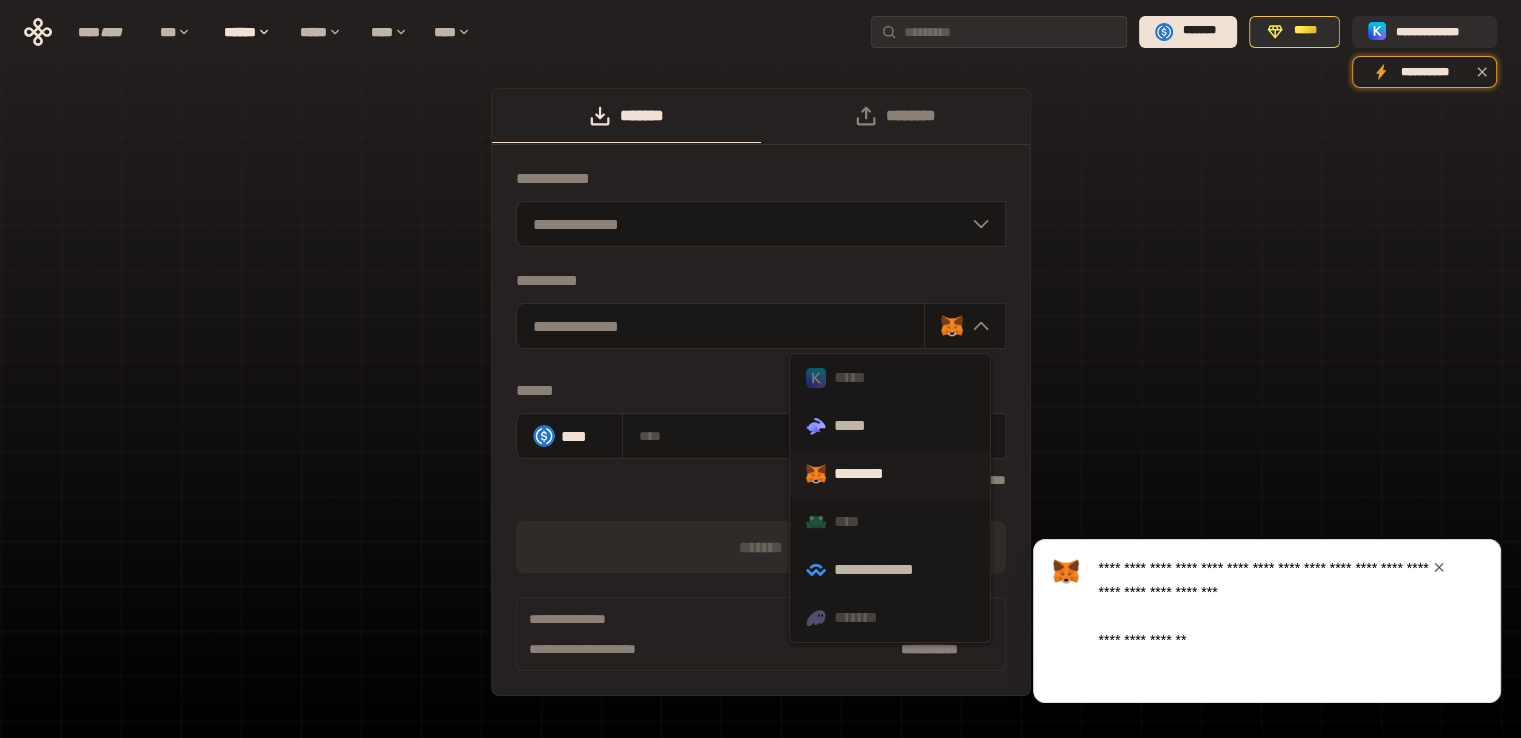 click on "*****" at bounding box center (890, 378) 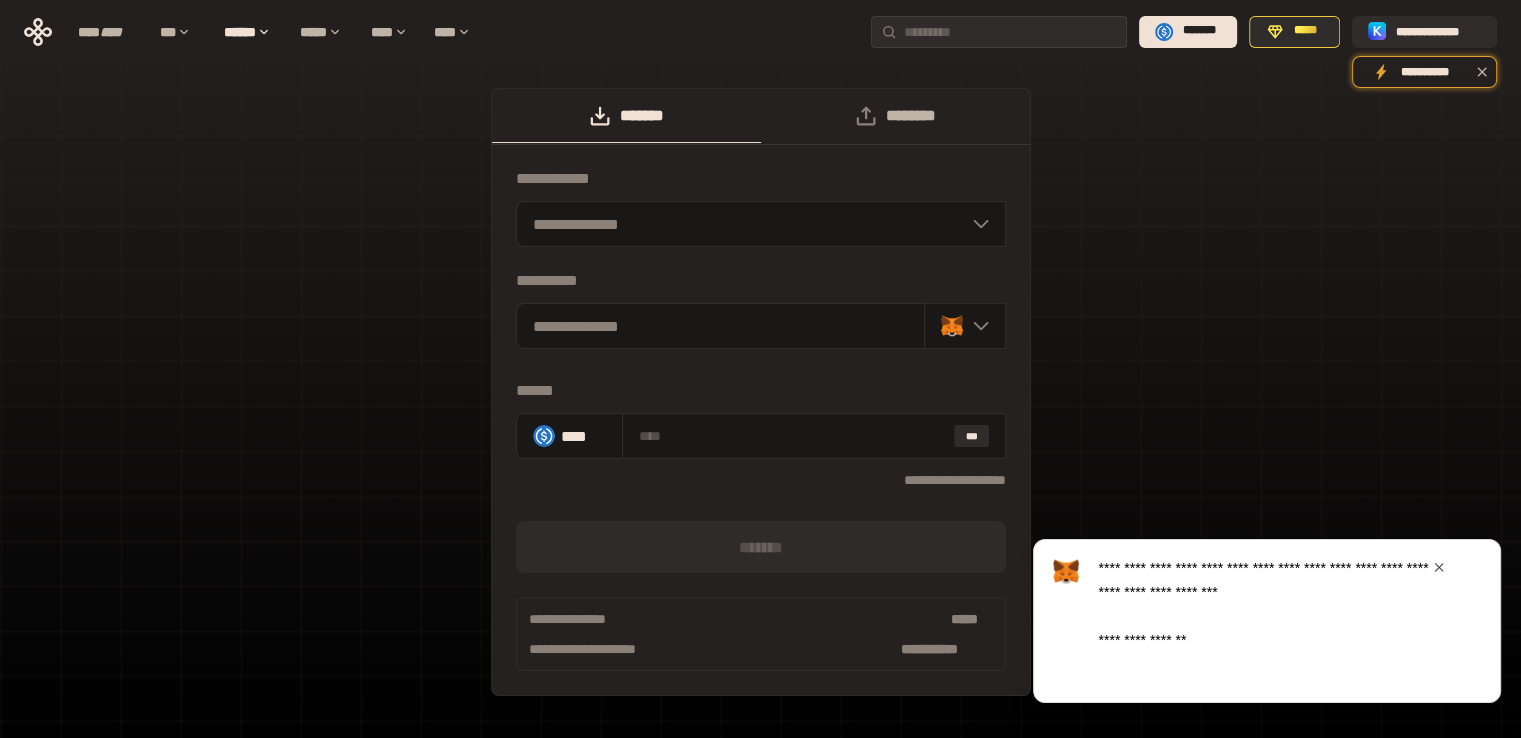 click on "********" at bounding box center (895, 116) 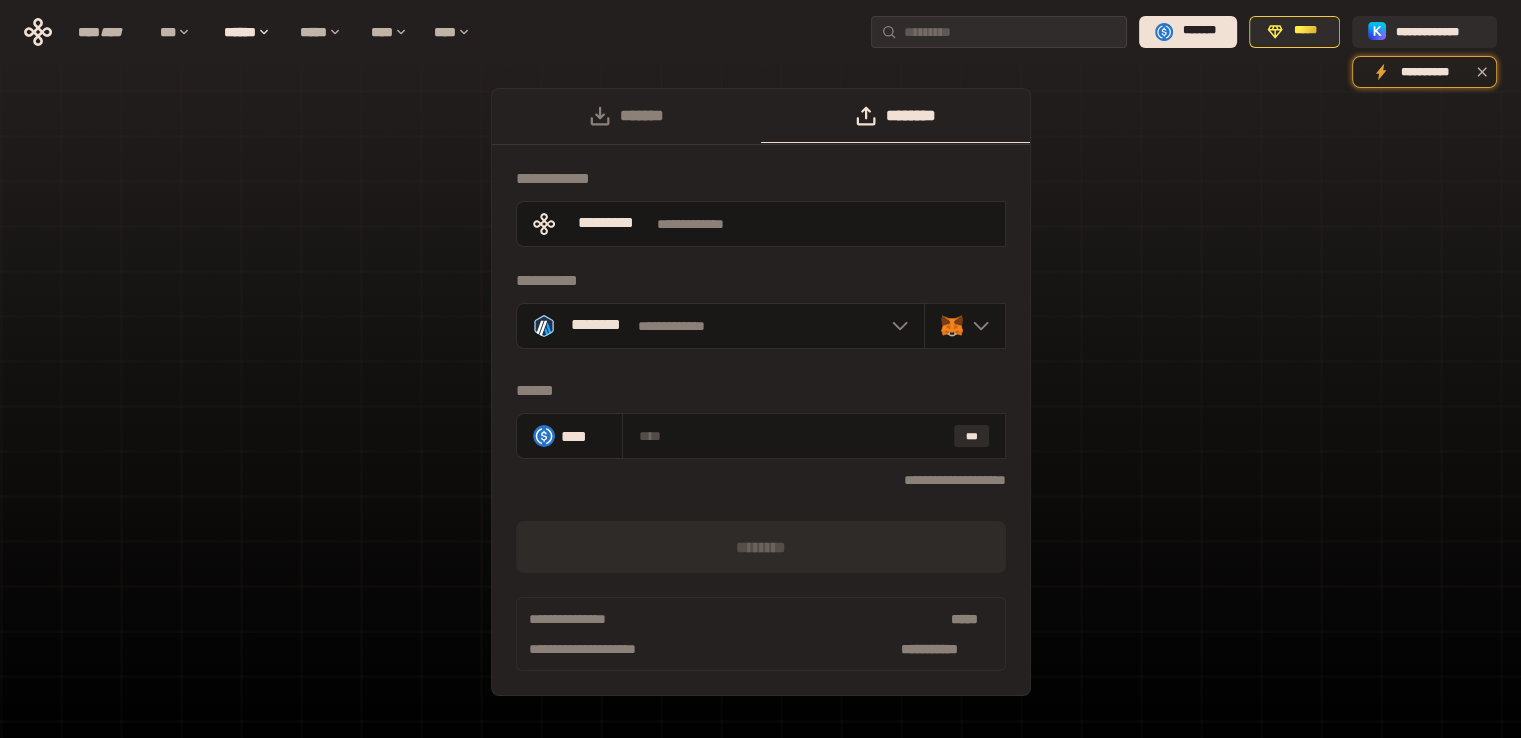 click on "**********" at bounding box center [760, 402] 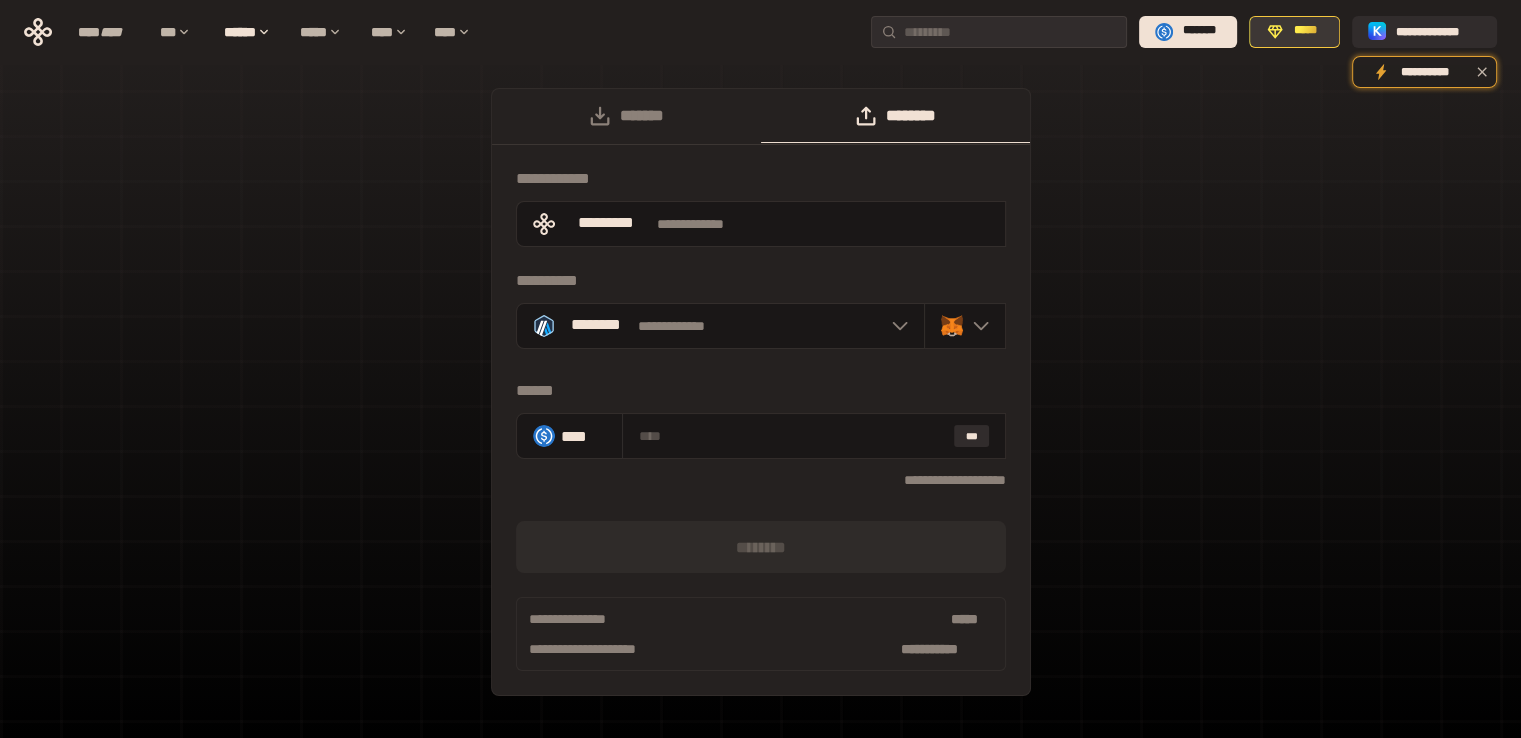 click on "*****" at bounding box center (1305, 31) 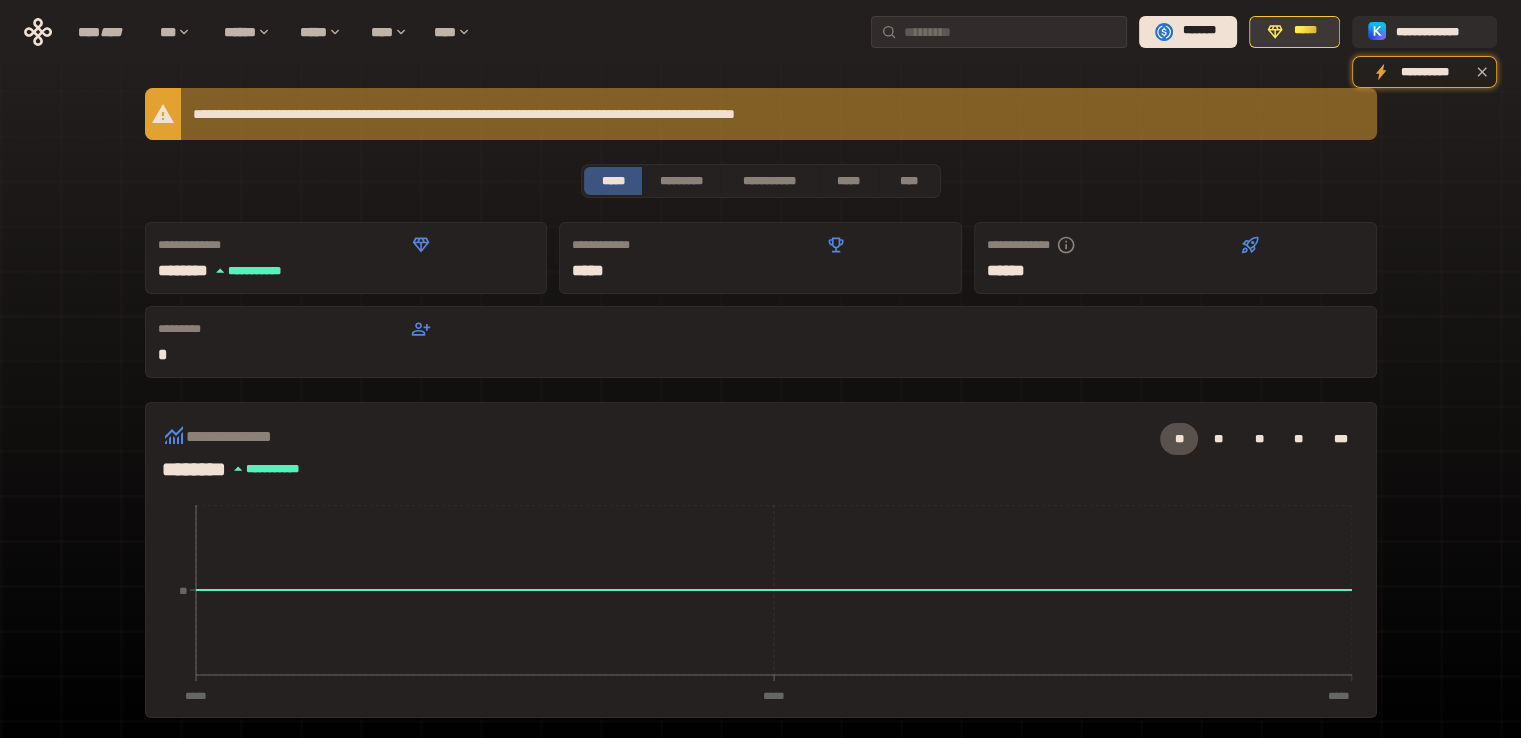 scroll, scrollTop: 0, scrollLeft: 0, axis: both 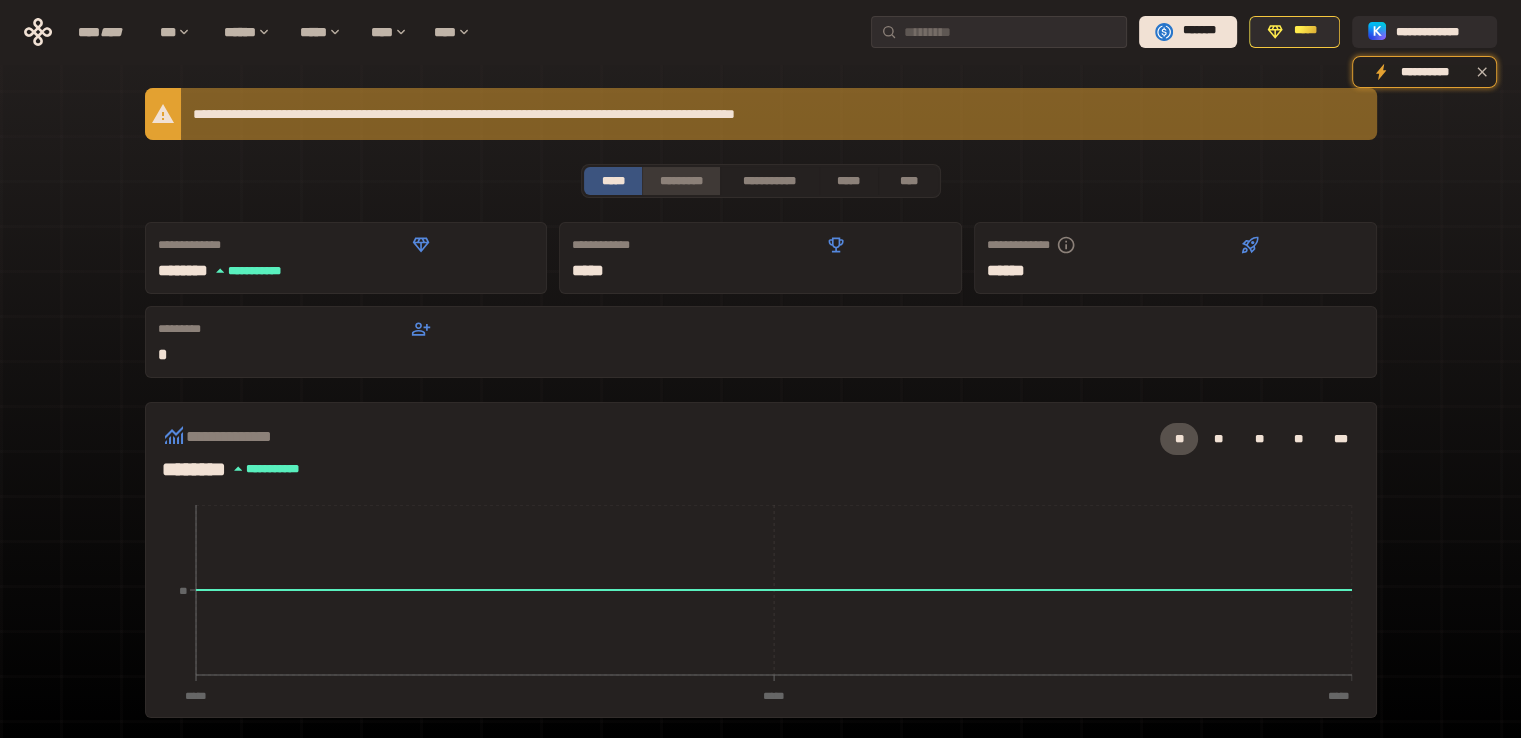 click on "*********" at bounding box center [680, 181] 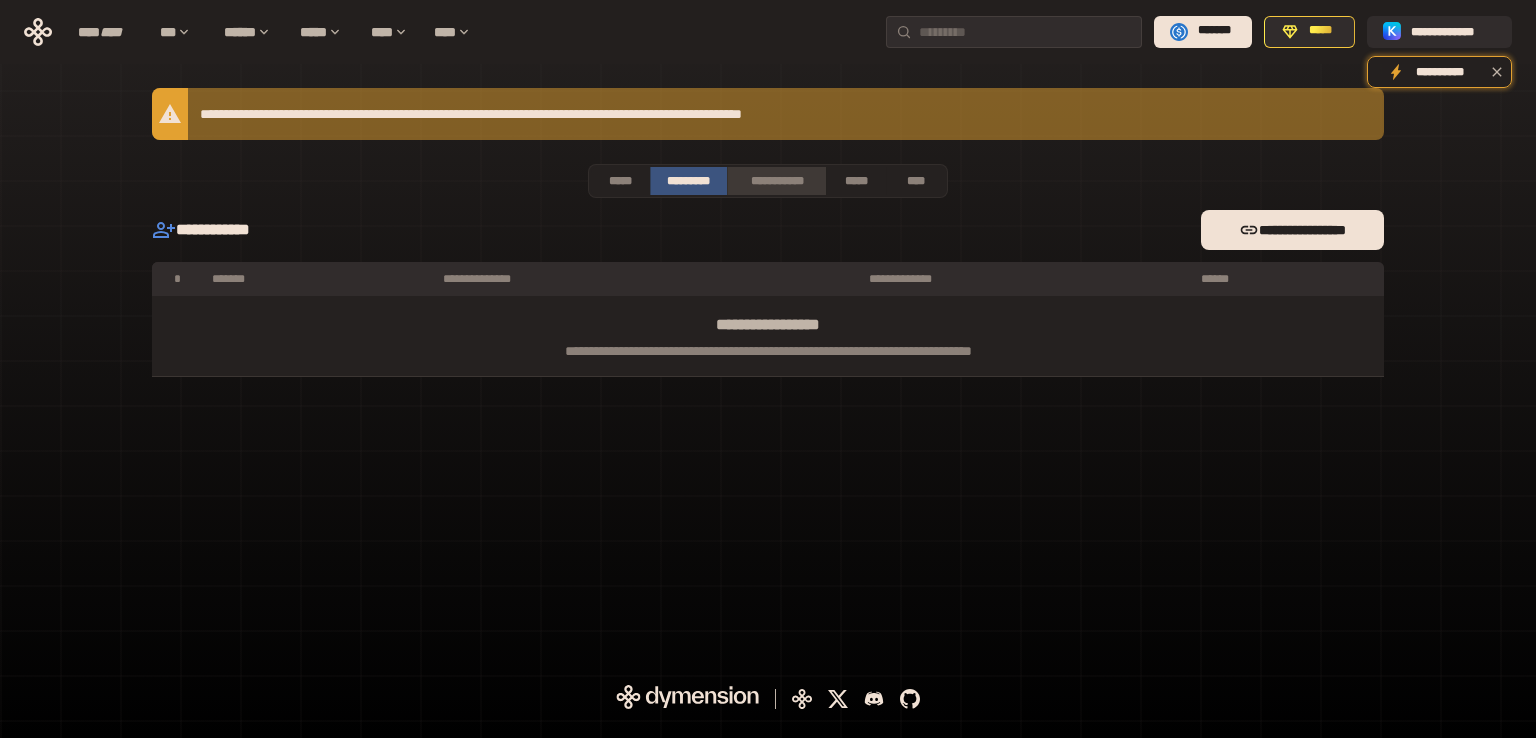 click on "**********" at bounding box center [776, 181] 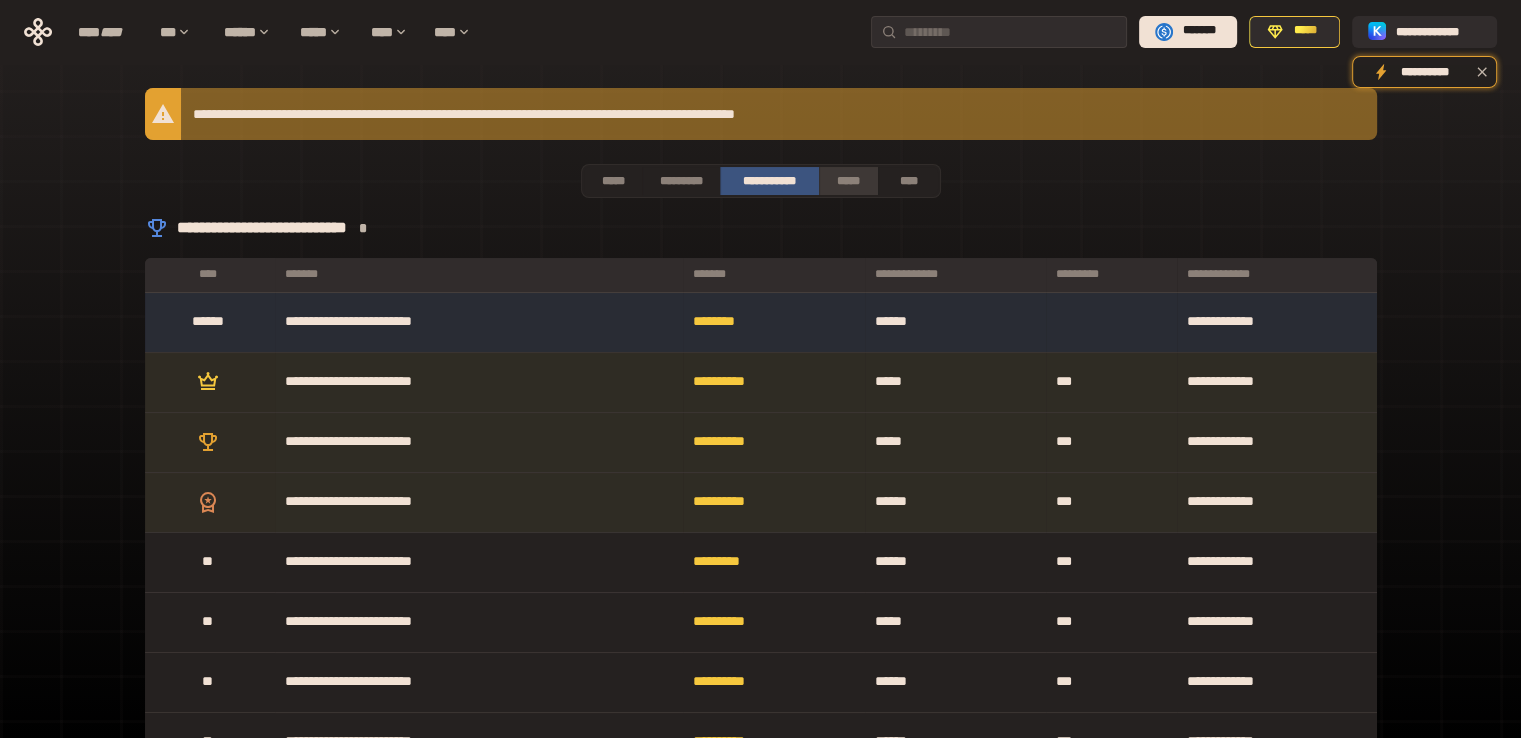 click on "*****" at bounding box center [849, 181] 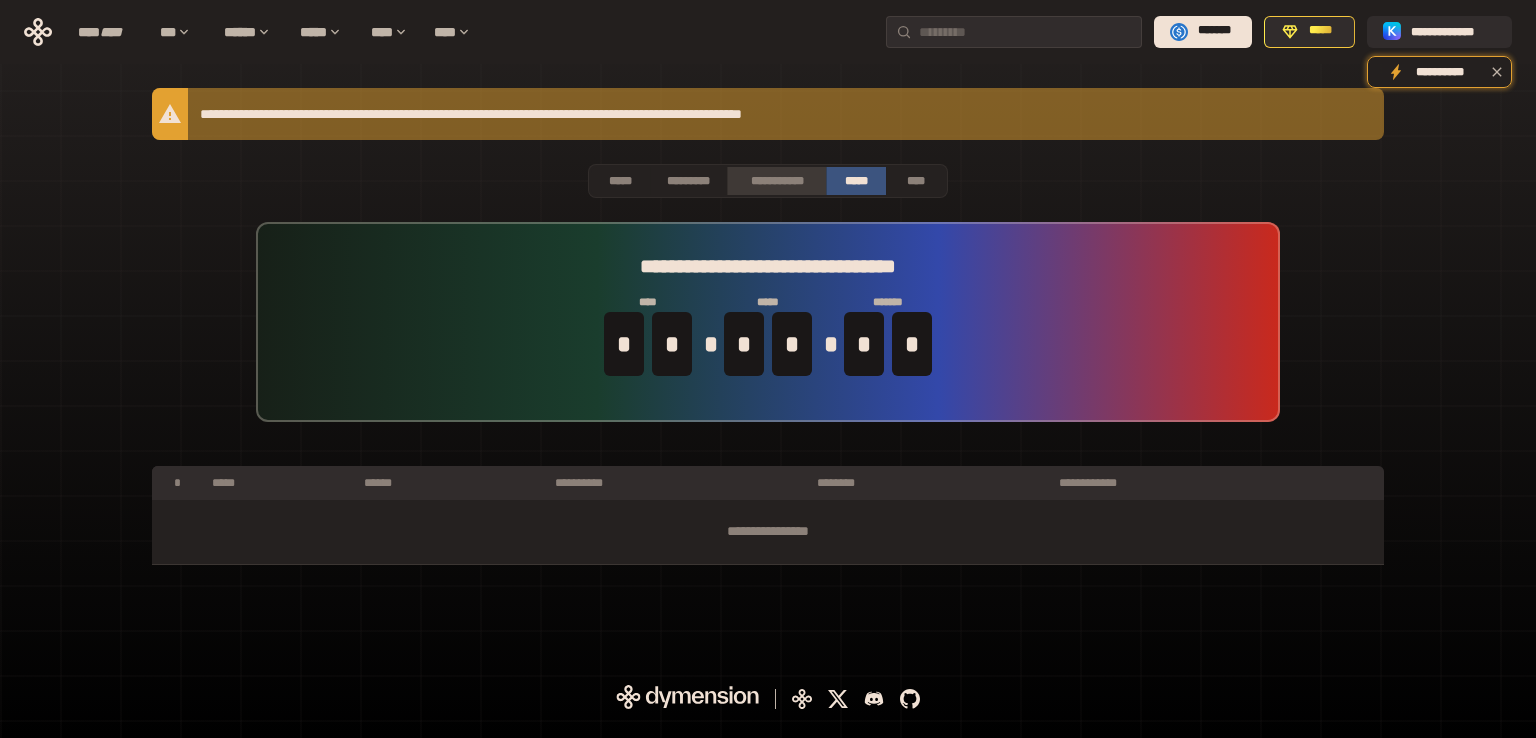 click on "**********" at bounding box center (776, 181) 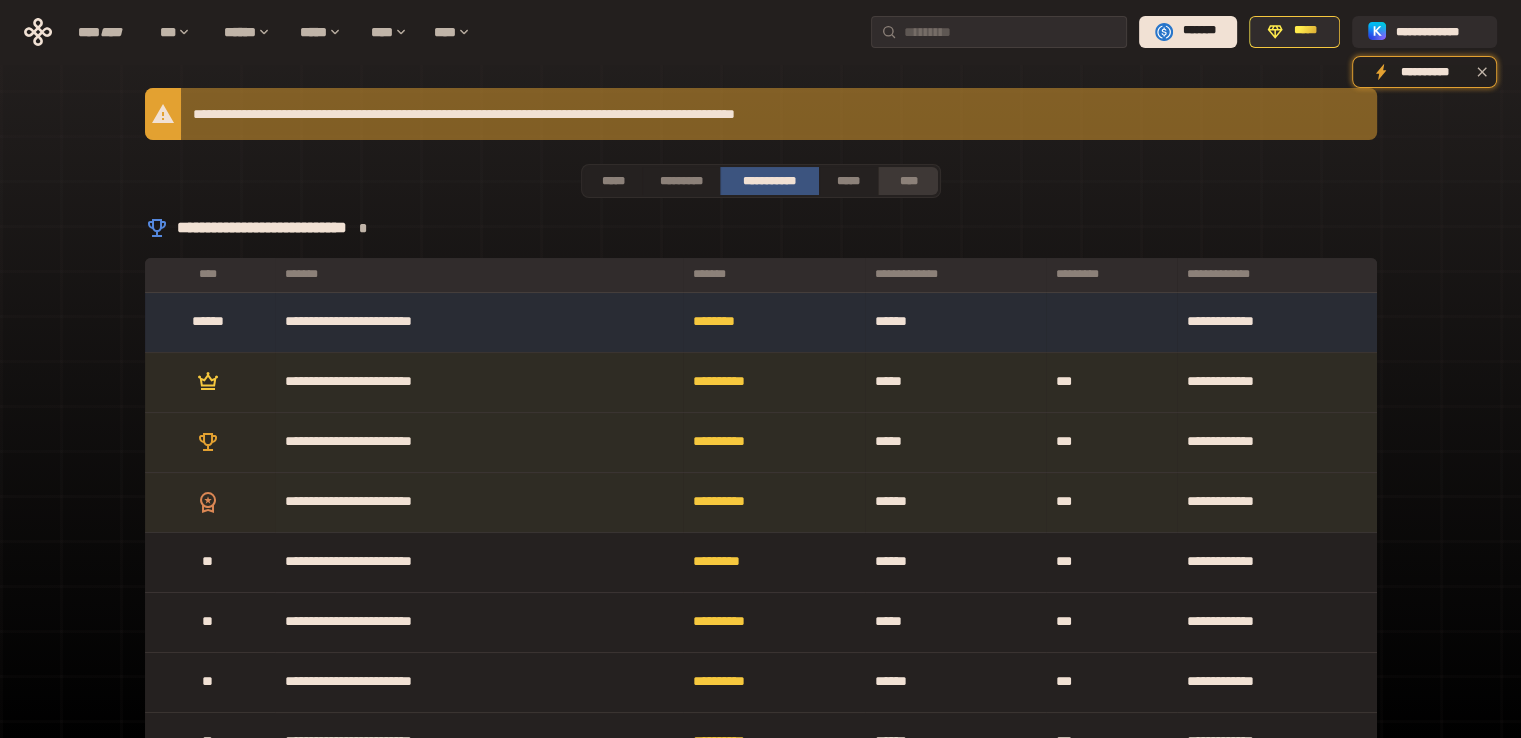 click on "****" at bounding box center [908, 181] 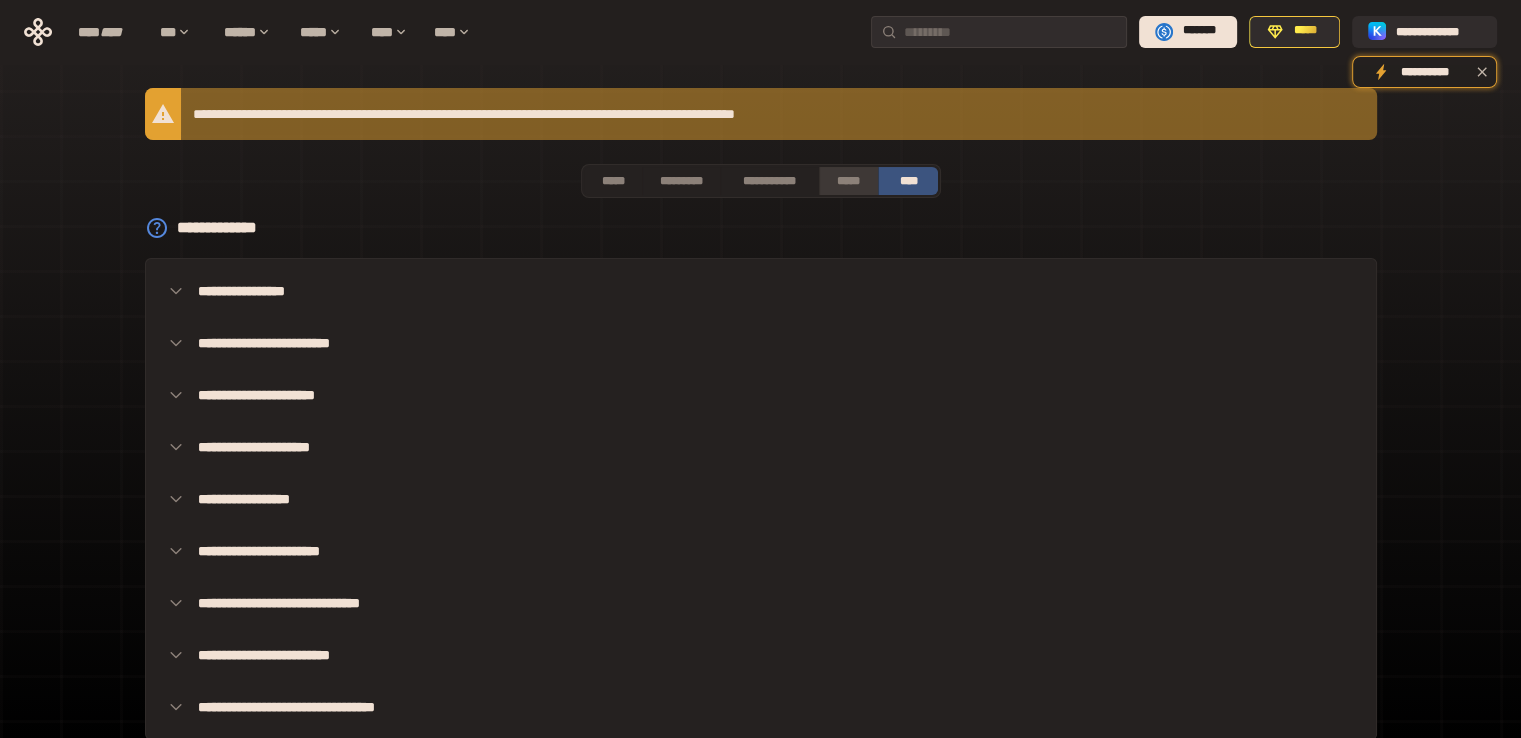 click on "*****" at bounding box center [849, 181] 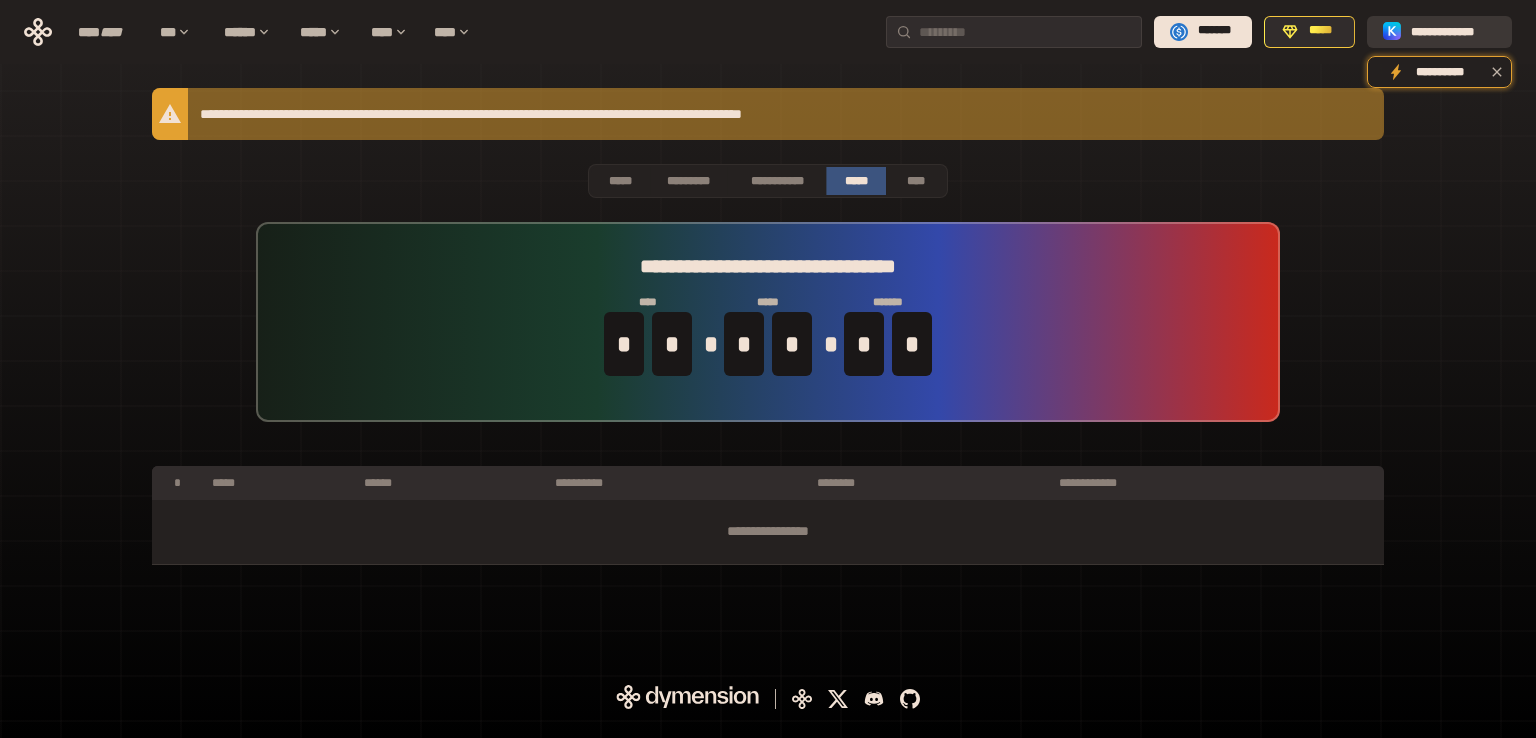 click on "**********" at bounding box center [1453, 31] 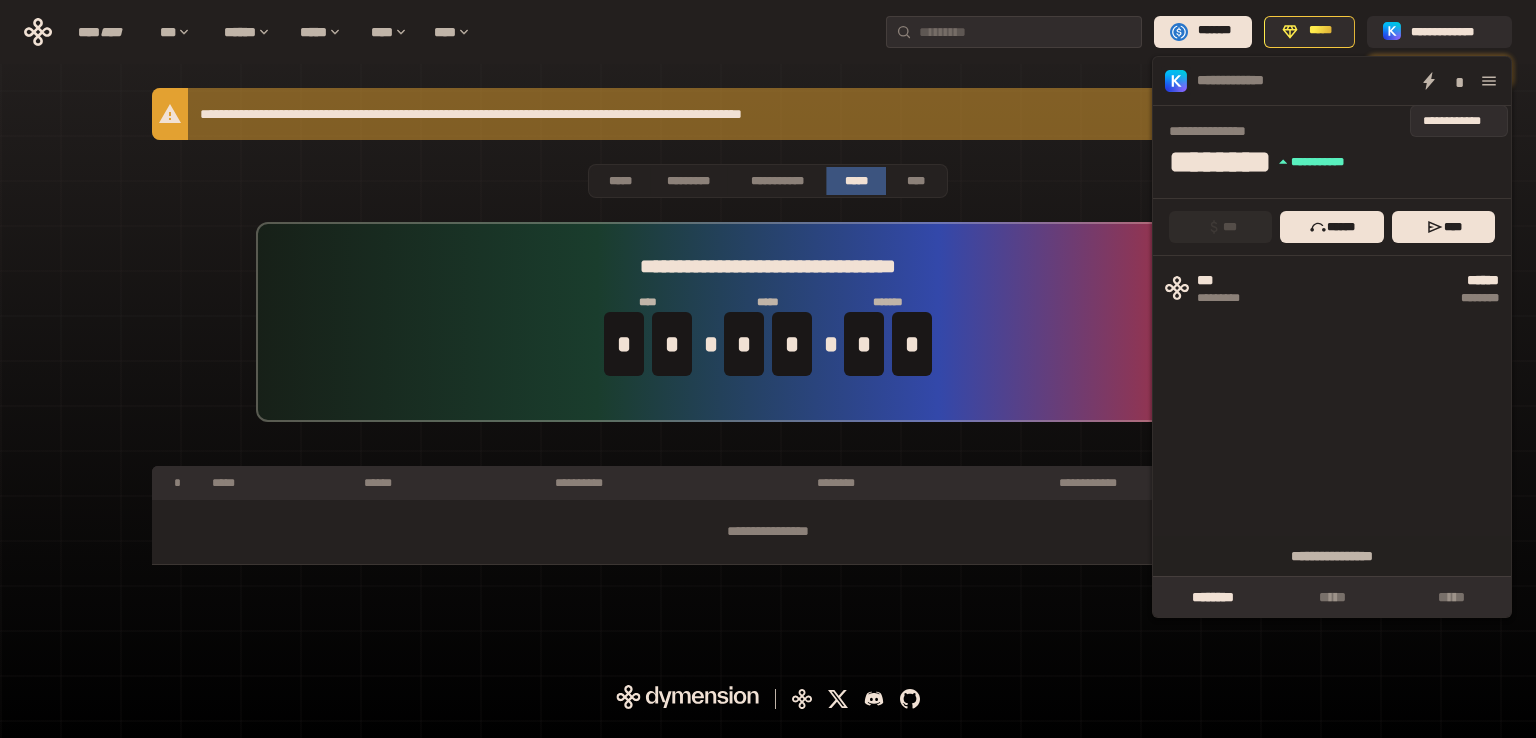 click on "*" at bounding box center (1459, 81) 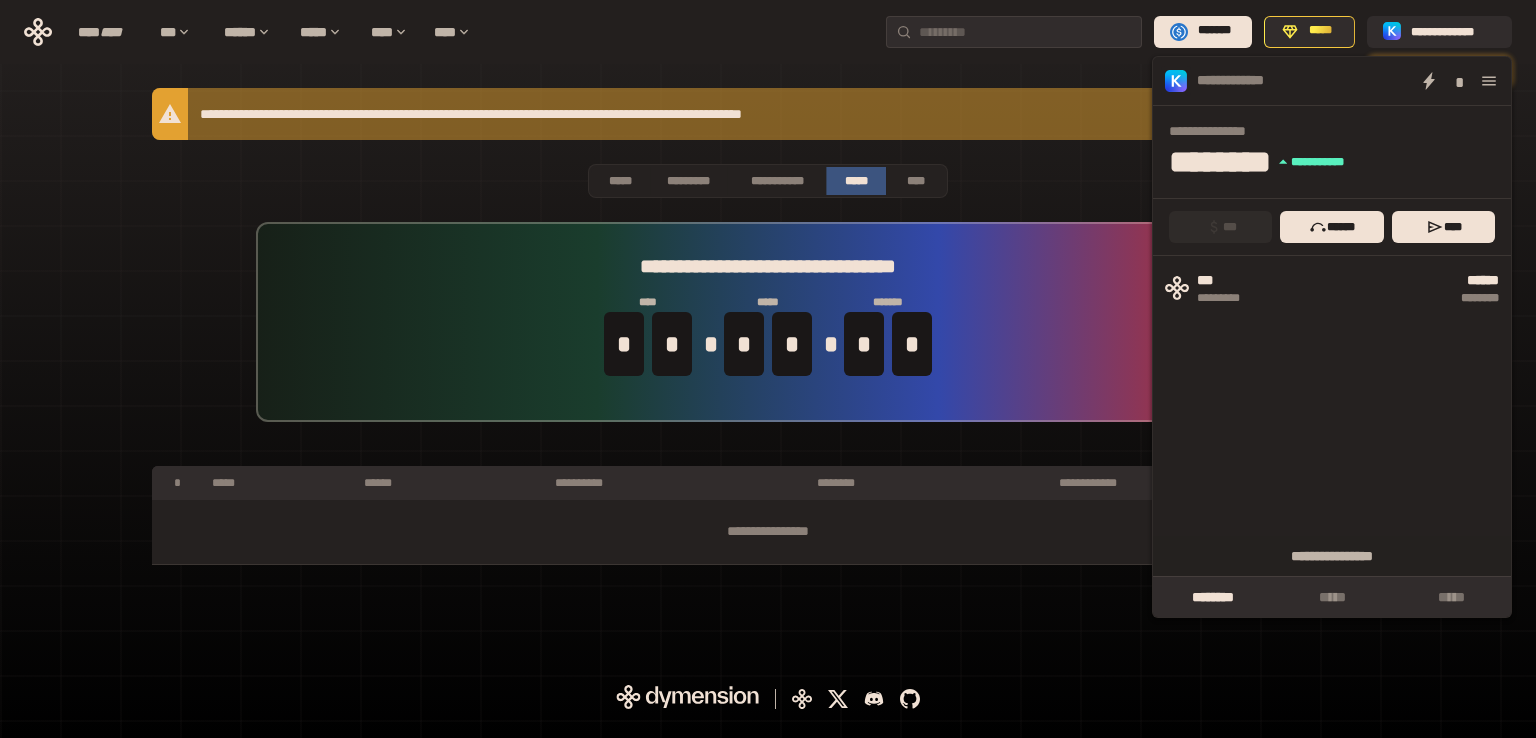 click 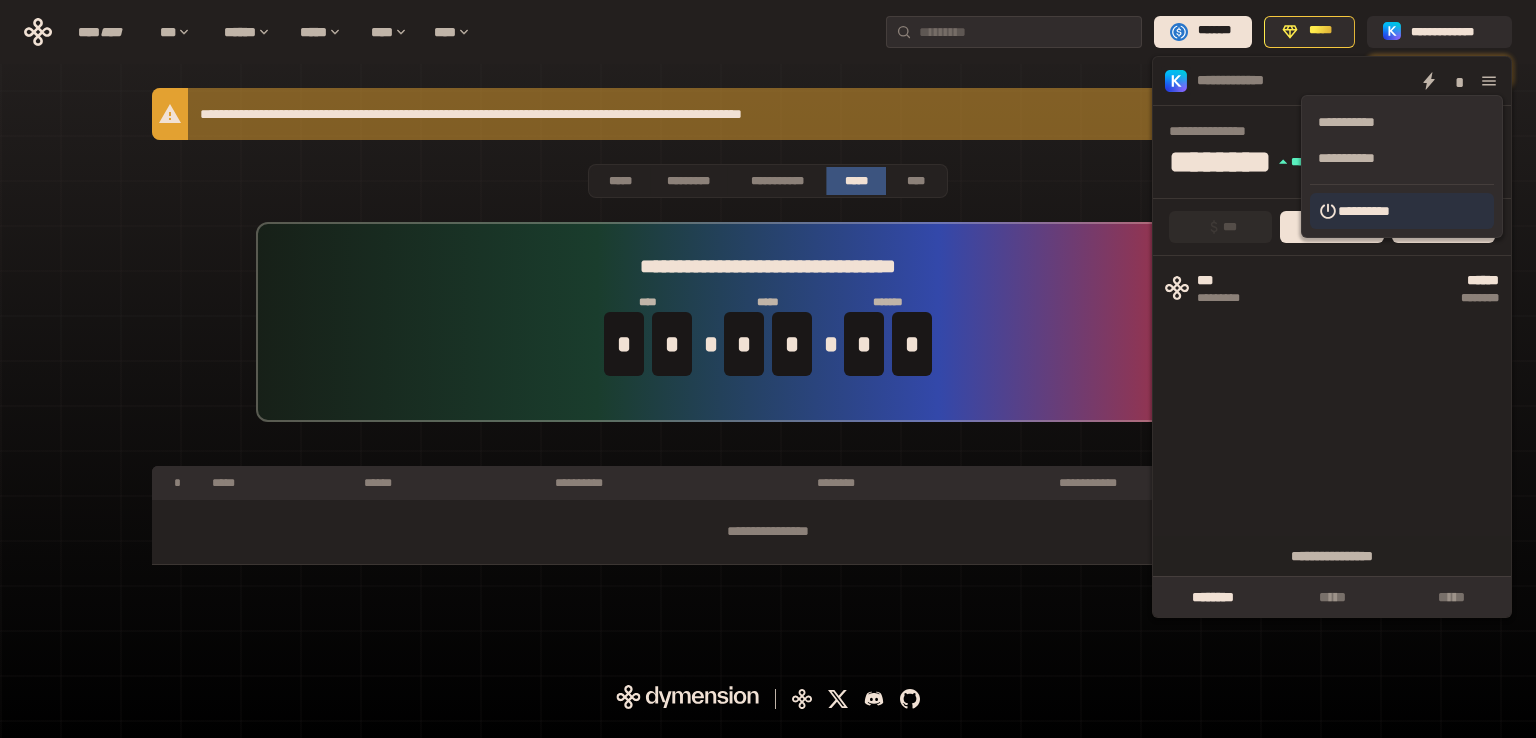click on "**********" at bounding box center (1402, 211) 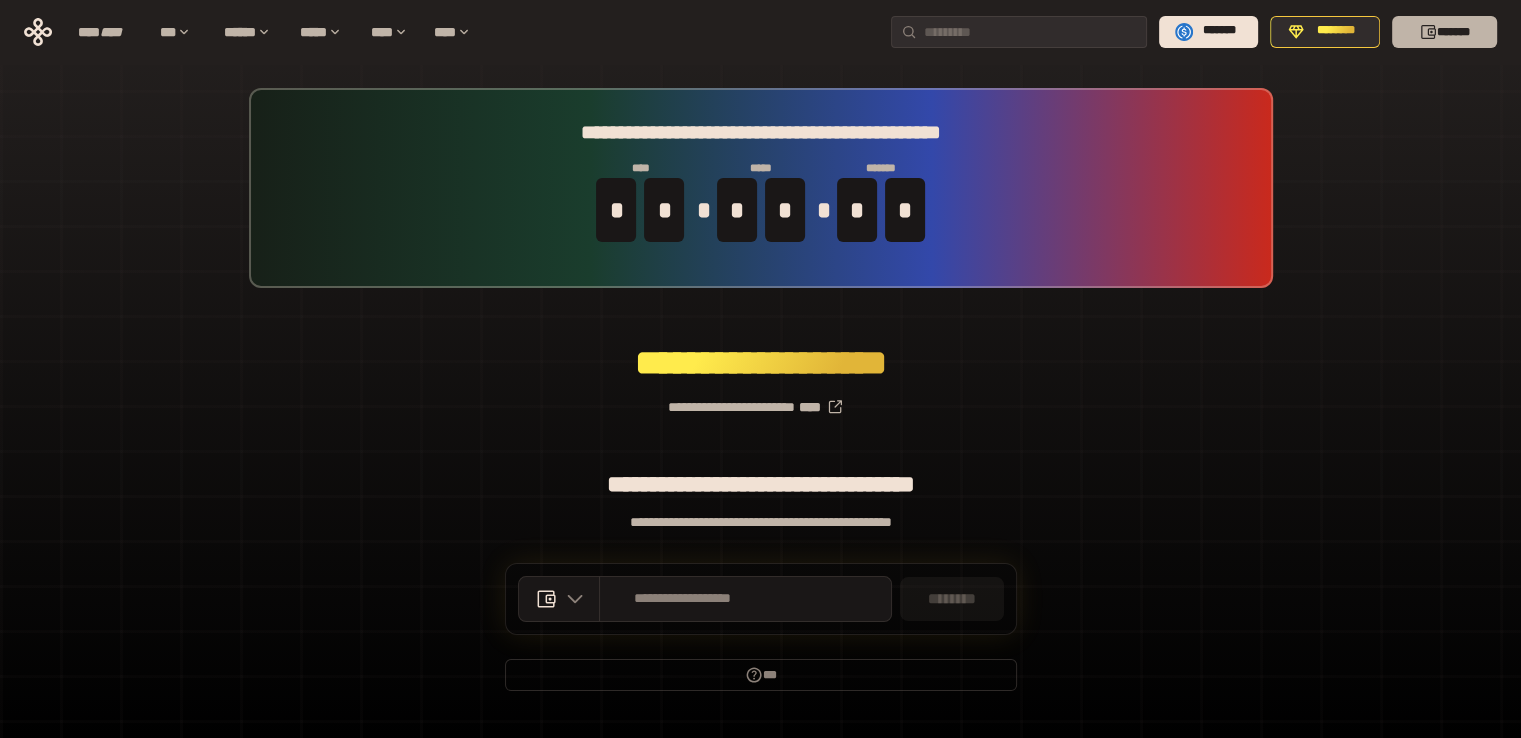 click on "*******" at bounding box center (1444, 32) 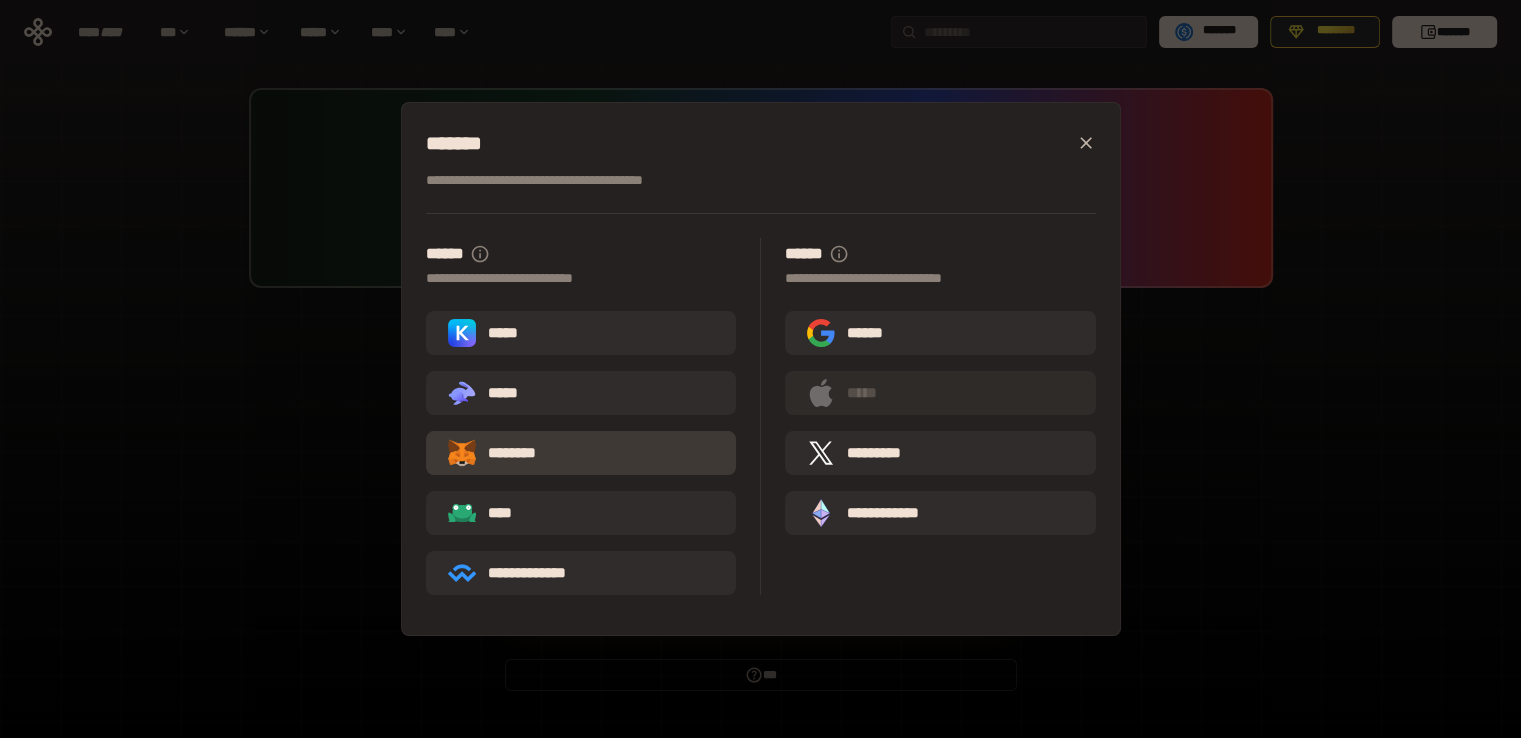 click on "********" at bounding box center (581, 453) 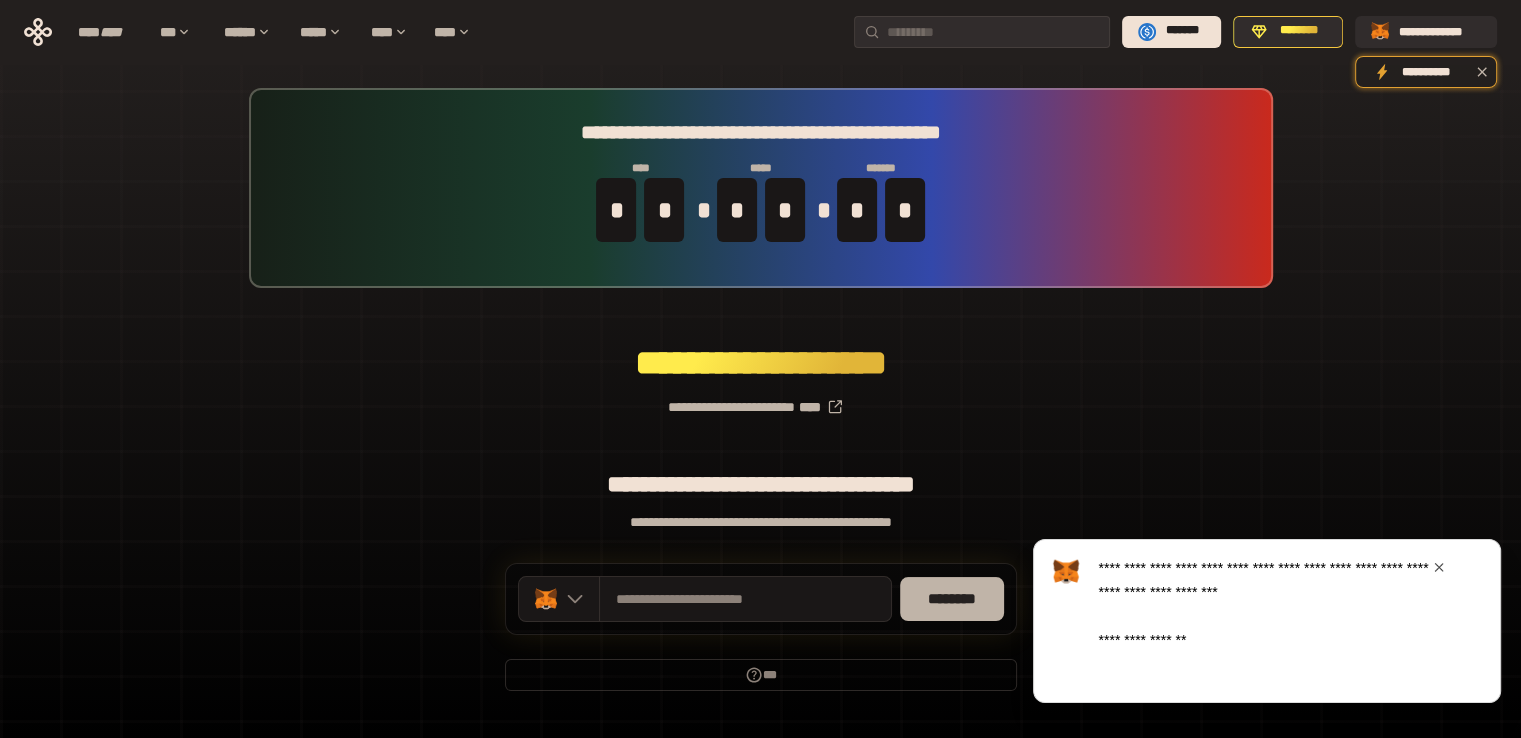 click on "********" at bounding box center (952, 599) 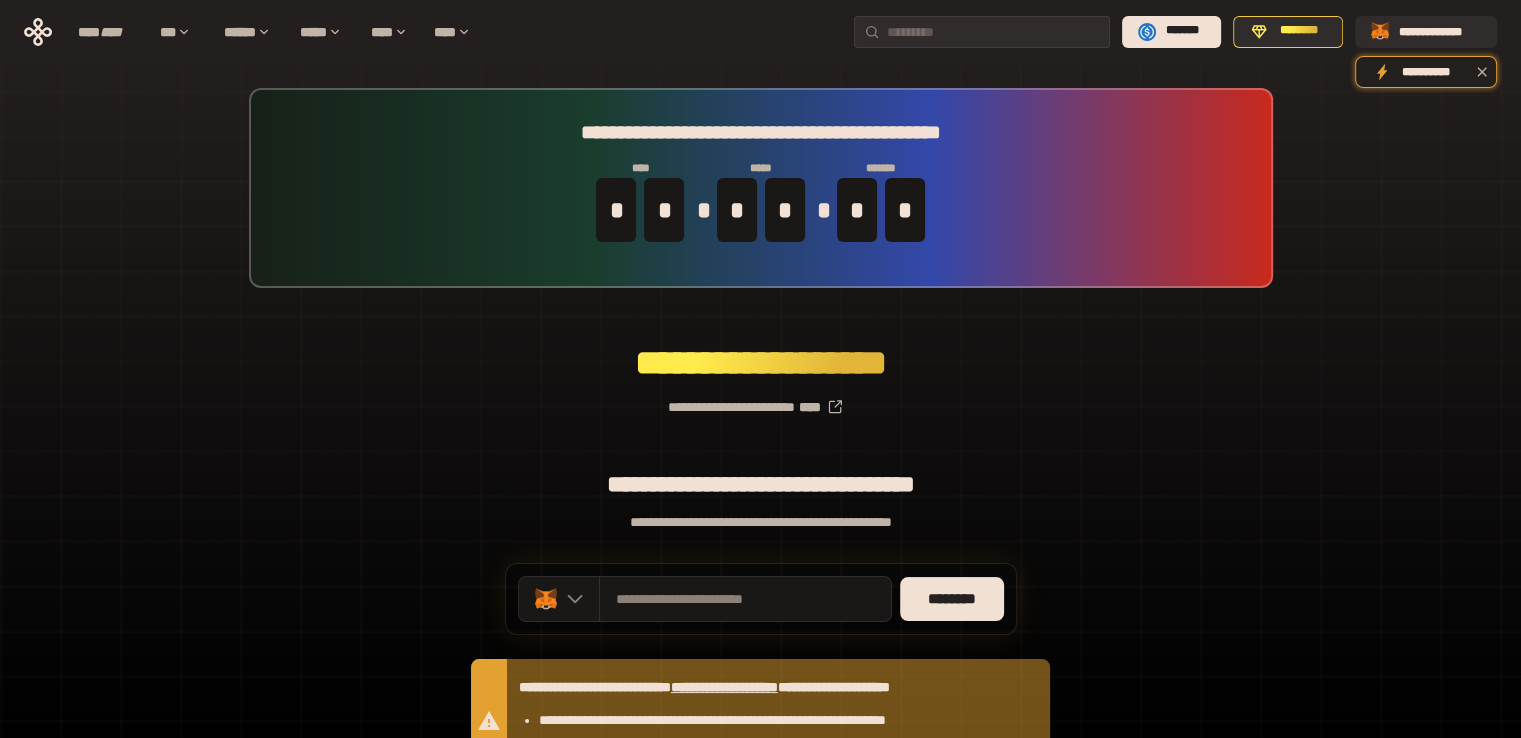click on "**********" at bounding box center (760, 474) 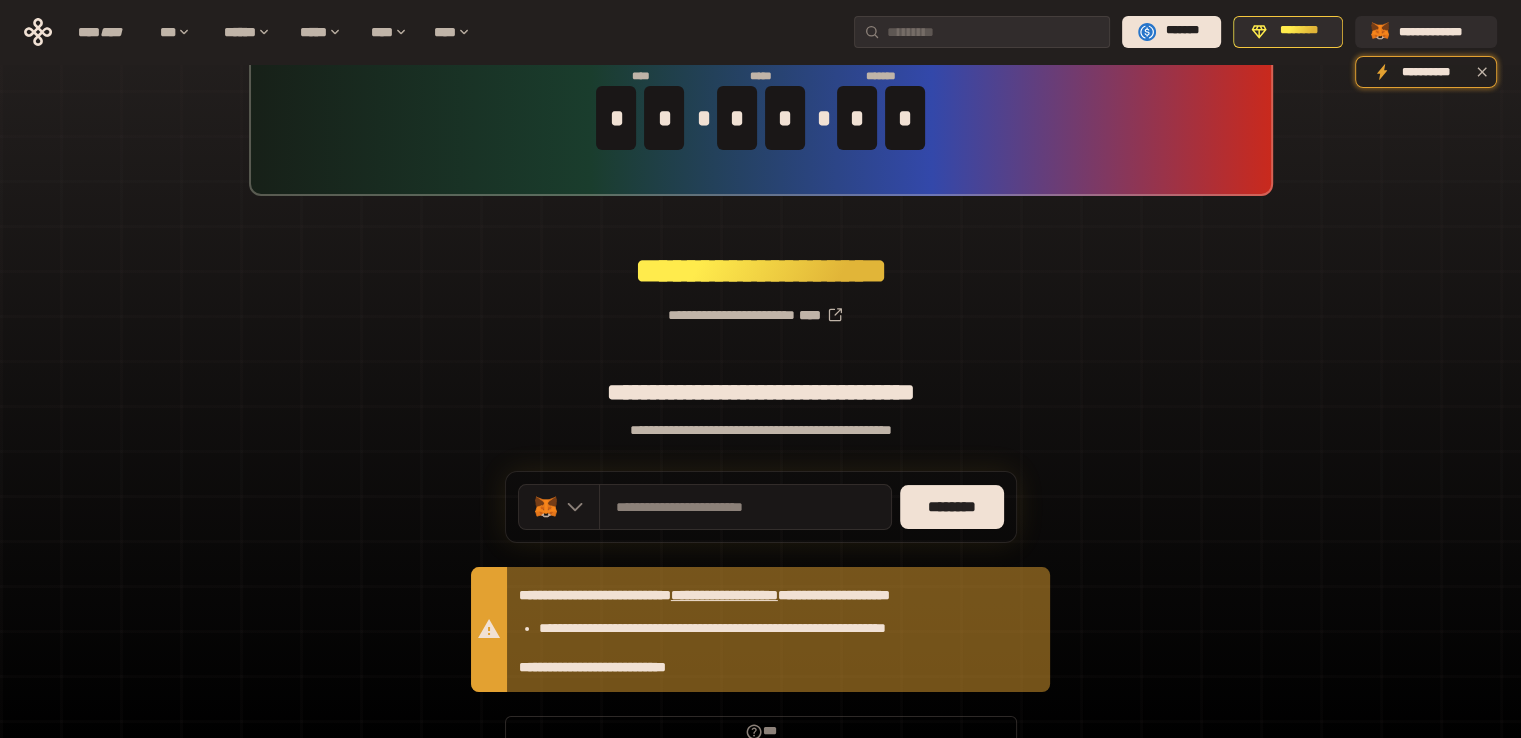 scroll, scrollTop: 0, scrollLeft: 0, axis: both 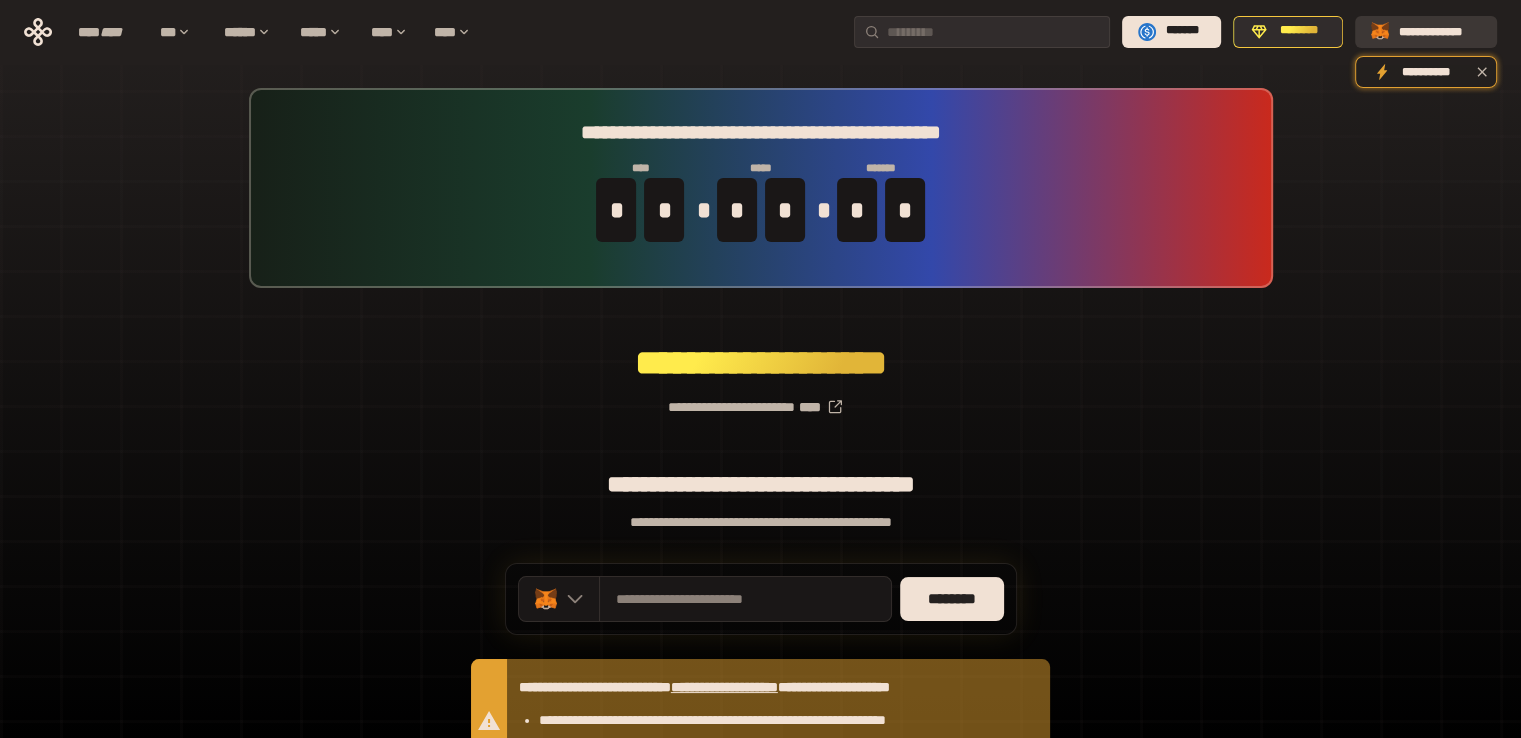 click on "**********" at bounding box center [1440, 31] 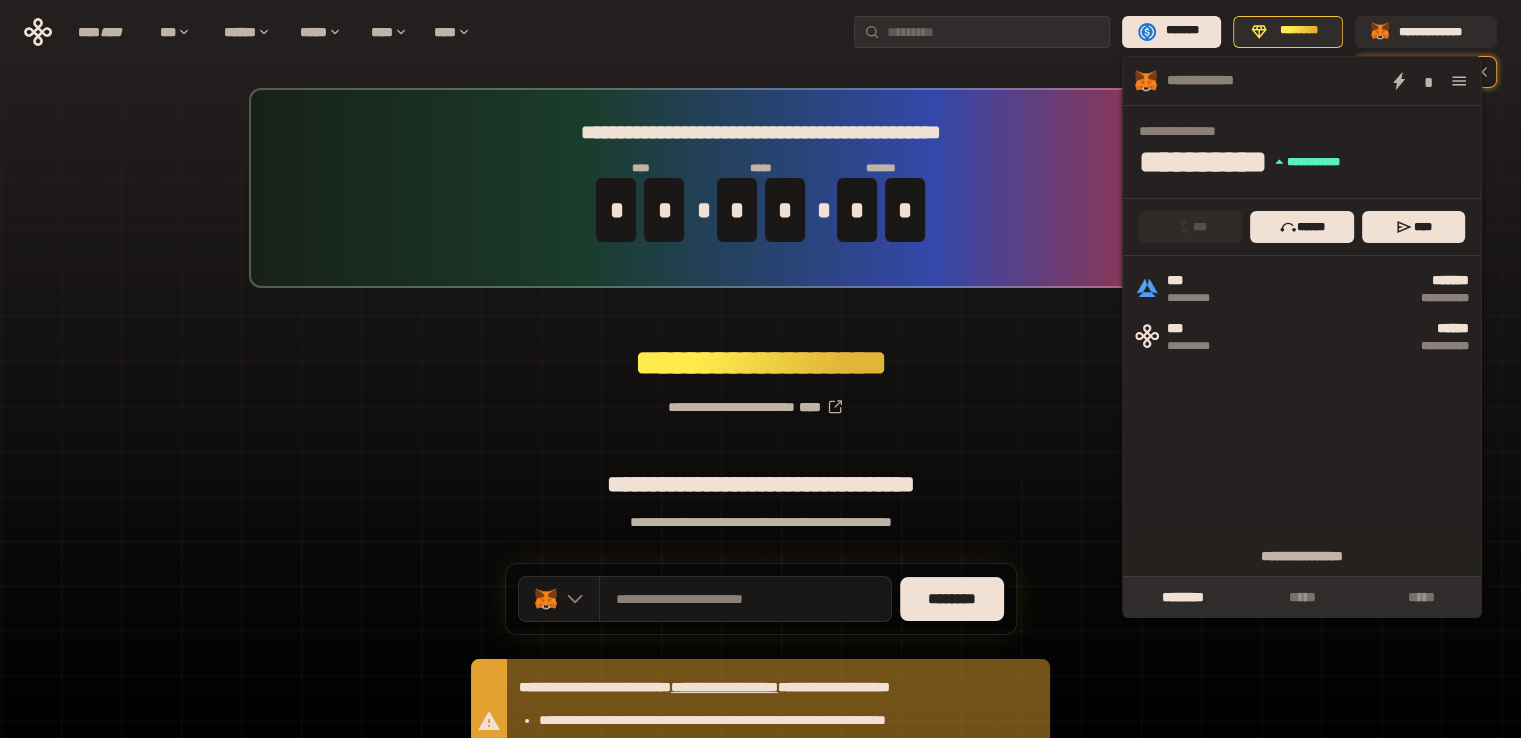 click 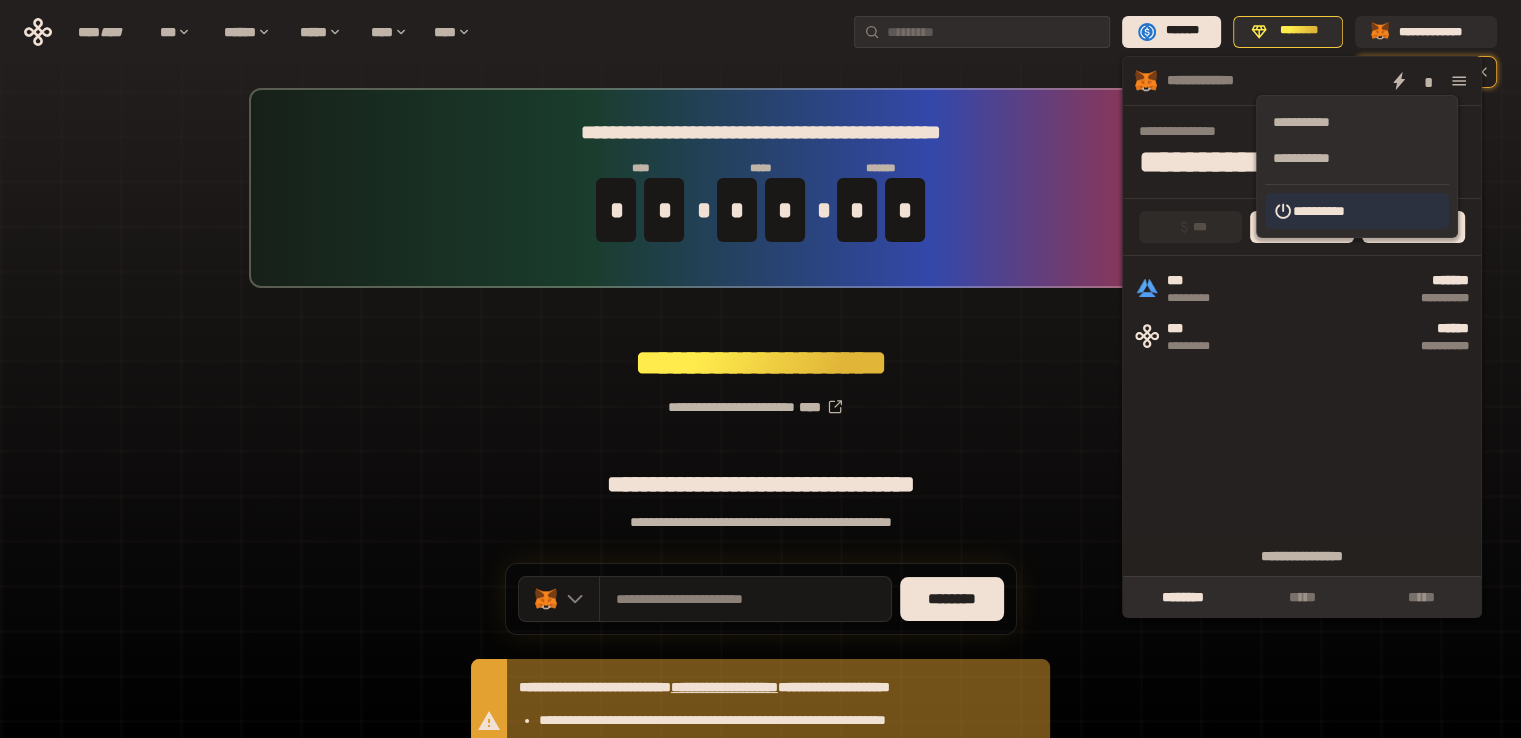 click on "**********" at bounding box center [1357, 211] 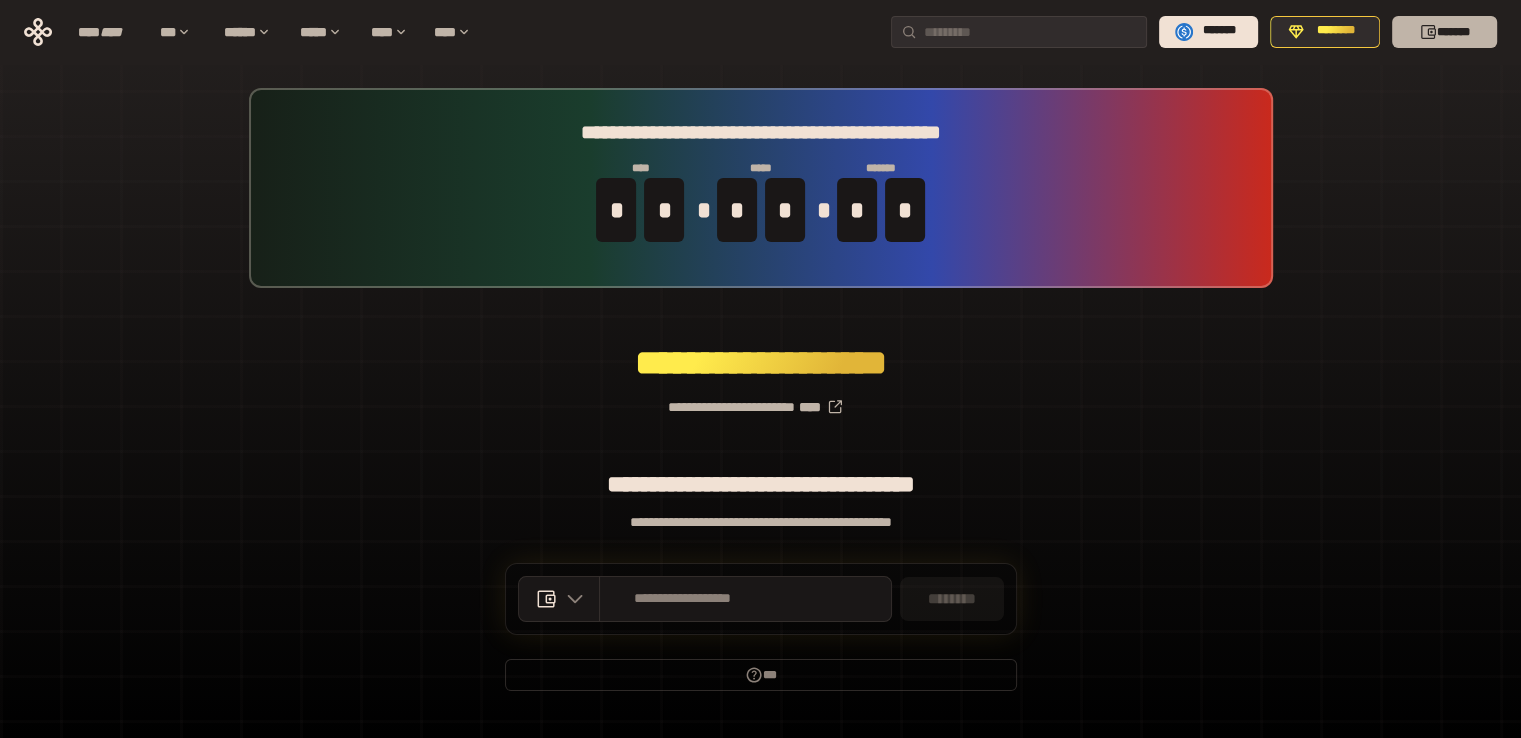 click on "*******" at bounding box center (1444, 32) 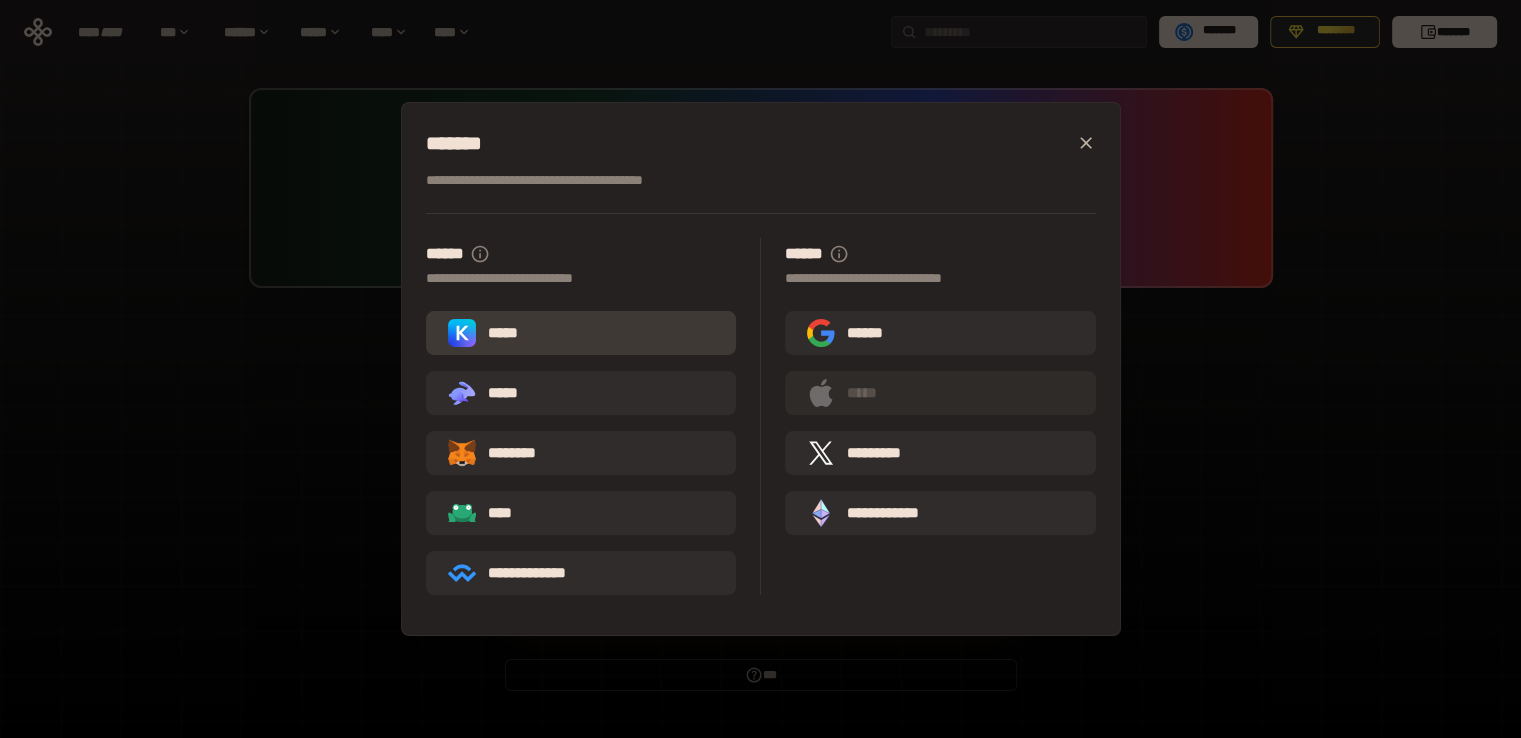 click on "*****" at bounding box center (581, 333) 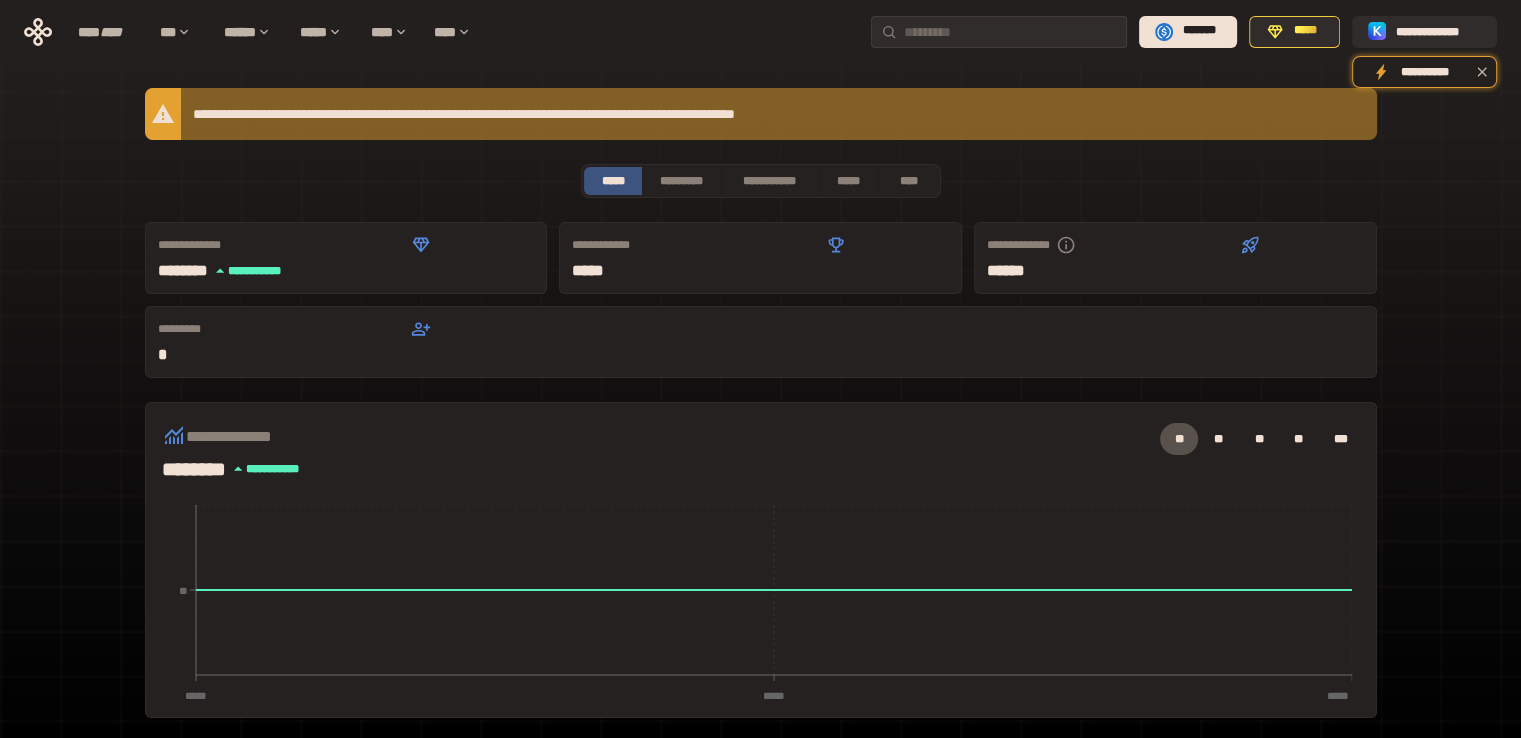 click on "**********" at bounding box center (760, 651) 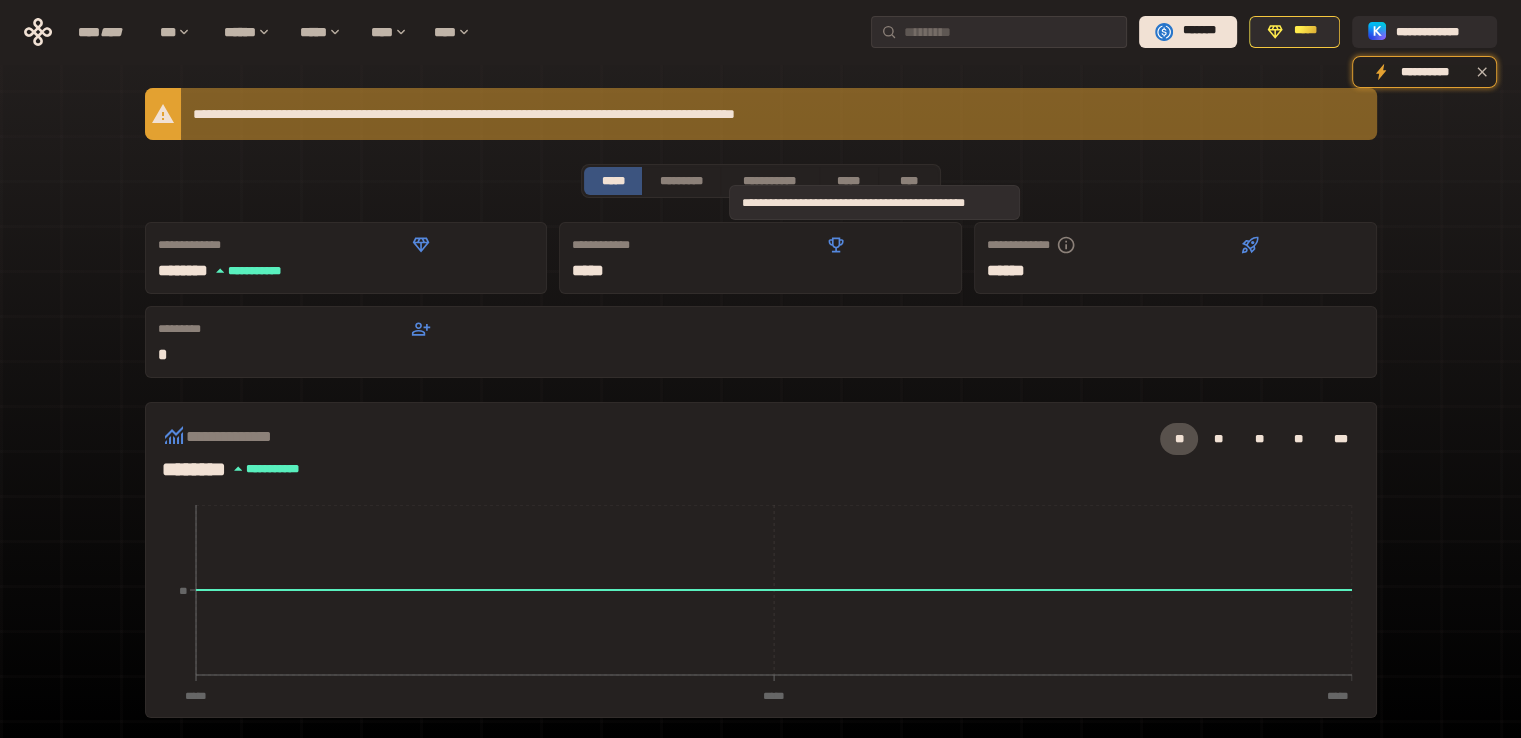 click 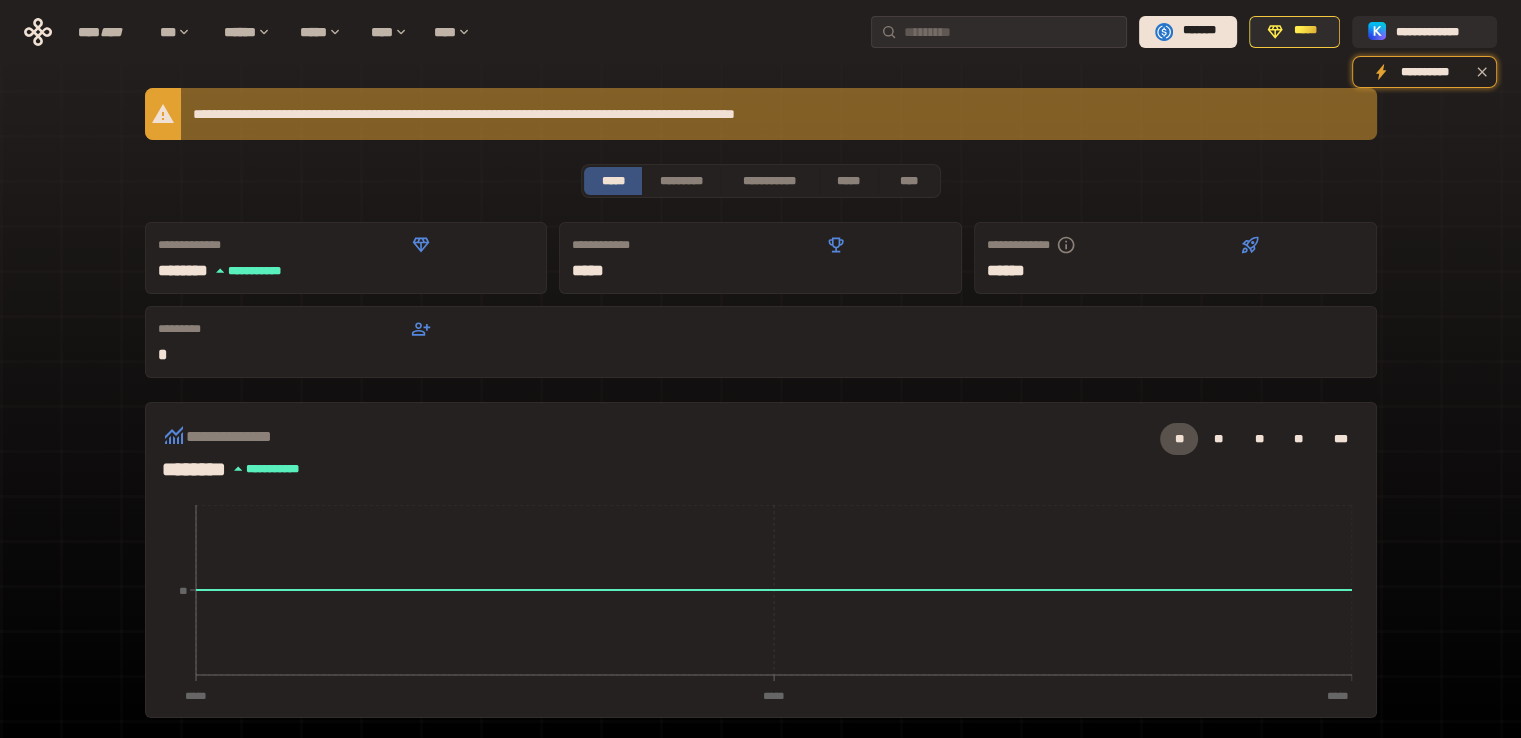 click 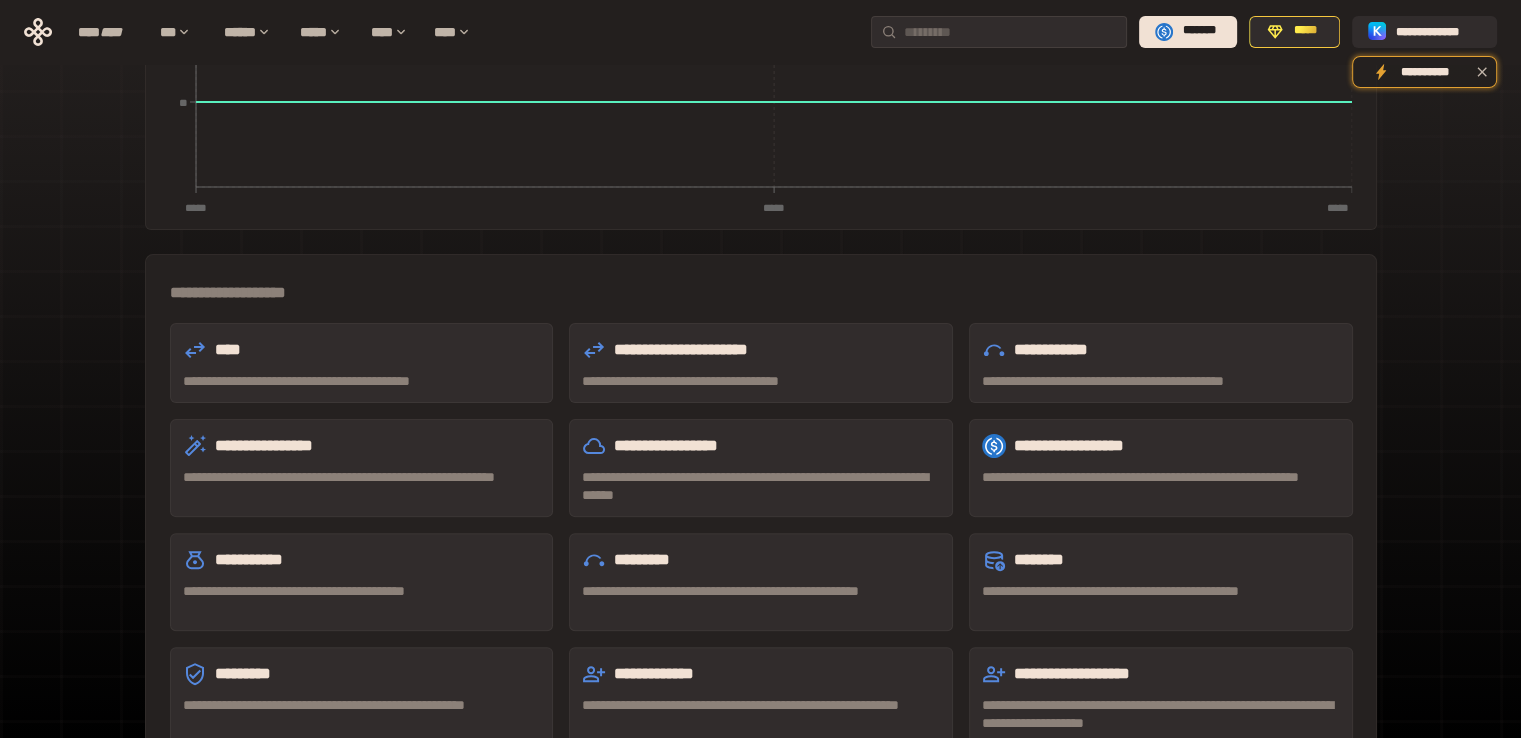scroll, scrollTop: 485, scrollLeft: 0, axis: vertical 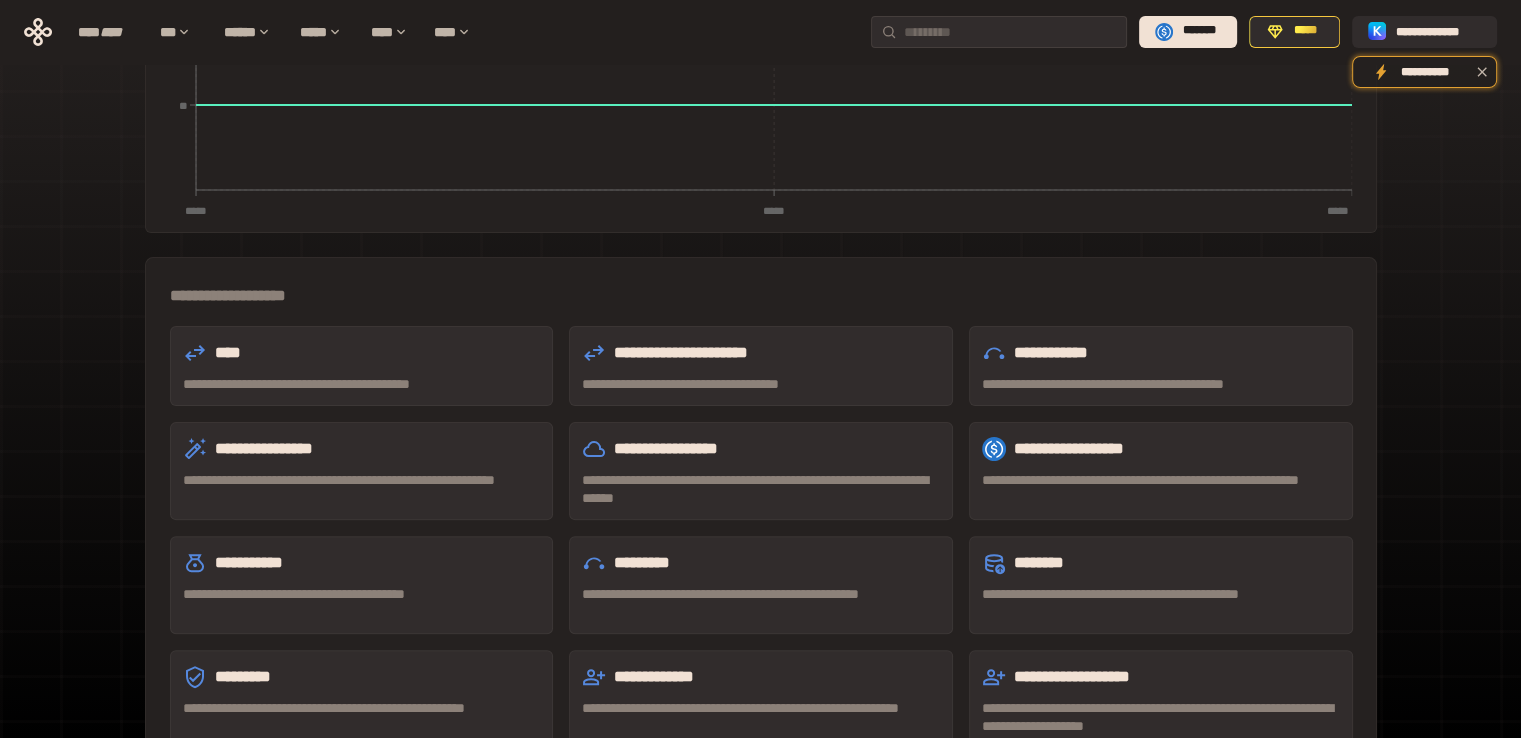 click on "**********" at bounding box center [362, 717] 